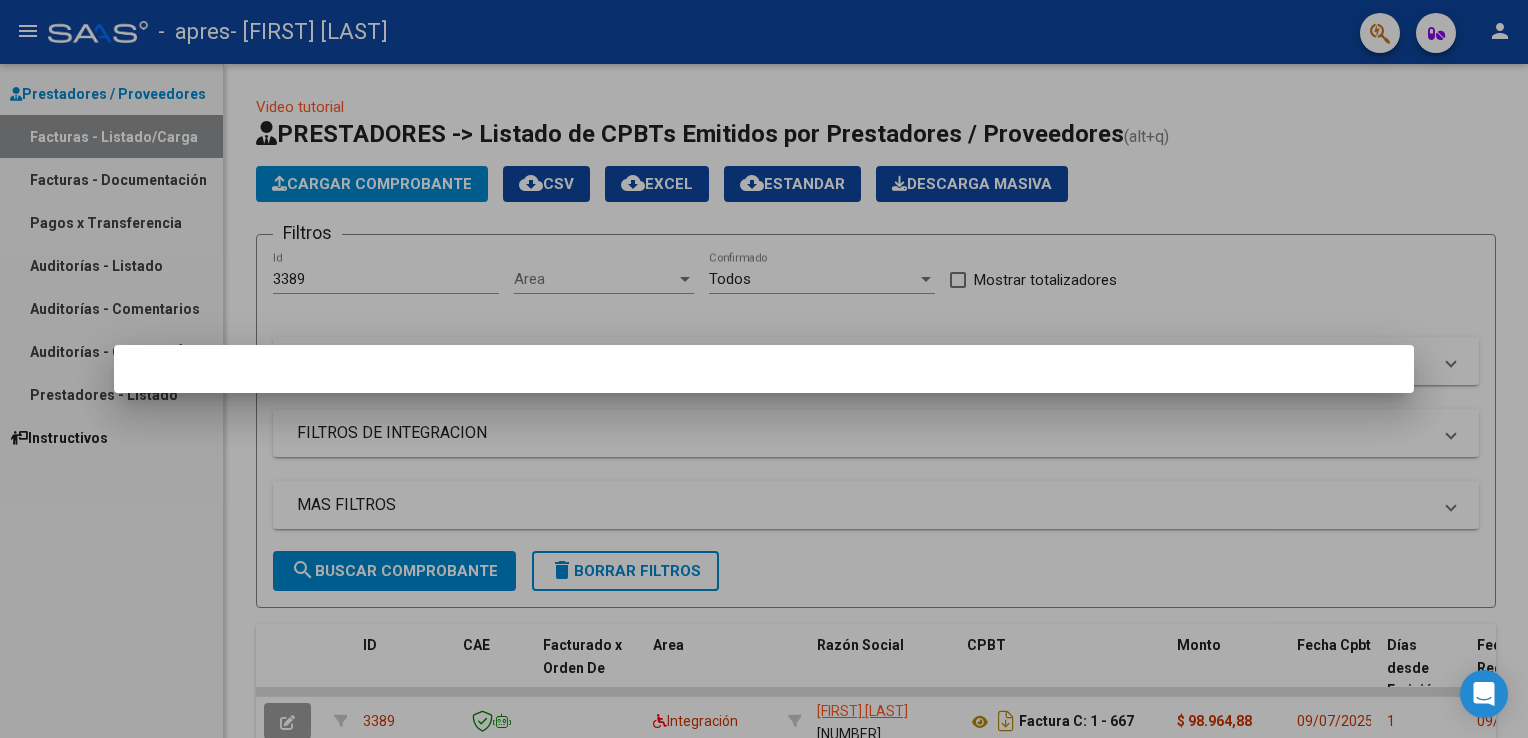 scroll, scrollTop: 0, scrollLeft: 0, axis: both 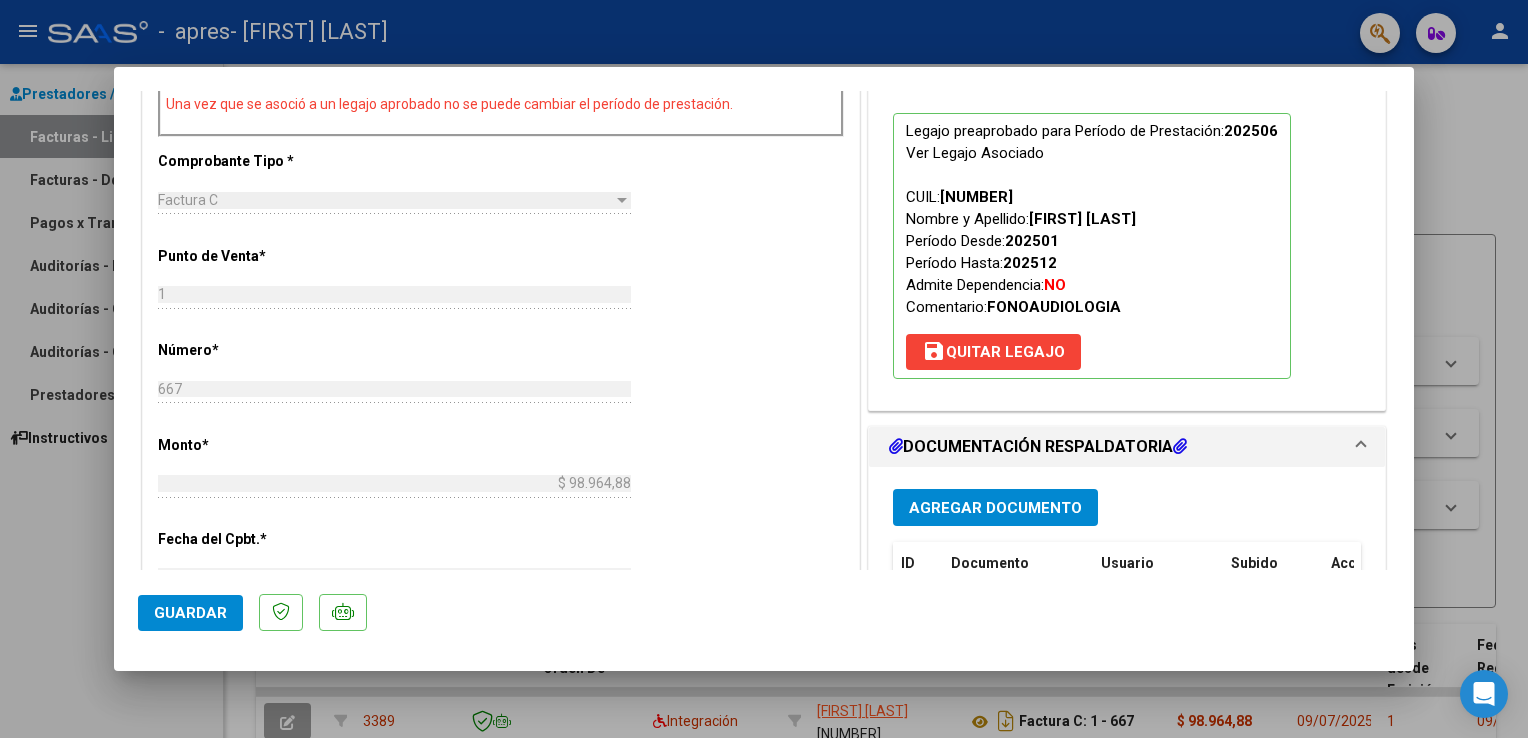click on "Agregar Documento" at bounding box center (995, 508) 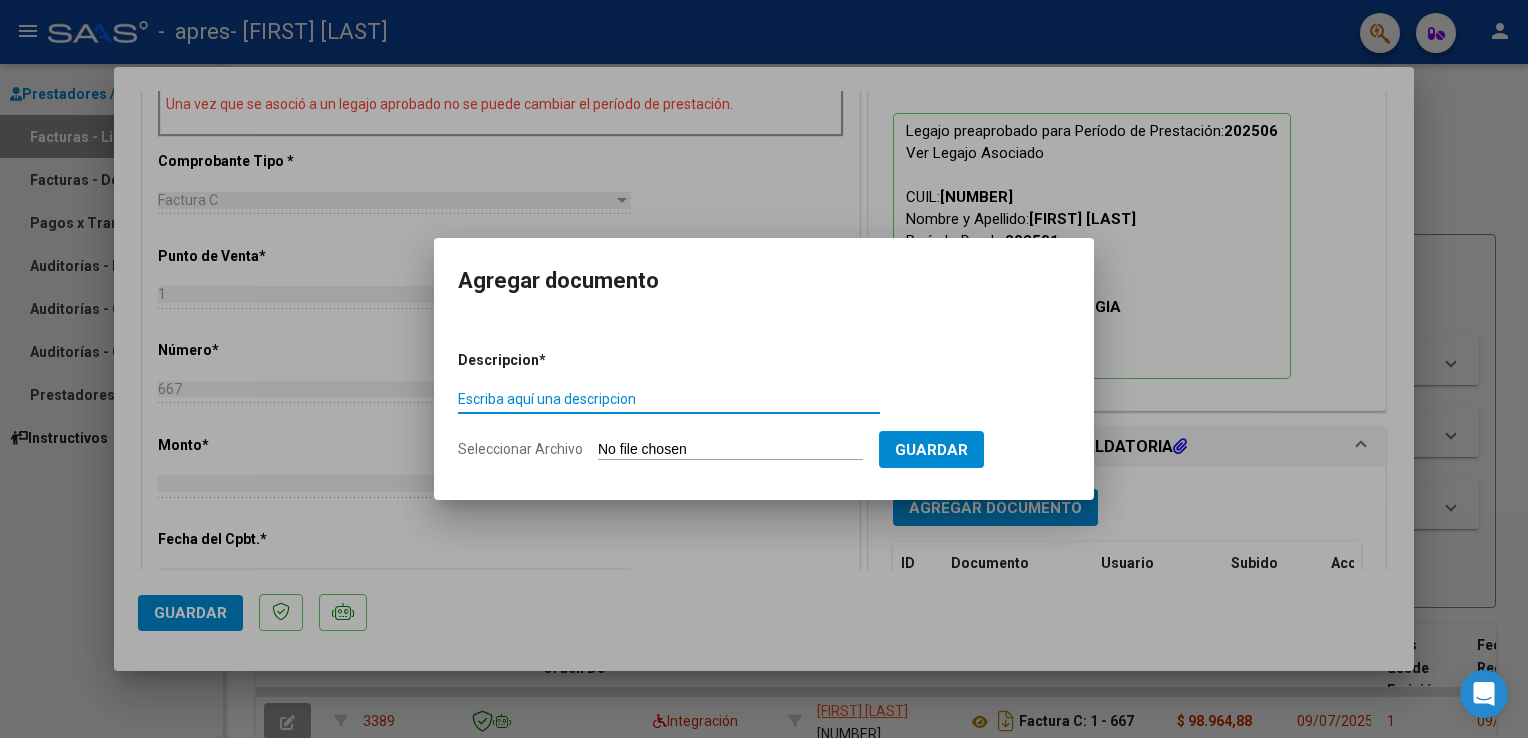 click at bounding box center (764, 369) 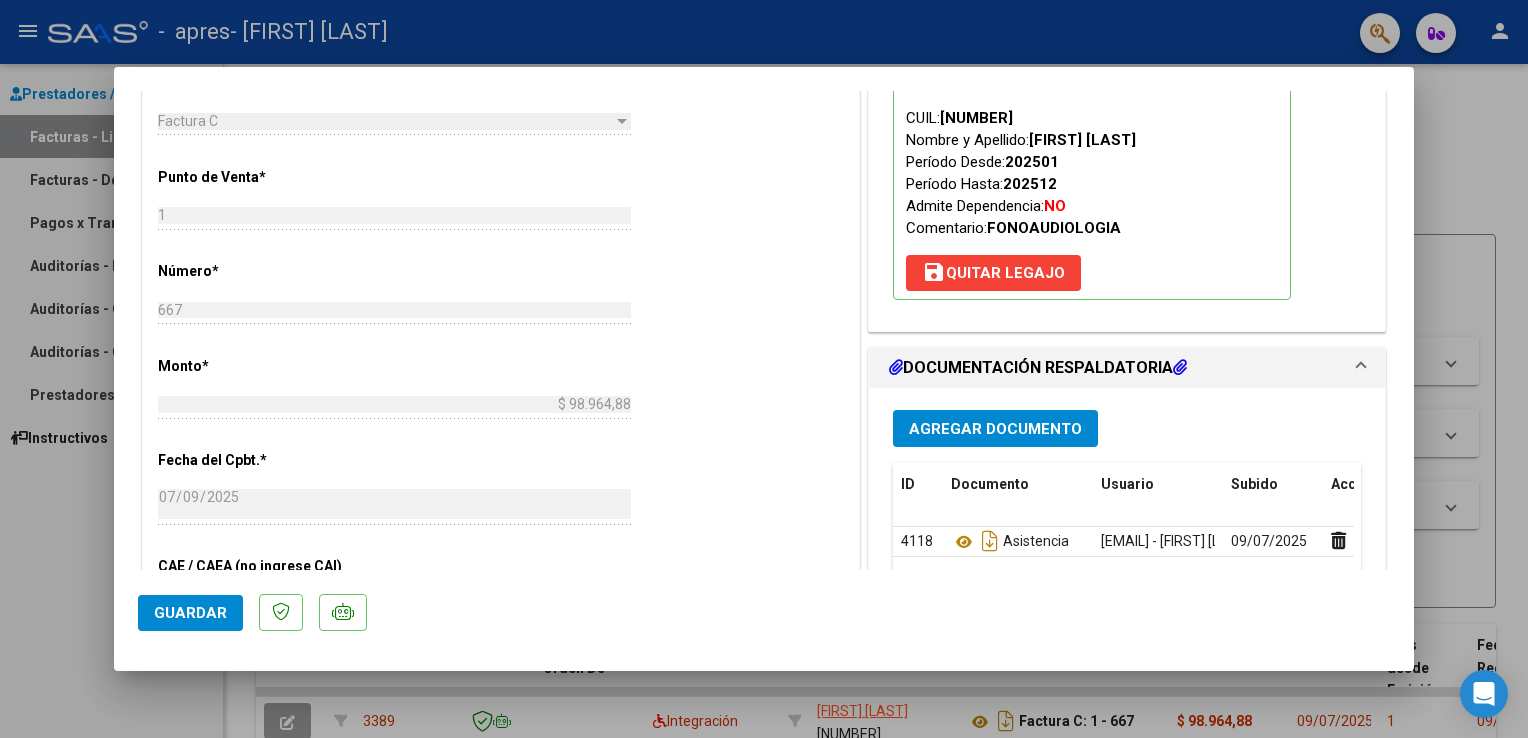 scroll, scrollTop: 733, scrollLeft: 0, axis: vertical 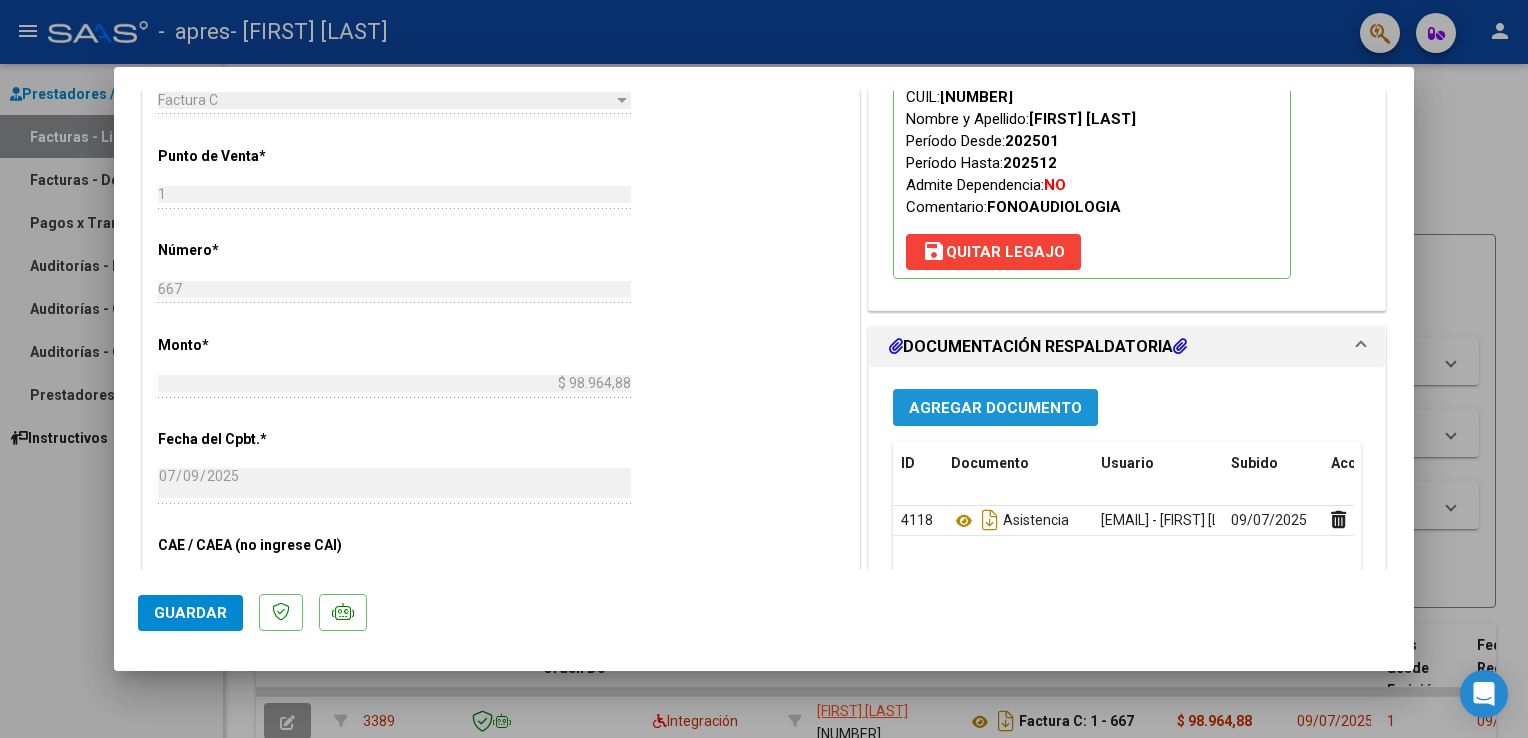click on "Agregar Documento" at bounding box center [995, 408] 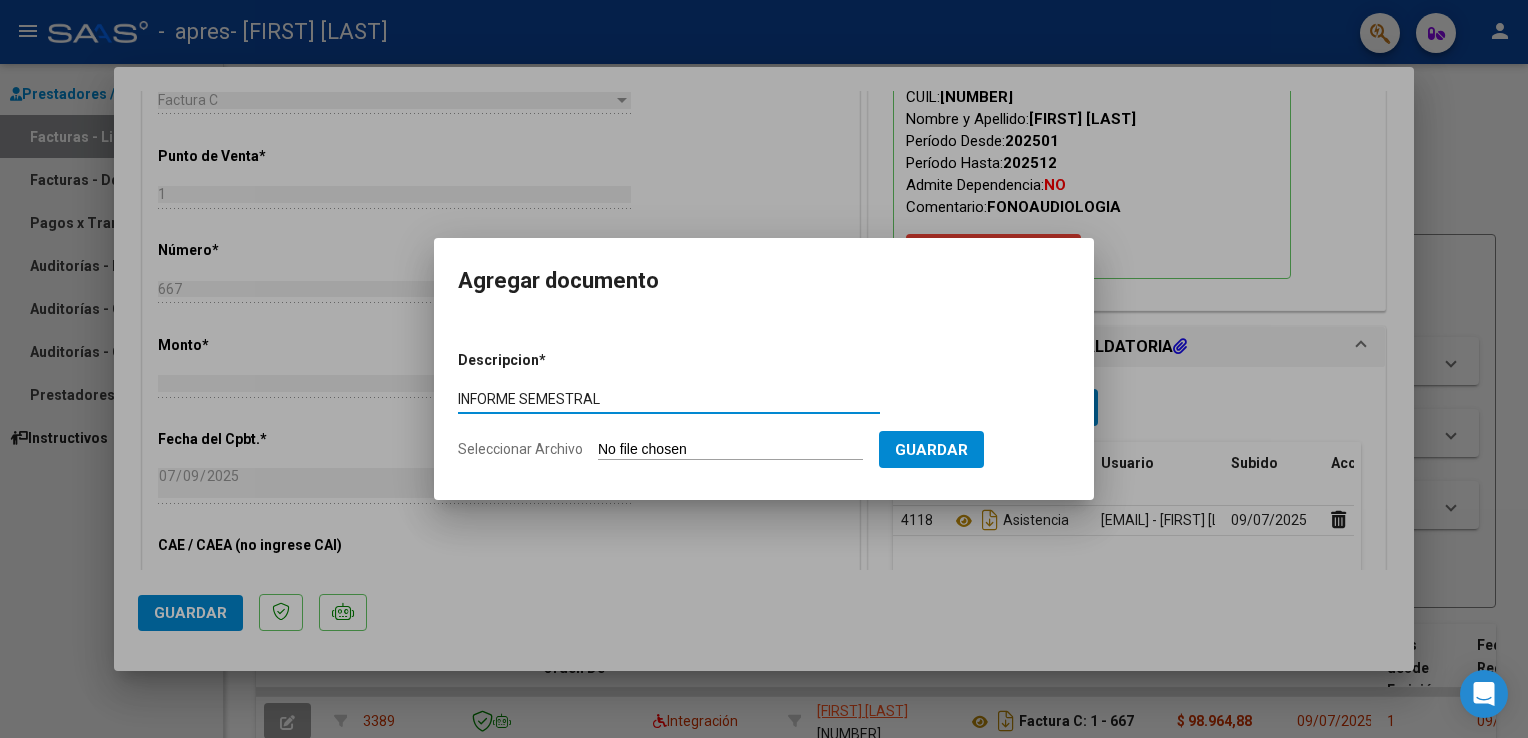 type on "INFORME SEMESTRAL" 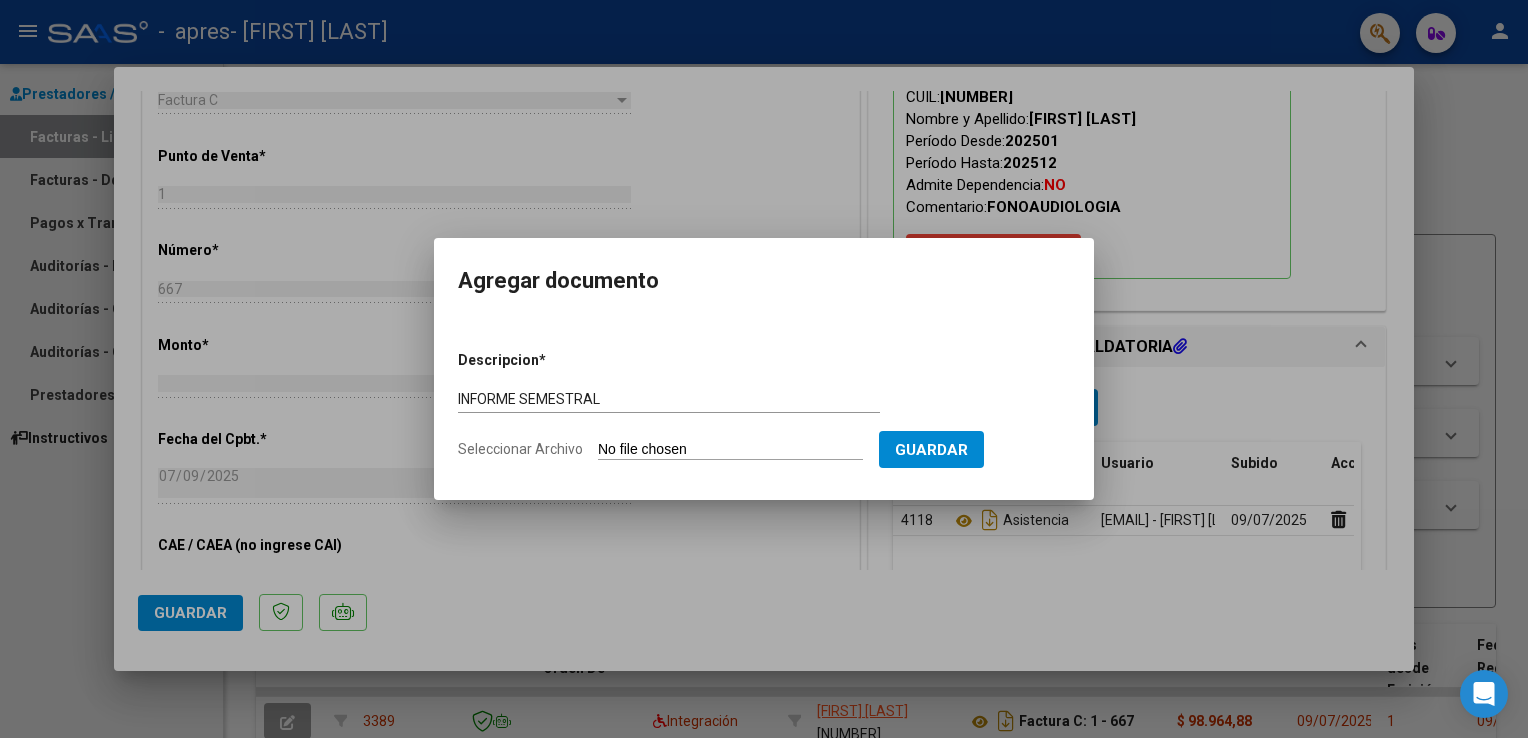 type on "C:\fakepath\INFORME SEMESTRAL [FIRST] [LAST].pdf" 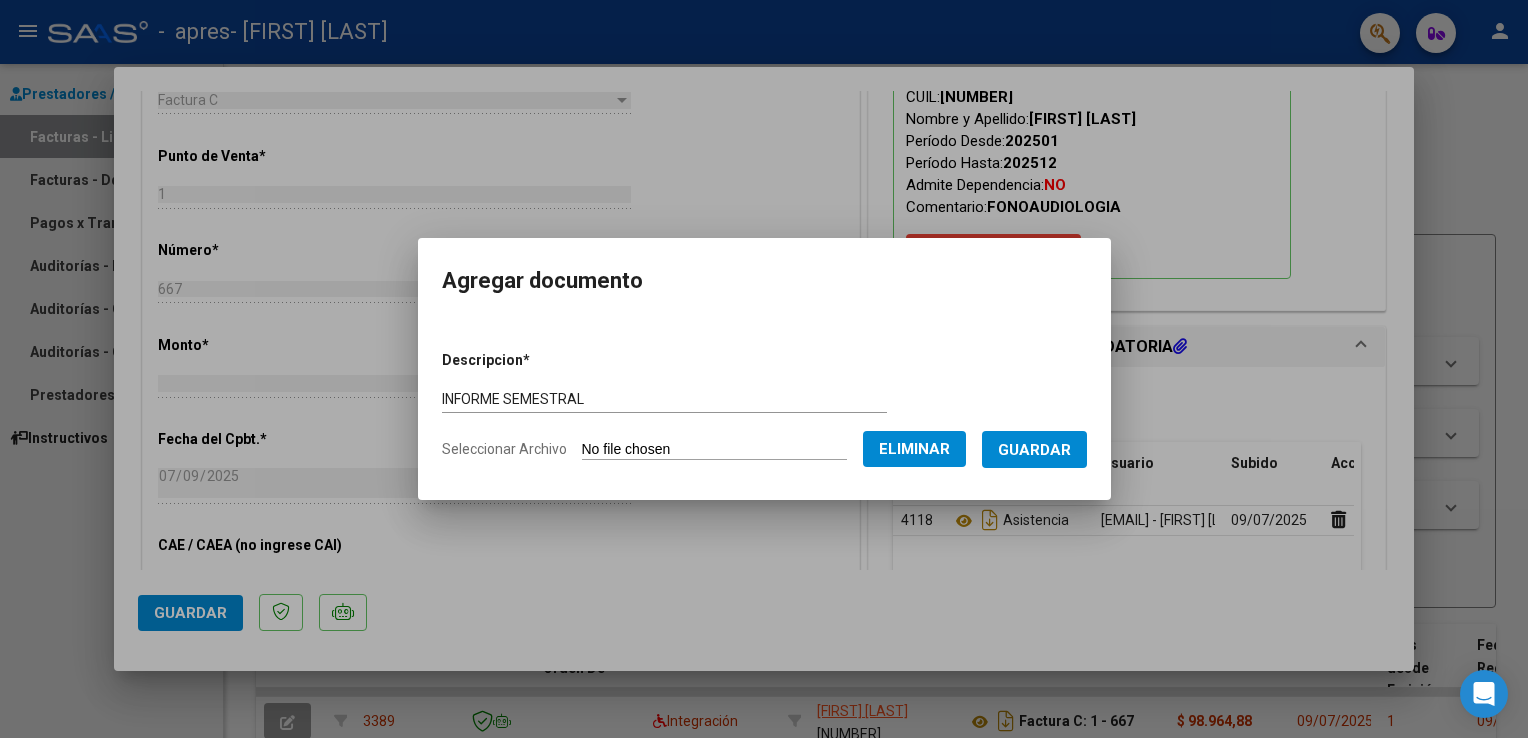 click on "Guardar" at bounding box center (1034, 450) 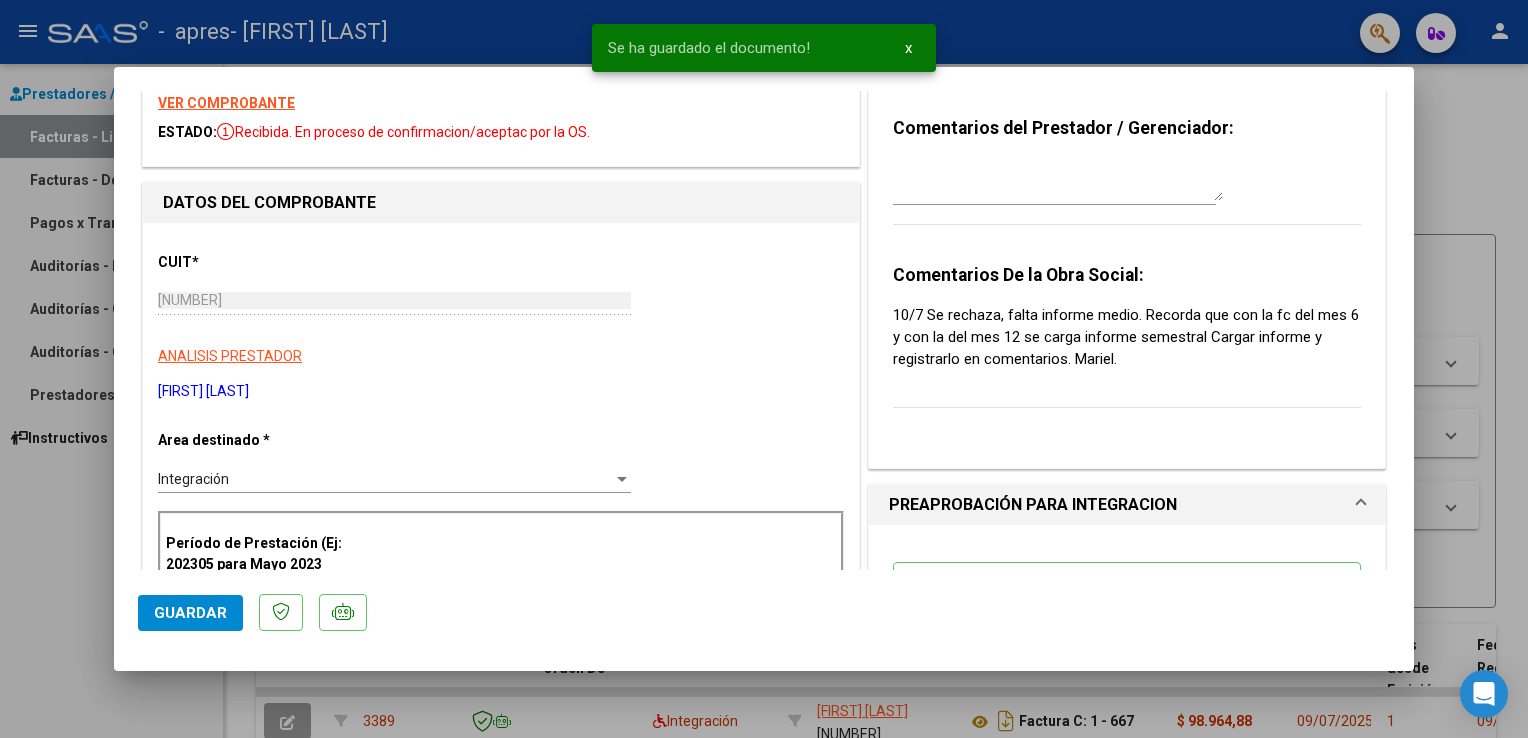 scroll, scrollTop: 33, scrollLeft: 0, axis: vertical 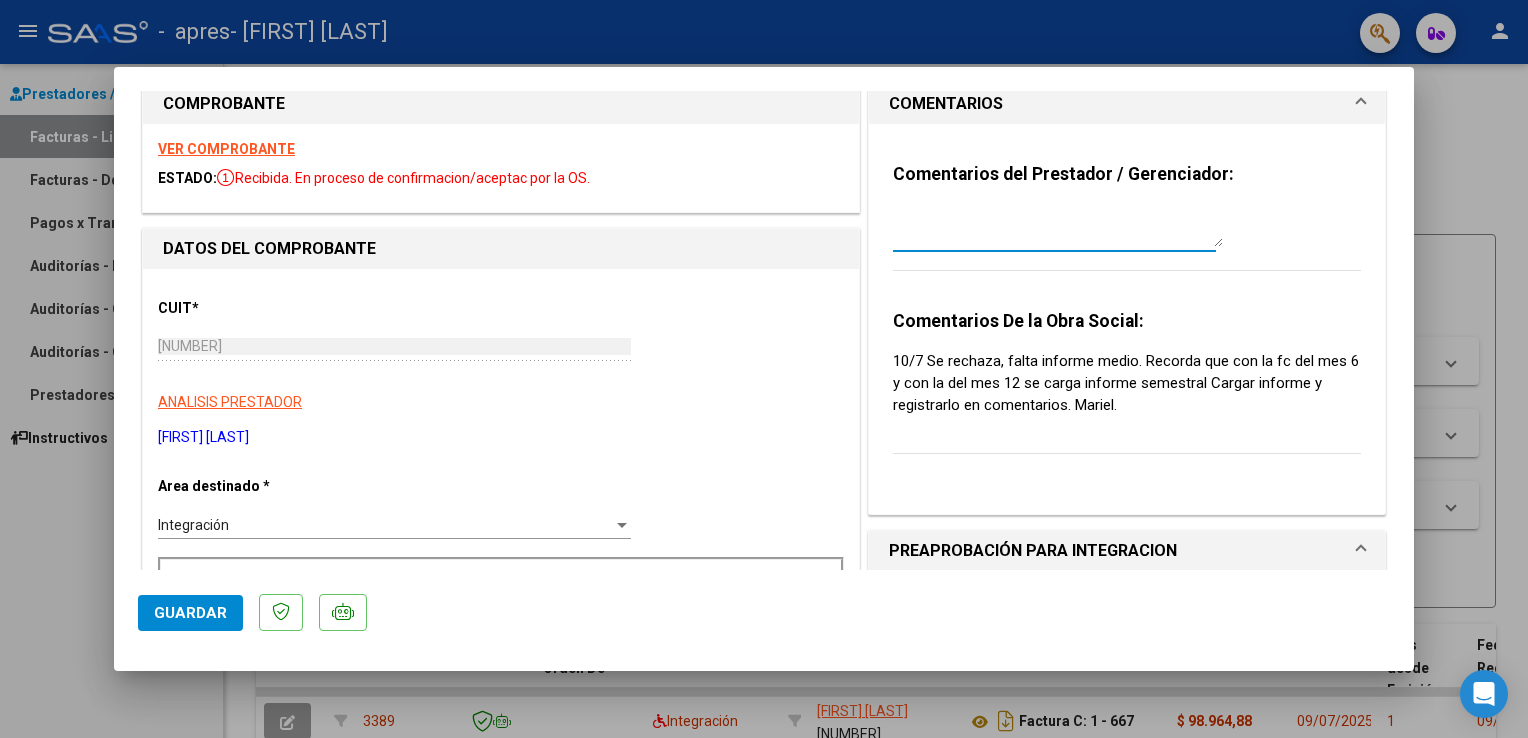 click at bounding box center [1058, 227] 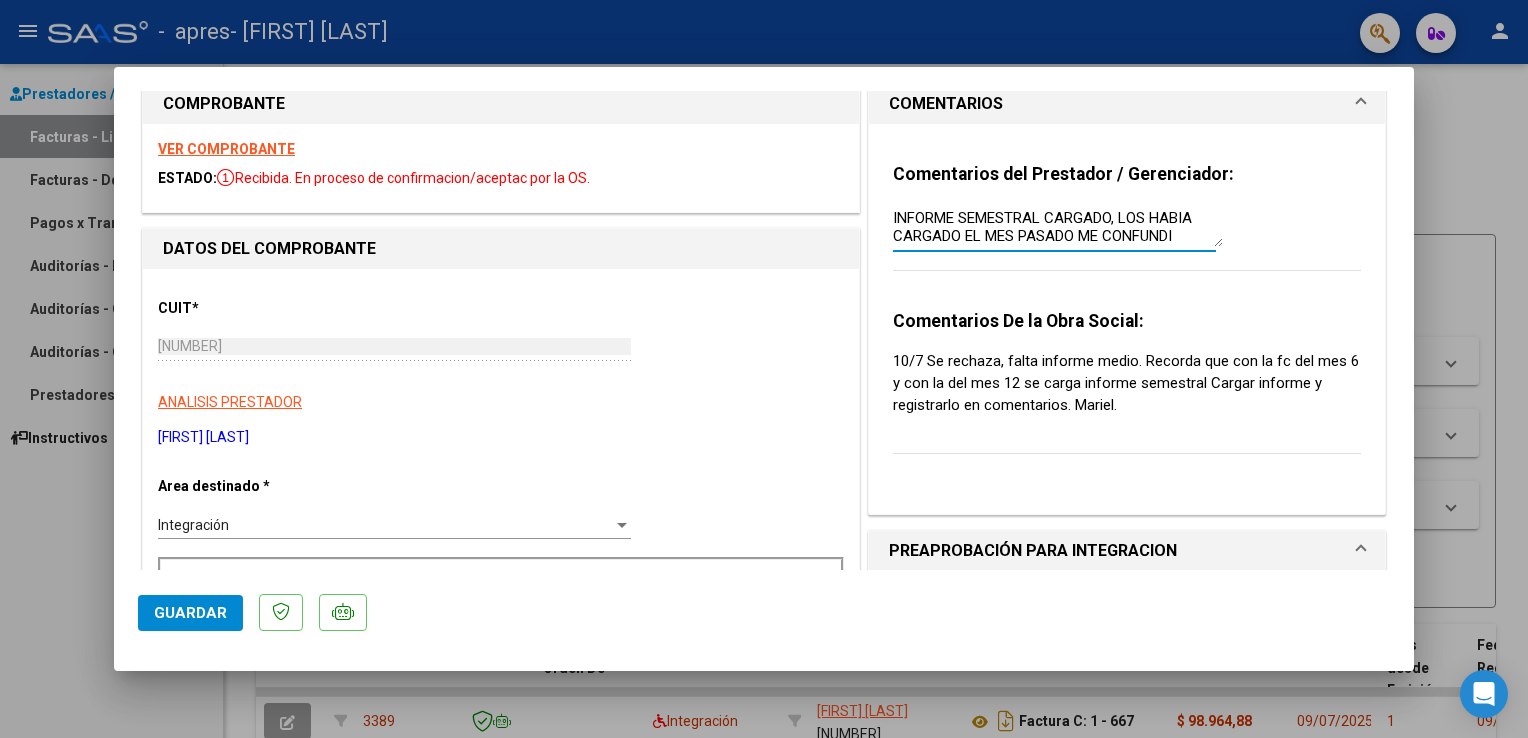 scroll, scrollTop: 16, scrollLeft: 0, axis: vertical 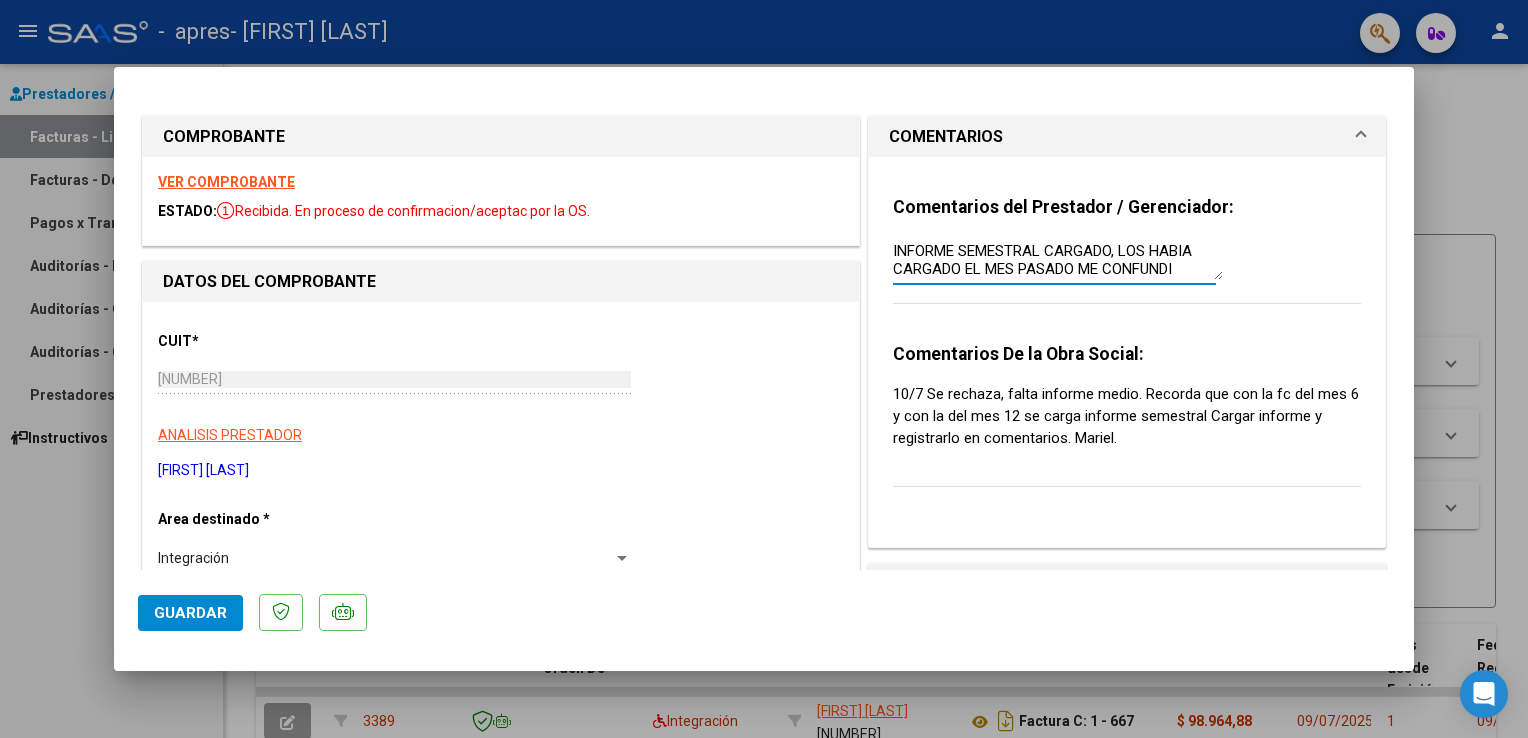 drag, startPoint x: 1196, startPoint y: 276, endPoint x: 1215, endPoint y: 306, distance: 35.510563 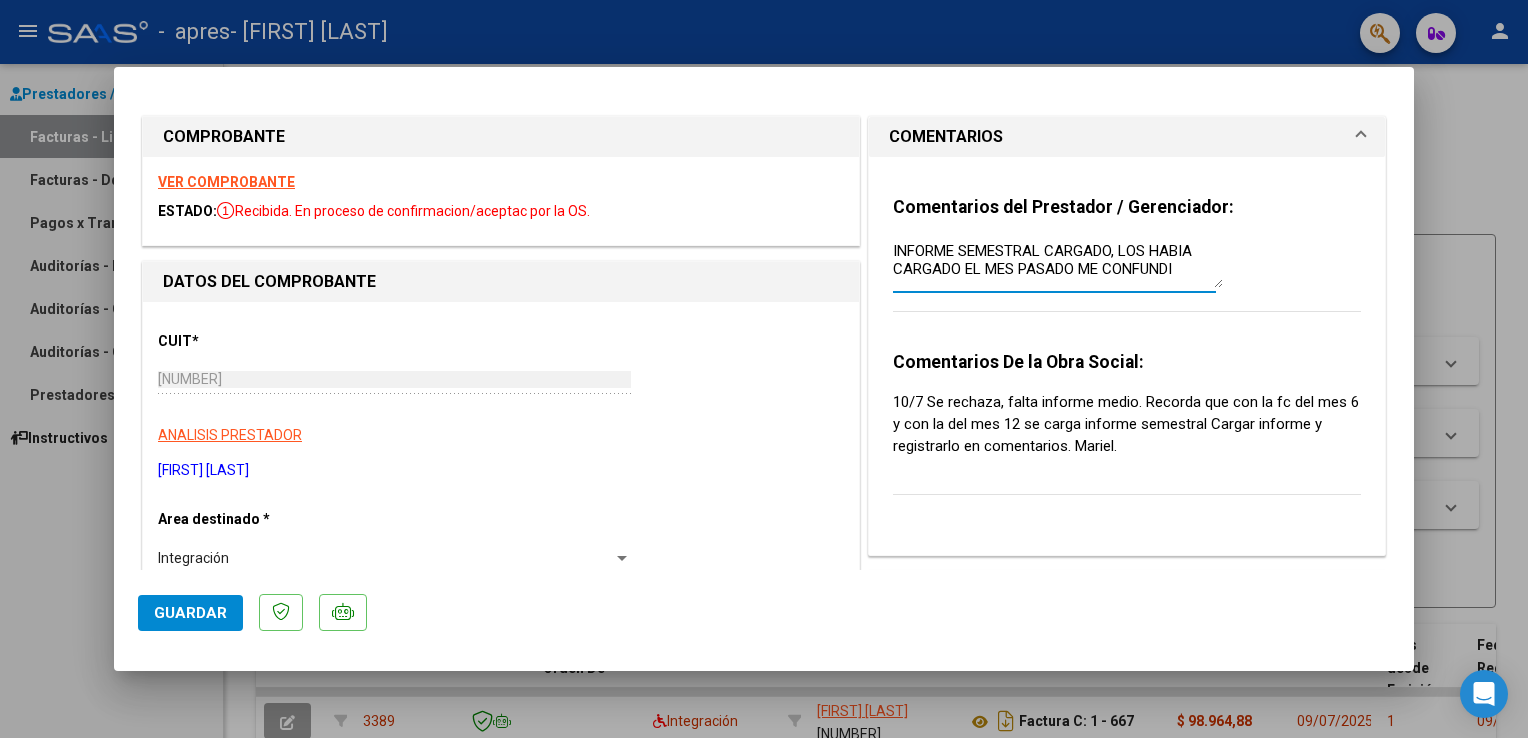scroll, scrollTop: 0, scrollLeft: 0, axis: both 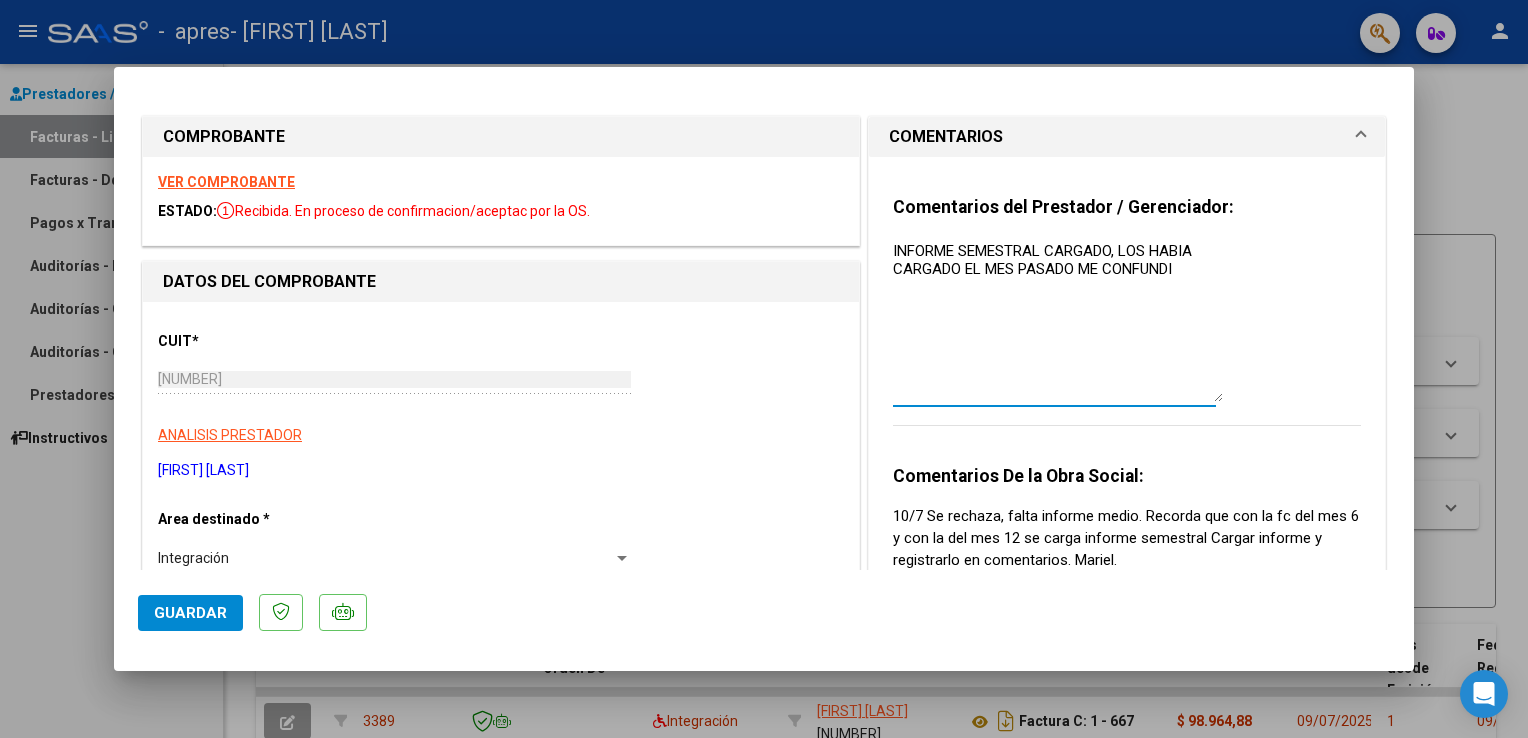 drag, startPoint x: 1205, startPoint y: 271, endPoint x: 1244, endPoint y: 395, distance: 129.98846 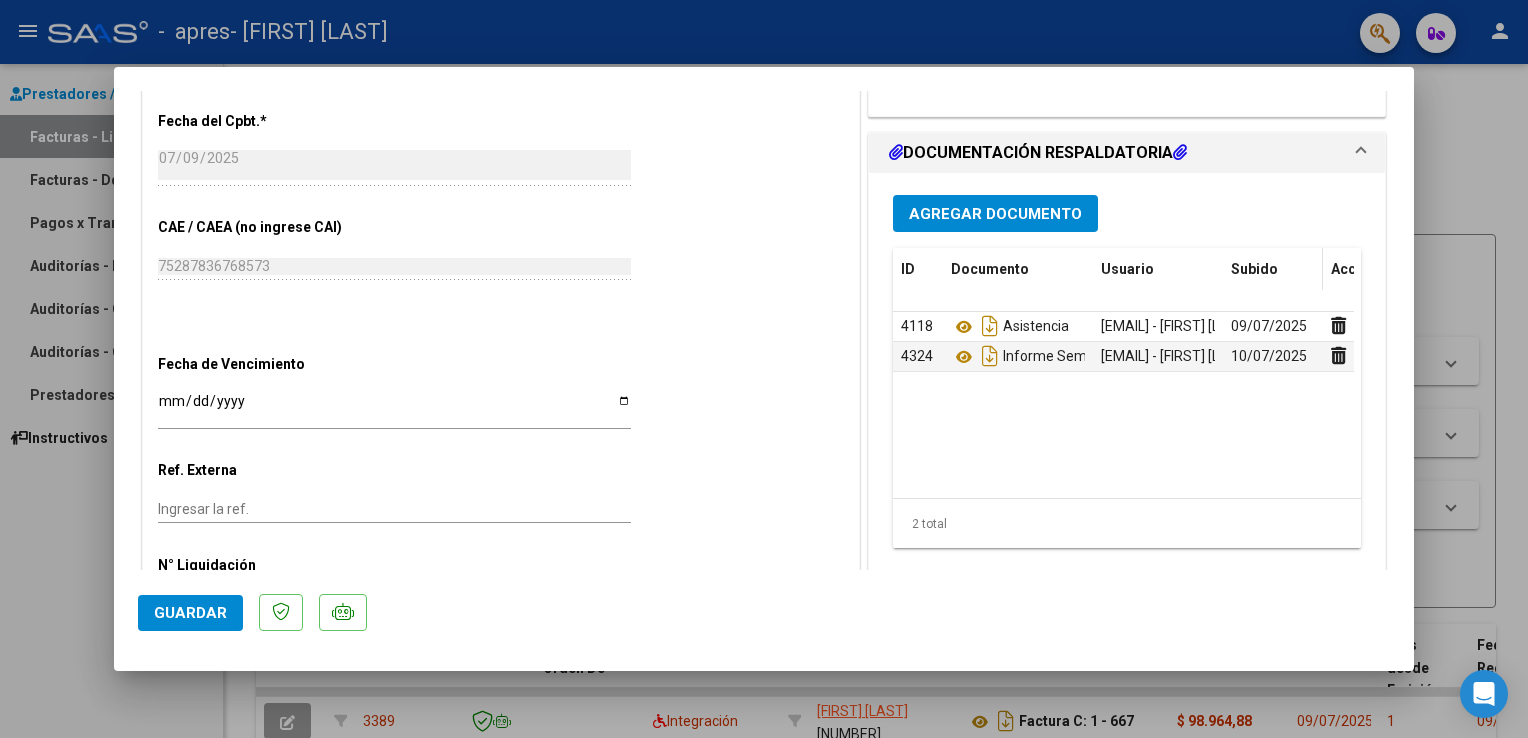scroll, scrollTop: 1133, scrollLeft: 0, axis: vertical 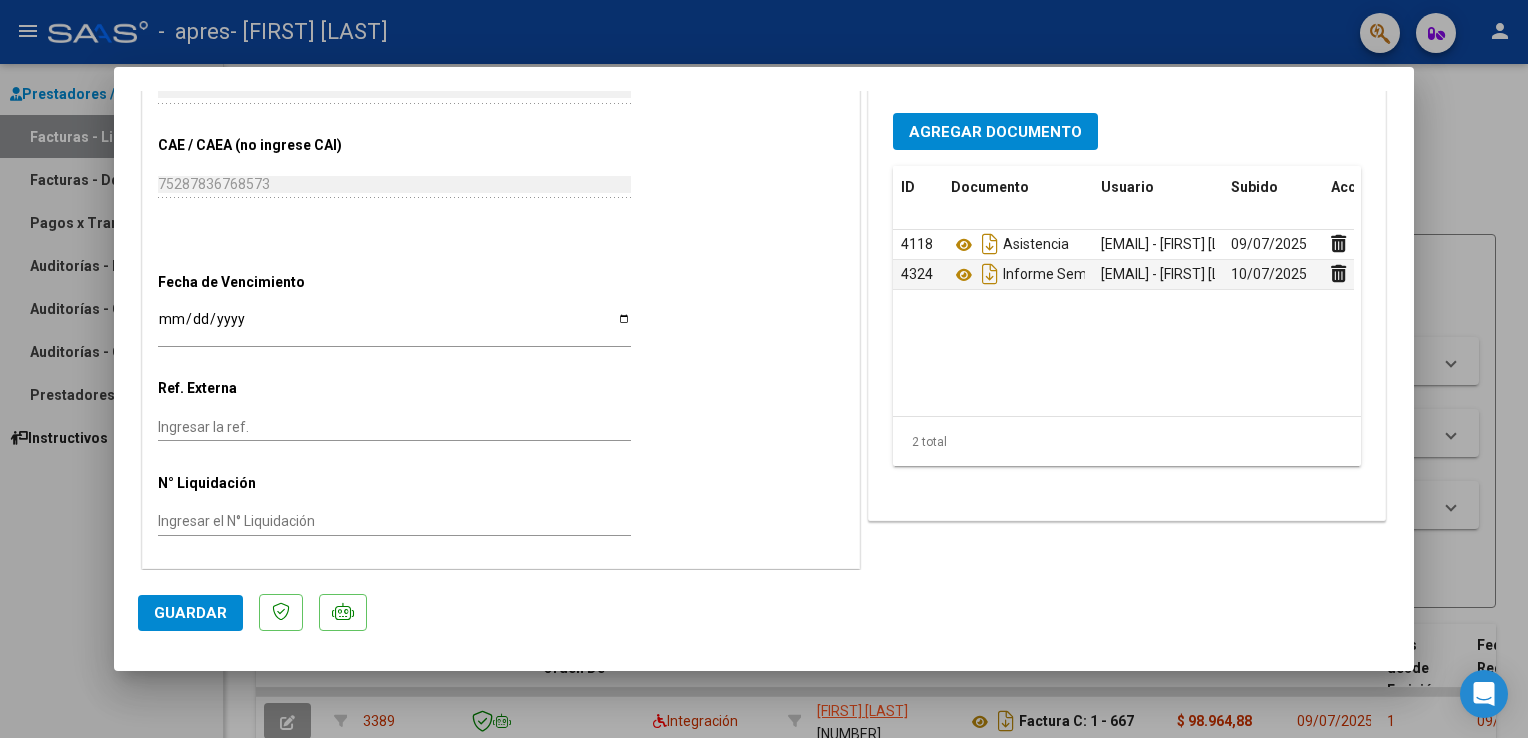 type on "INFORME SEMESTRAL CARGADO, LOS HABIA CARGADO EL MES PASADO ME CONFUNDI" 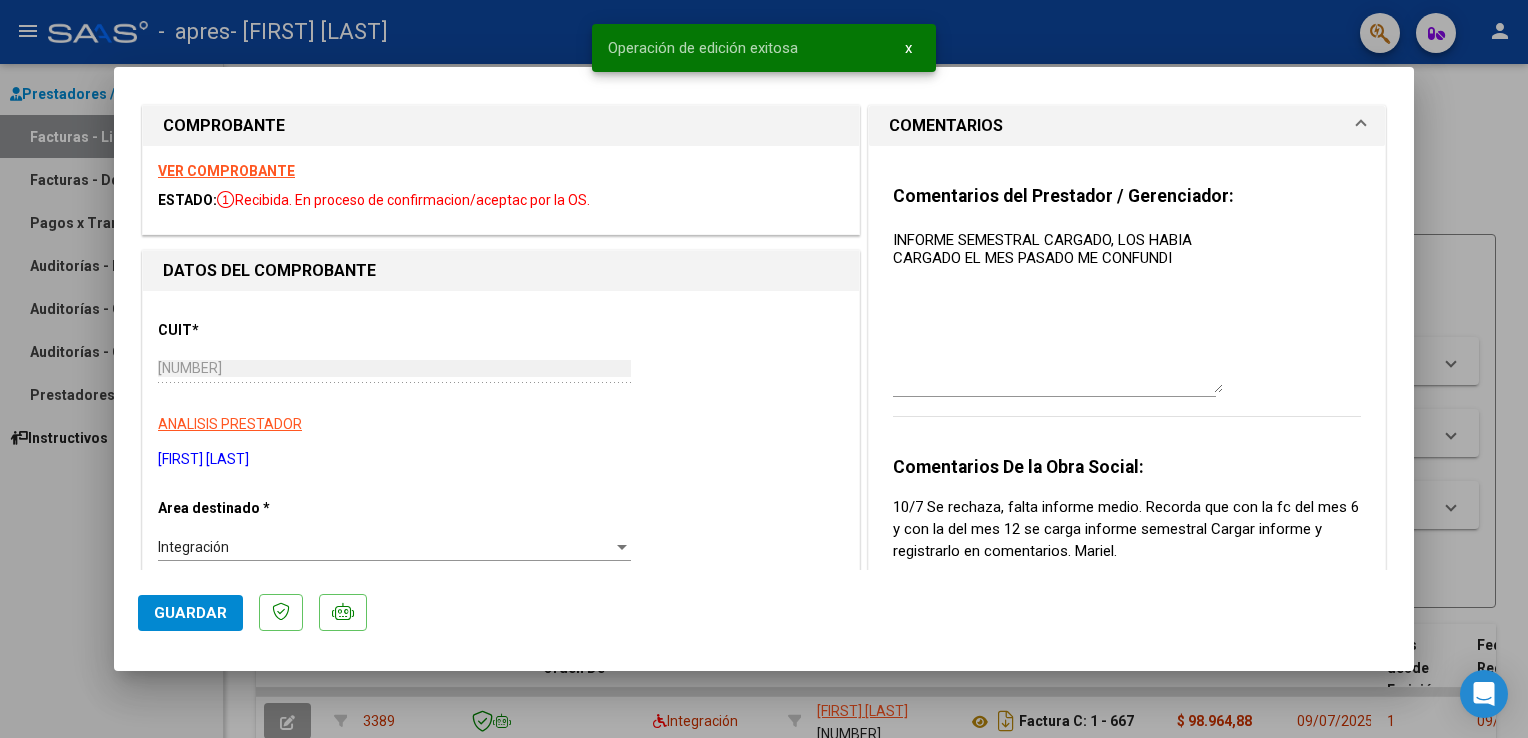 scroll, scrollTop: 0, scrollLeft: 0, axis: both 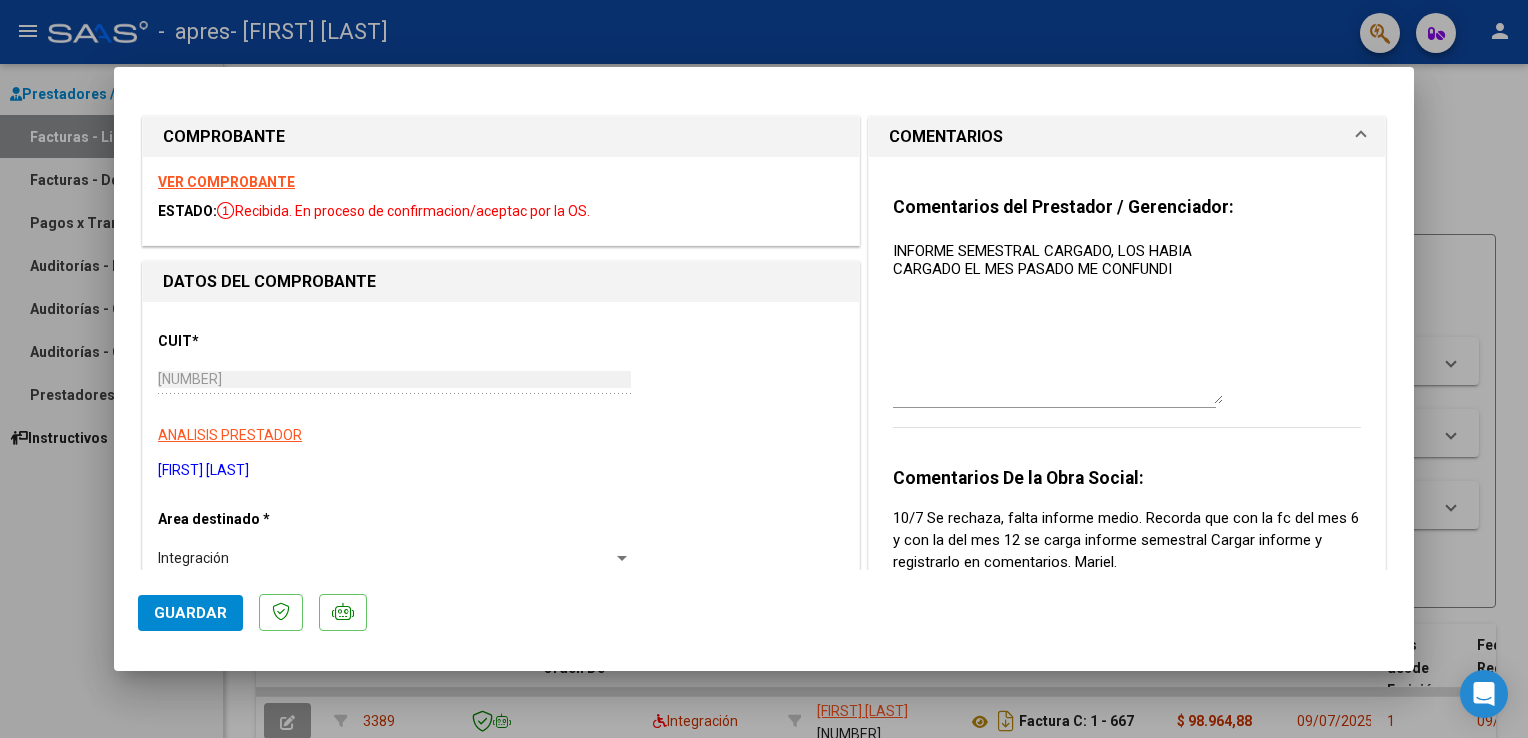 click at bounding box center (764, 369) 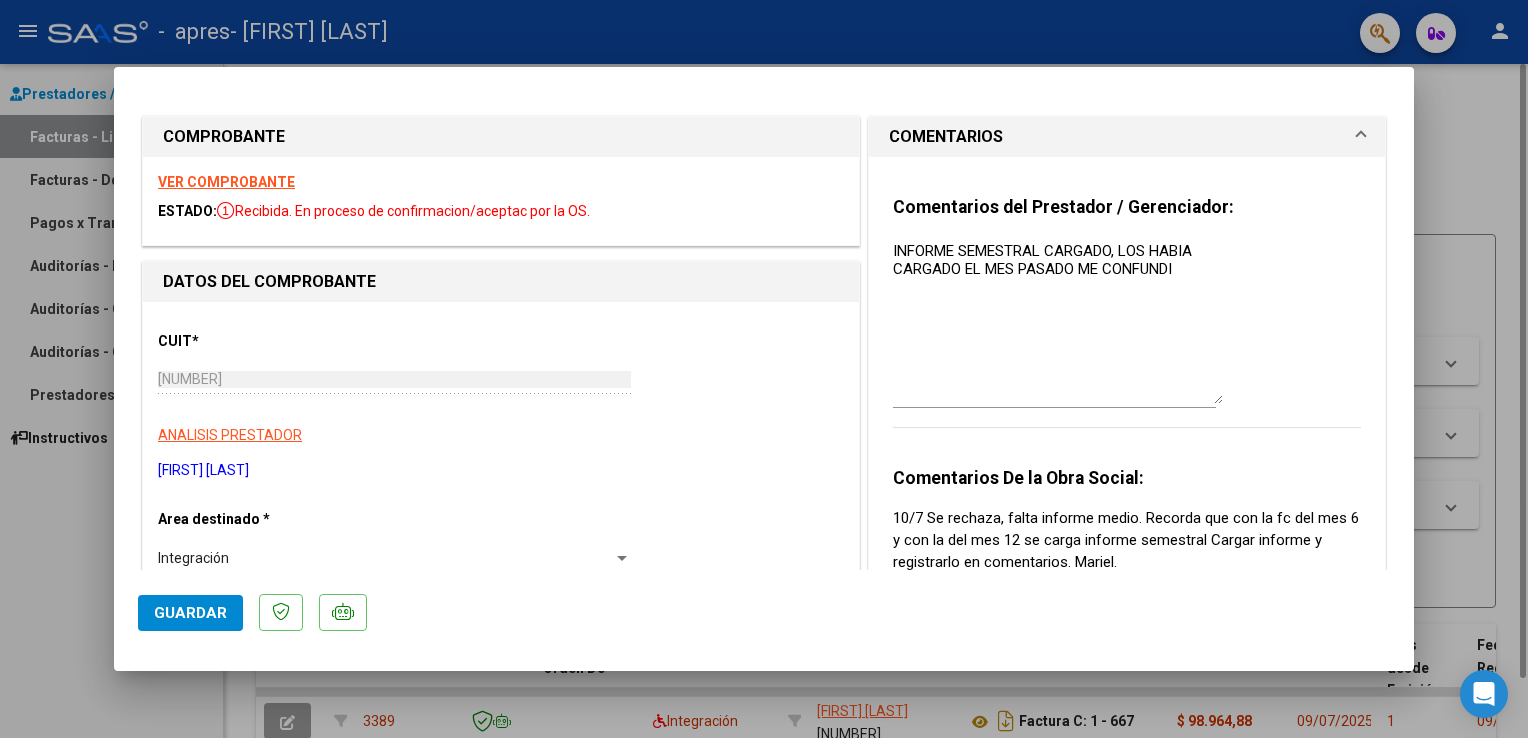 type 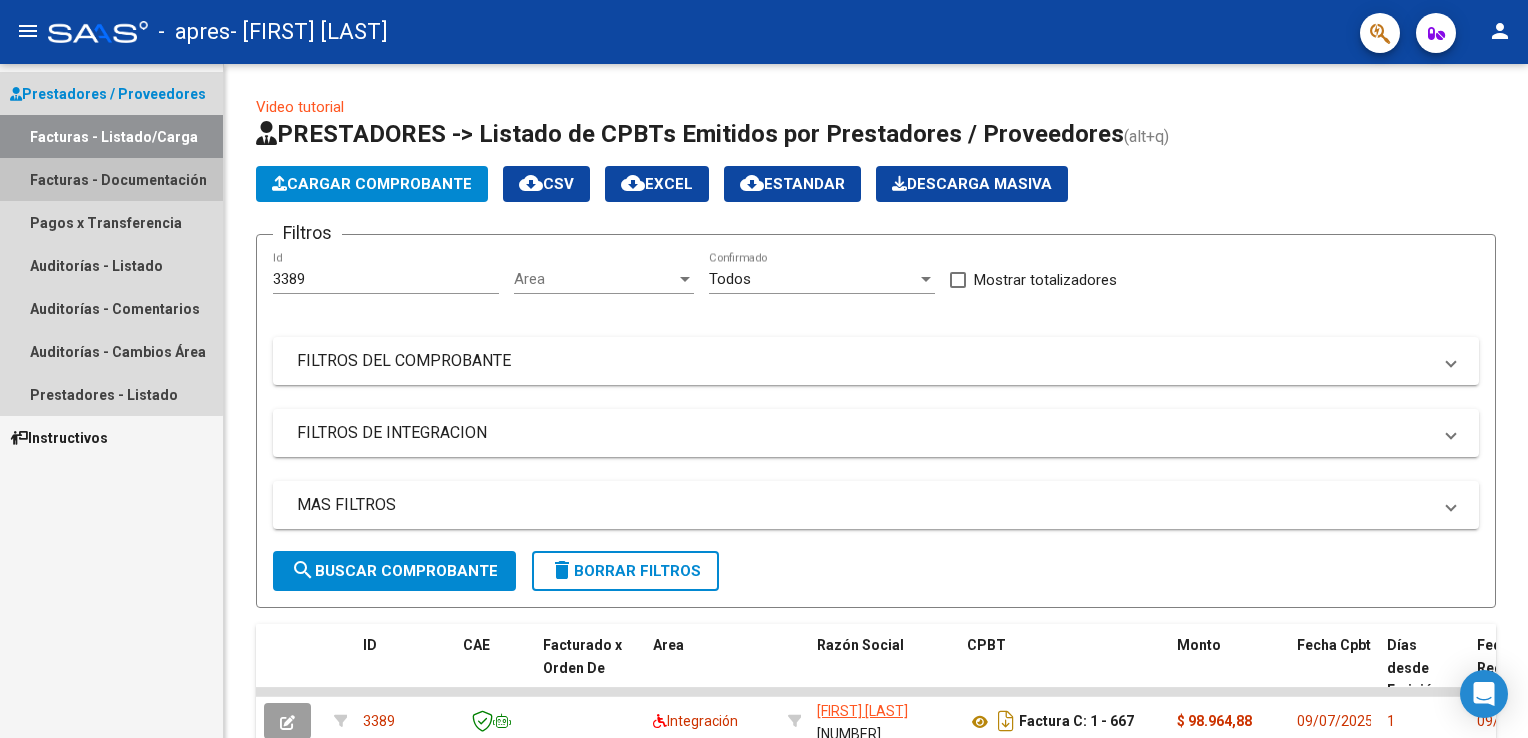 click on "Facturas - Documentación" at bounding box center (111, 179) 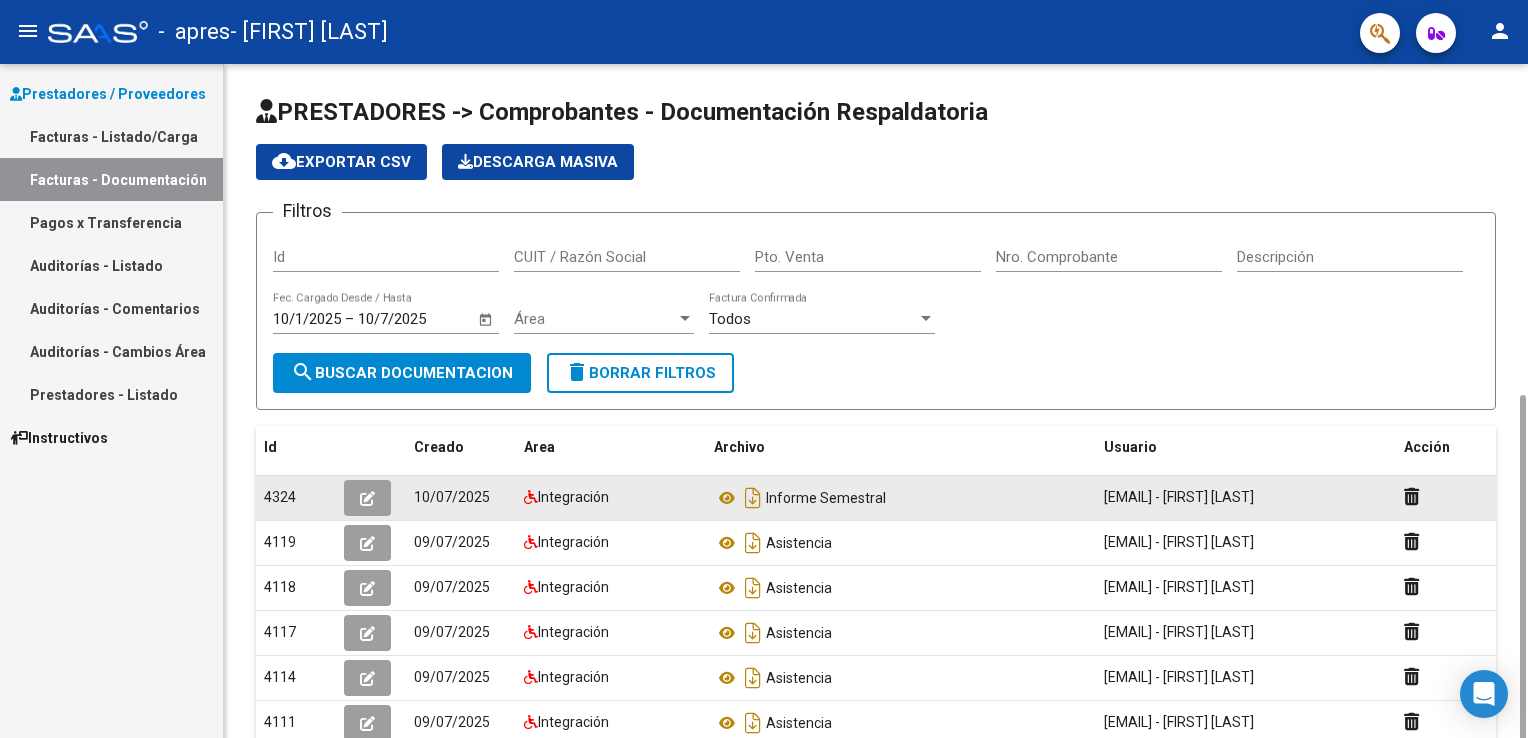 scroll, scrollTop: 200, scrollLeft: 0, axis: vertical 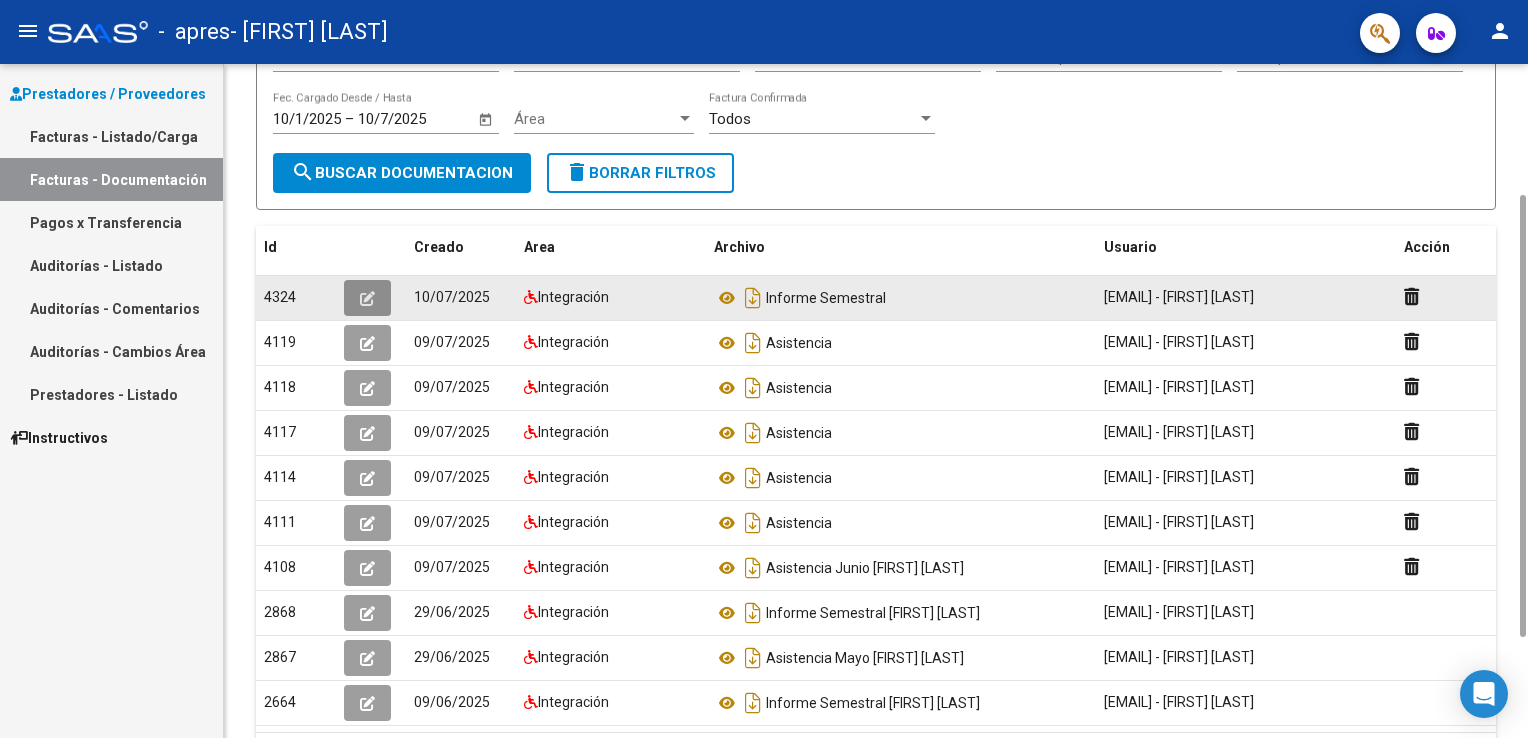 click 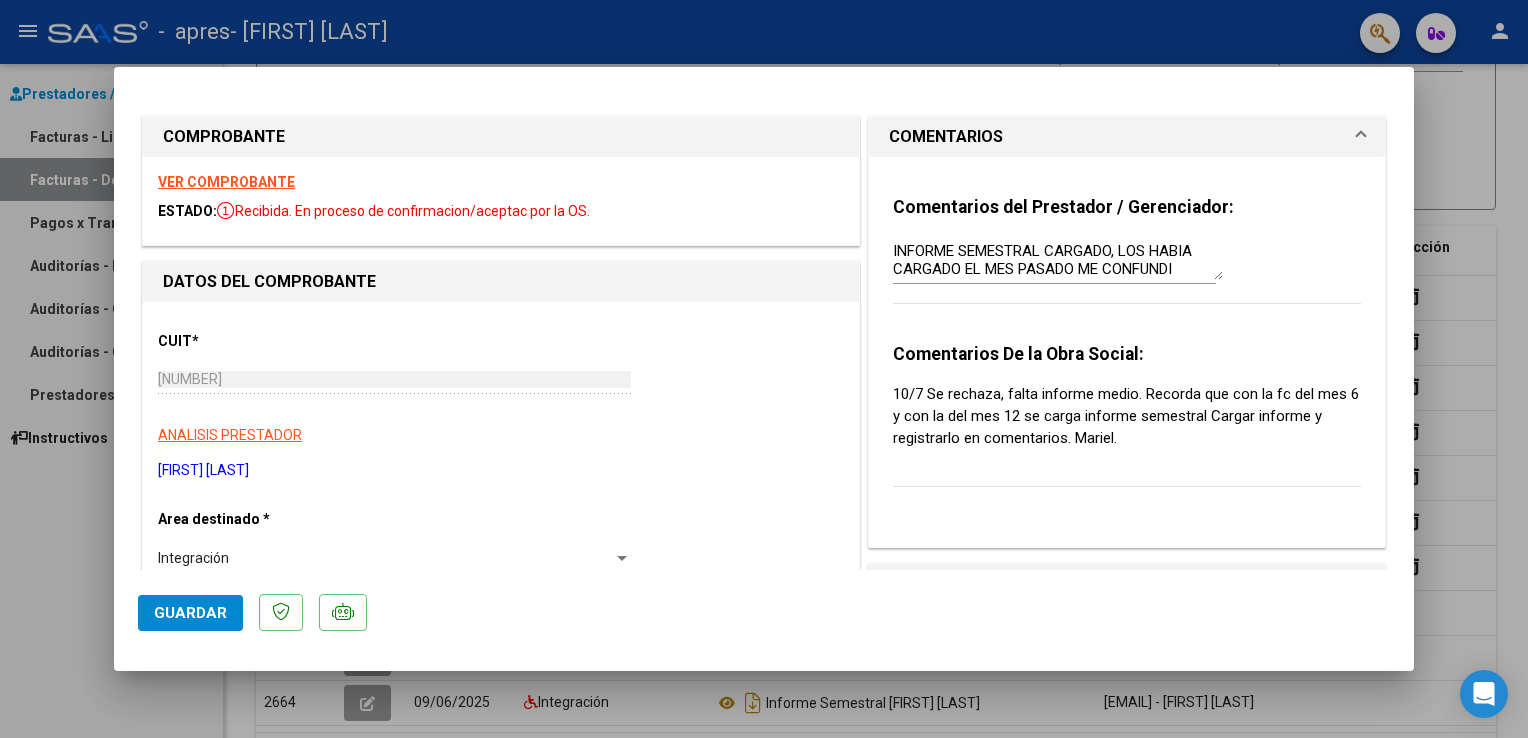 click at bounding box center (764, 369) 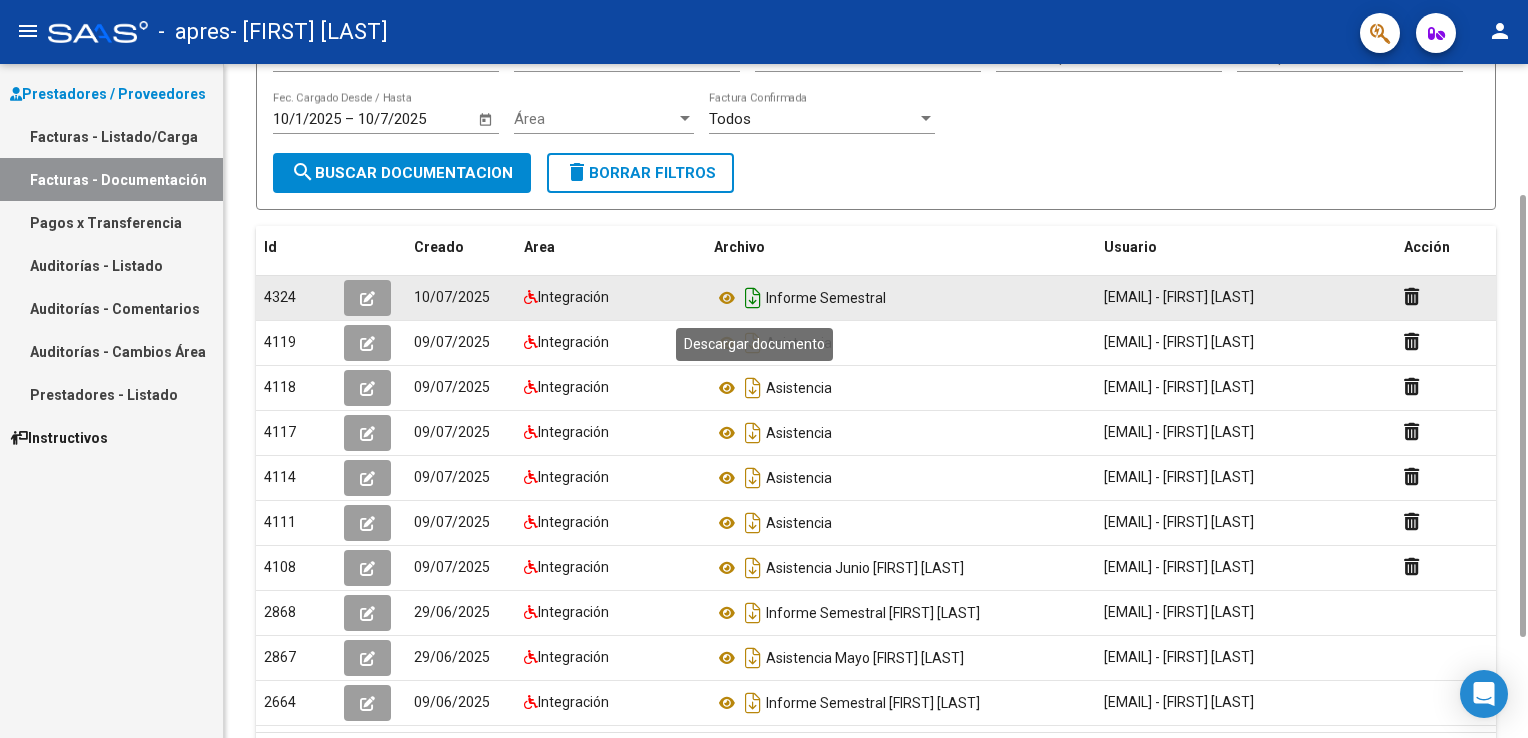 click 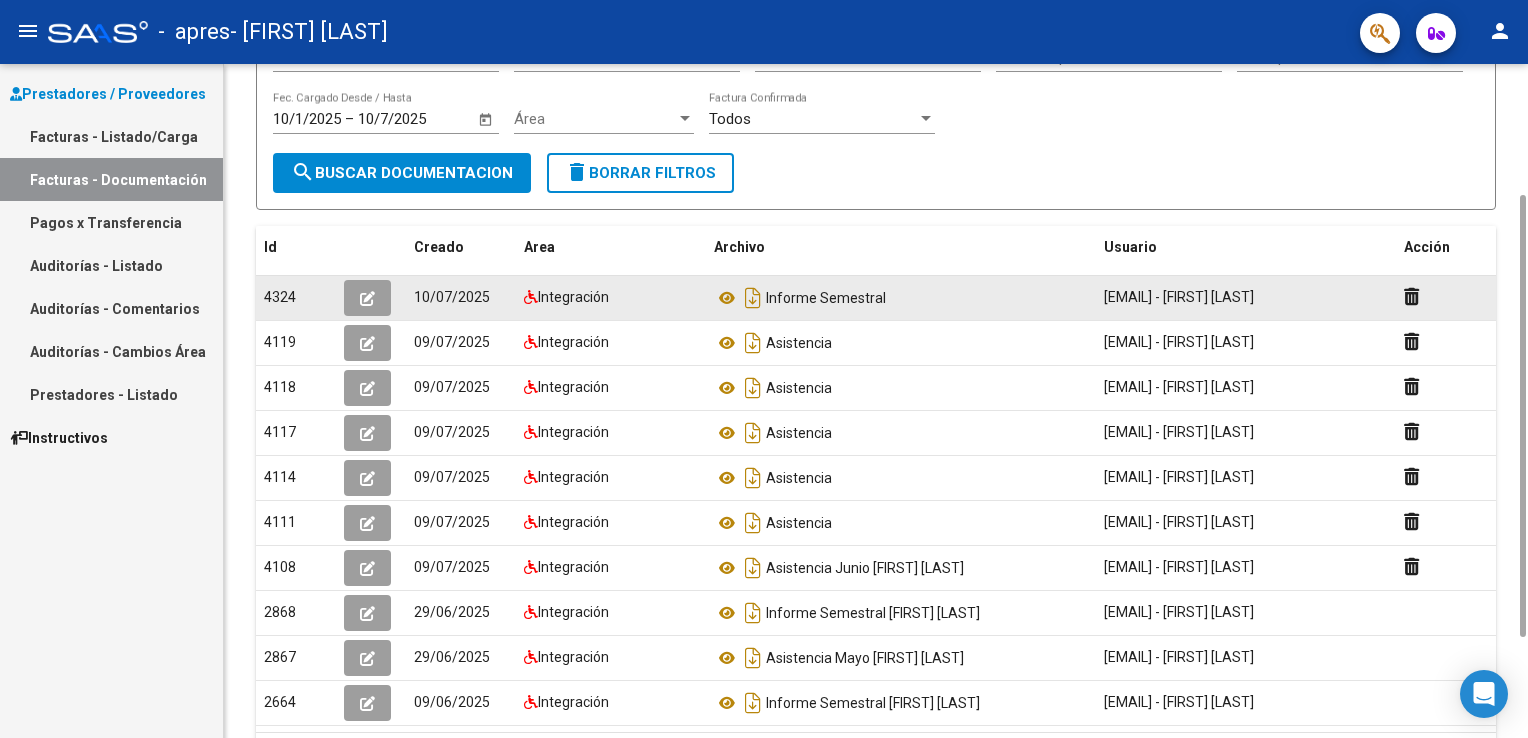 click on "Filtros Id CUIT / Razón Social Pto. Venta Nro. Comprobante Descripción 10/1/2025 10/1/2025 – 10/7/2025 Fec. Cargado Desde / Hasta Área Área Todos  Factura Confirmada search  Buscar Documentacion  delete  Borrar Filtros" 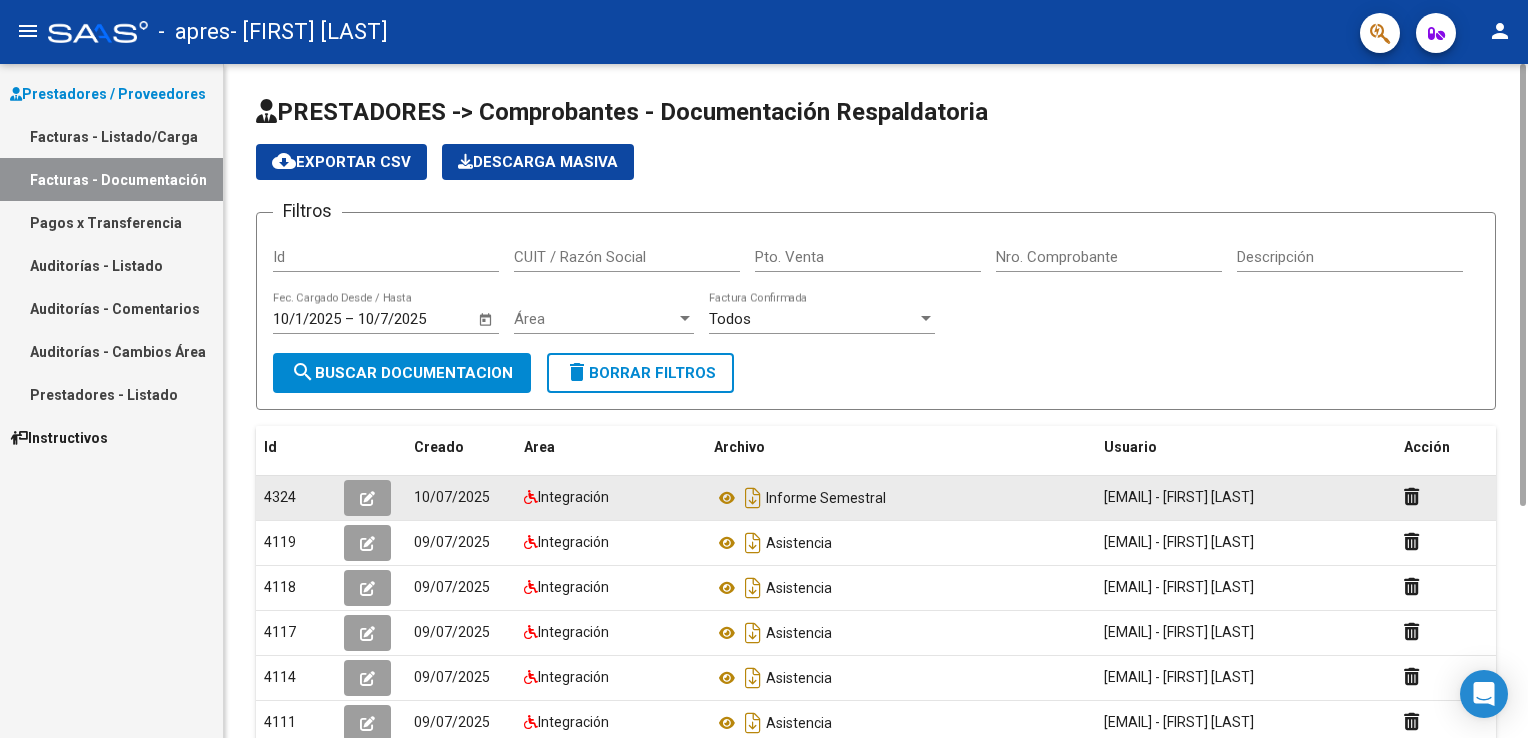 scroll, scrollTop: 356, scrollLeft: 0, axis: vertical 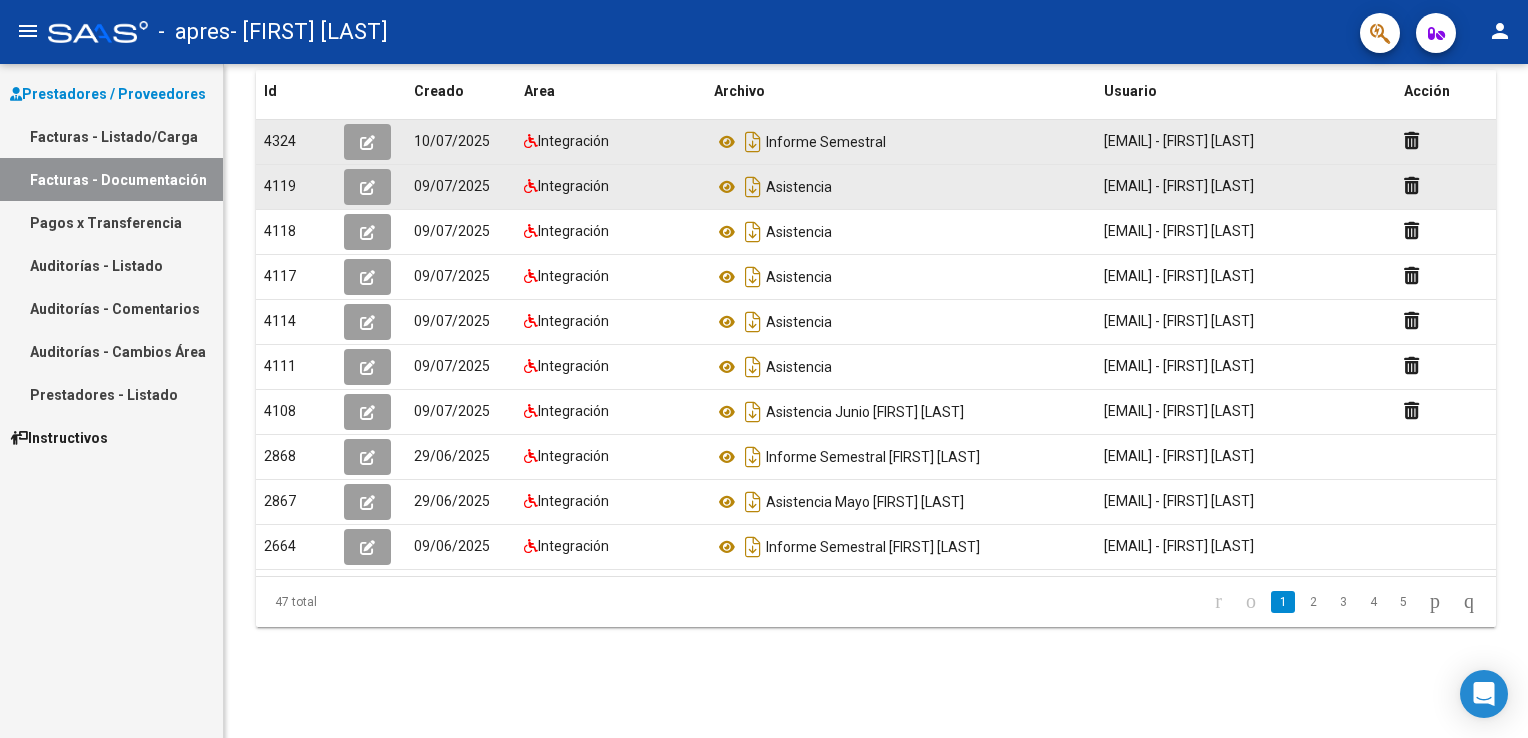 click 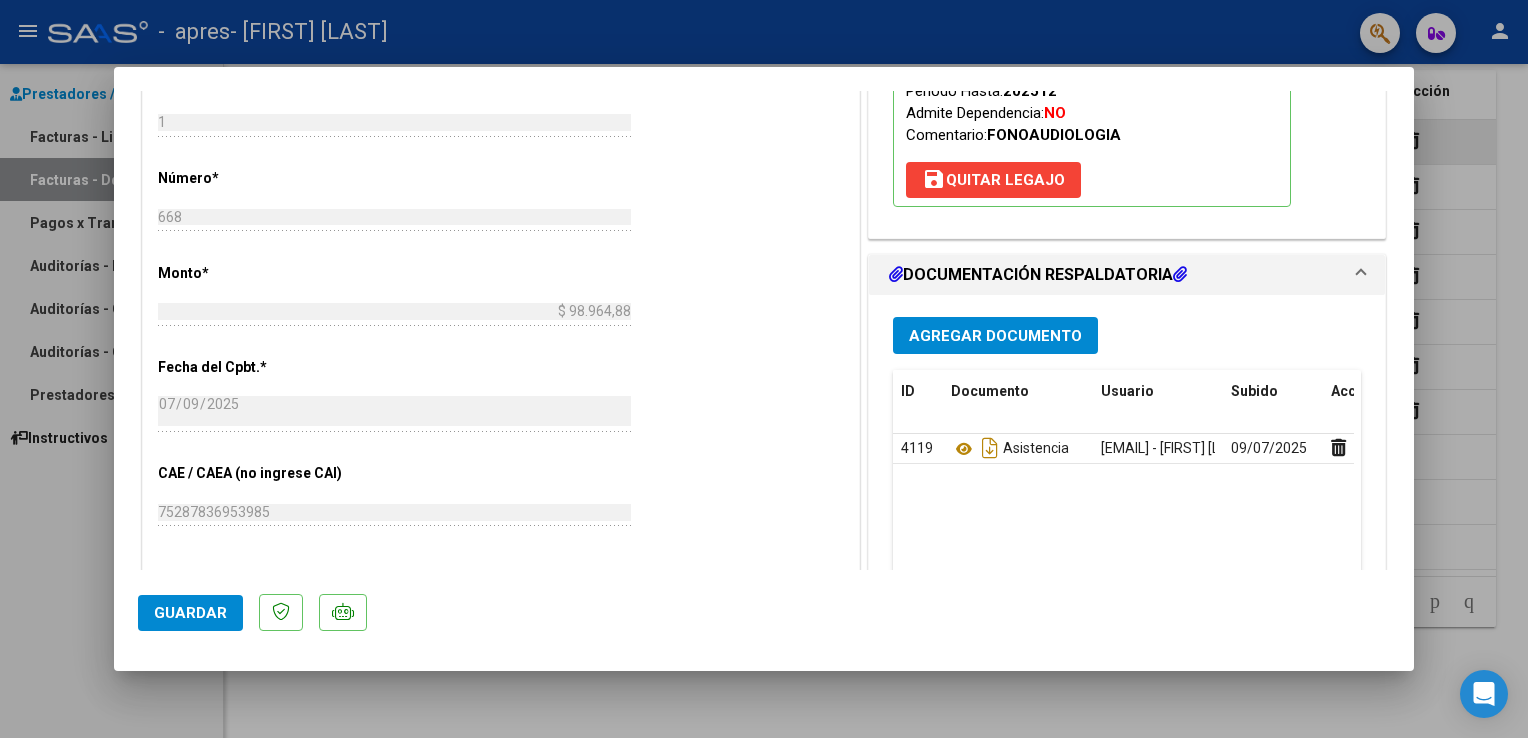 scroll, scrollTop: 800, scrollLeft: 0, axis: vertical 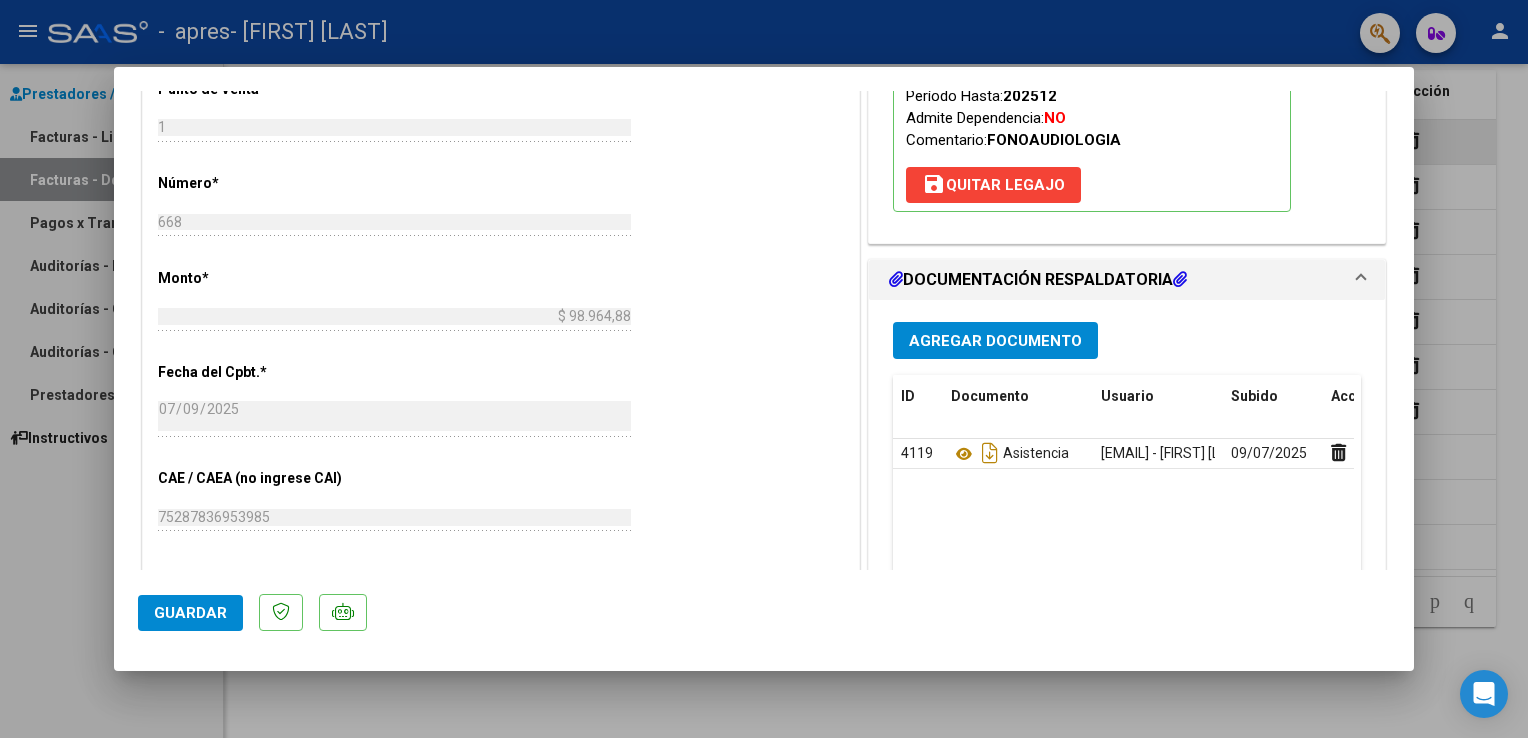click at bounding box center [1361, 280] 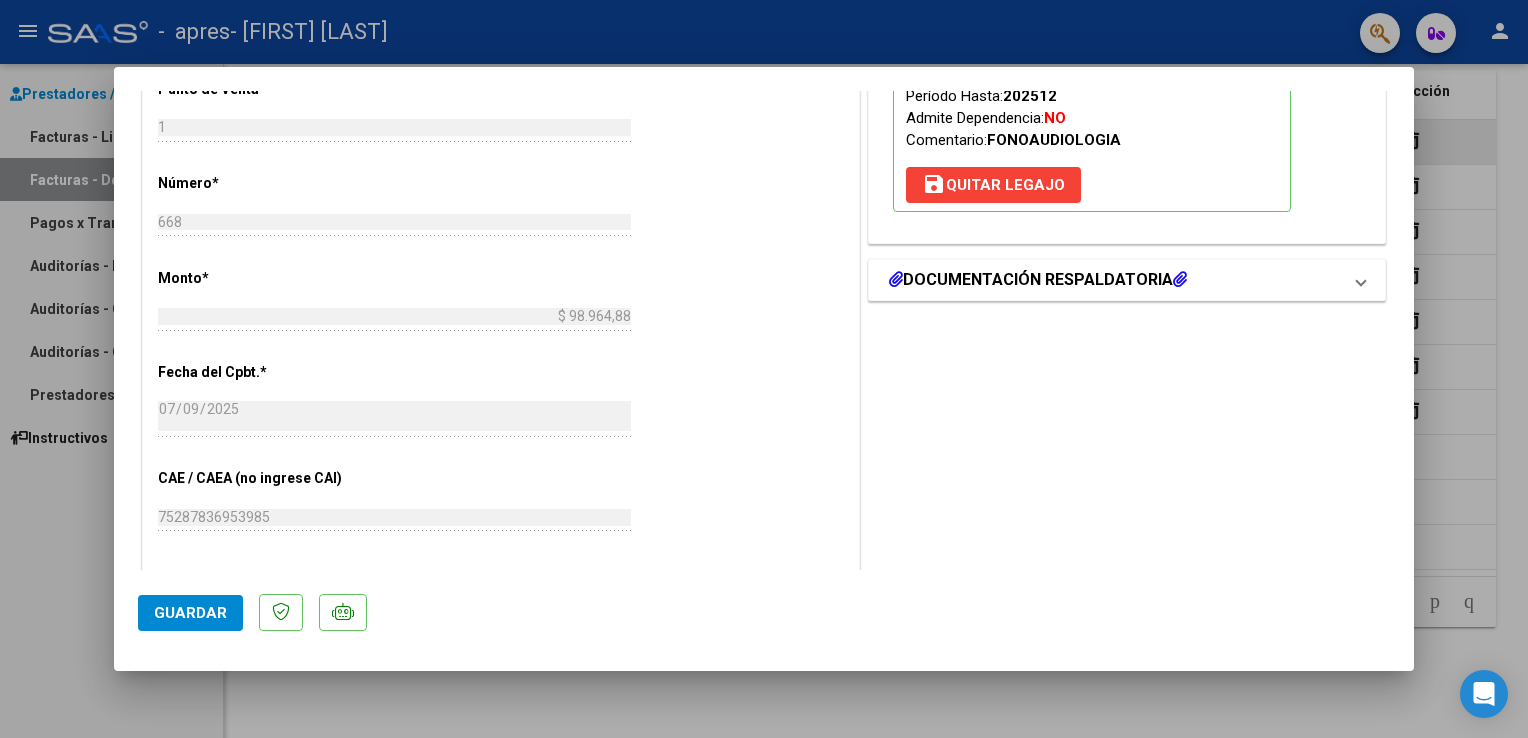 click at bounding box center (1361, 280) 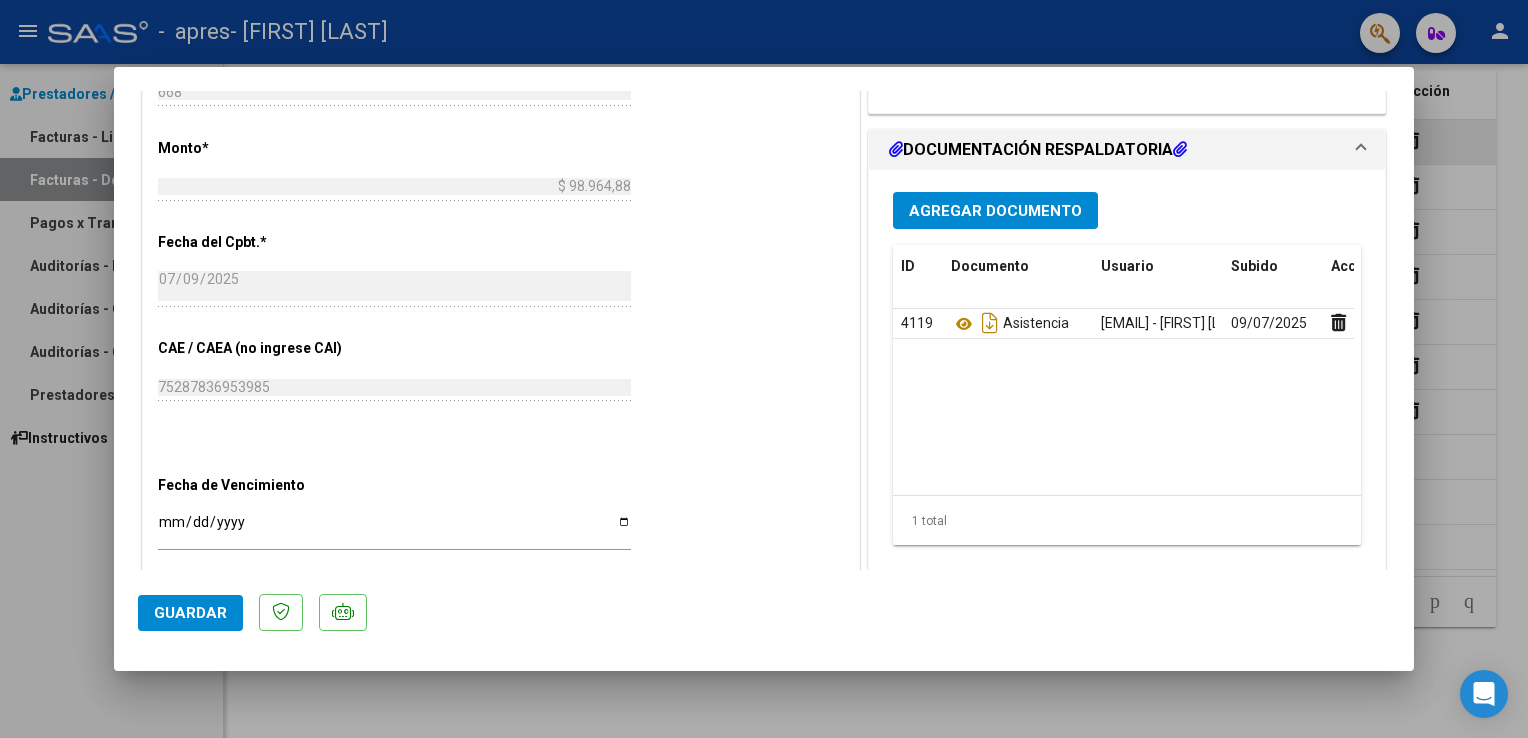 scroll, scrollTop: 933, scrollLeft: 0, axis: vertical 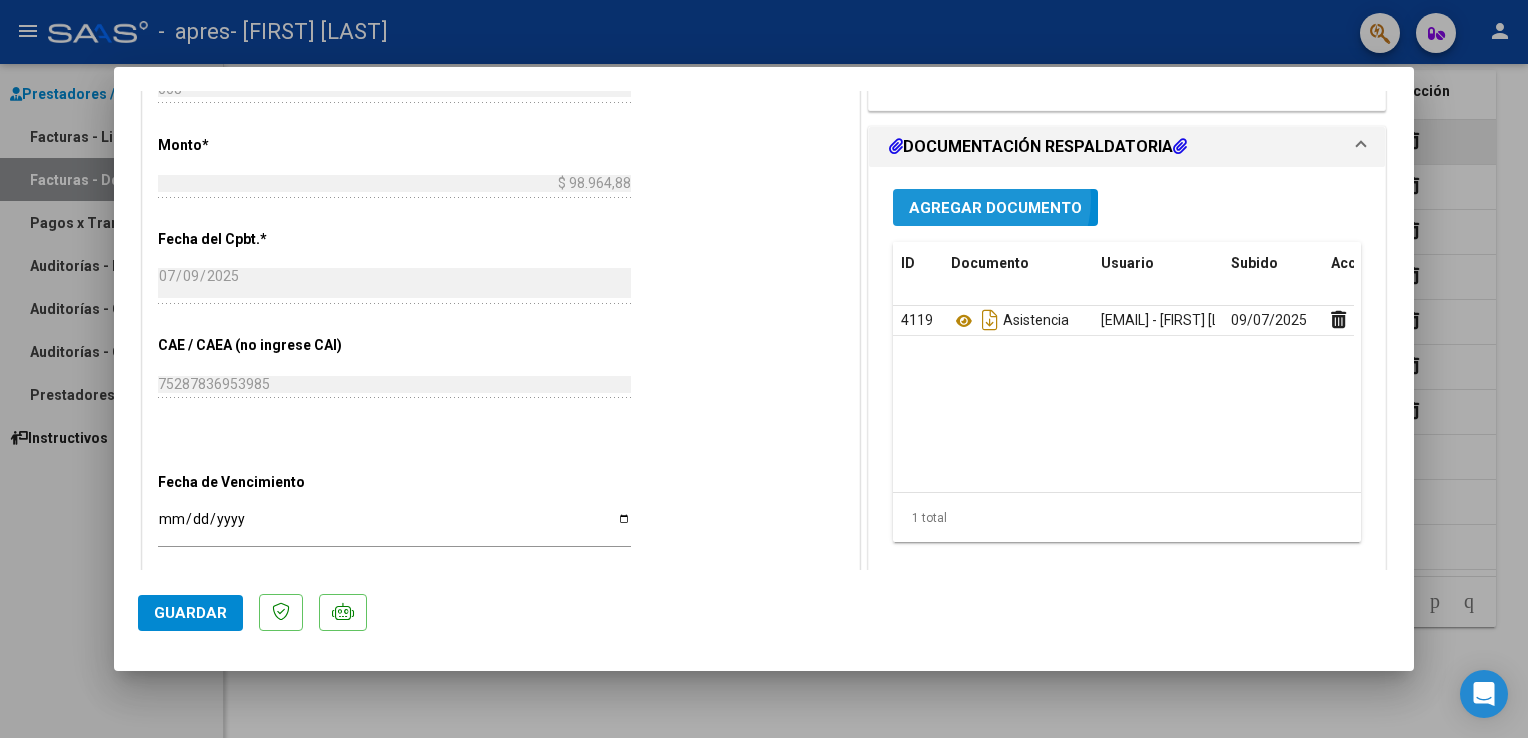 click on "Agregar Documento" at bounding box center (995, 208) 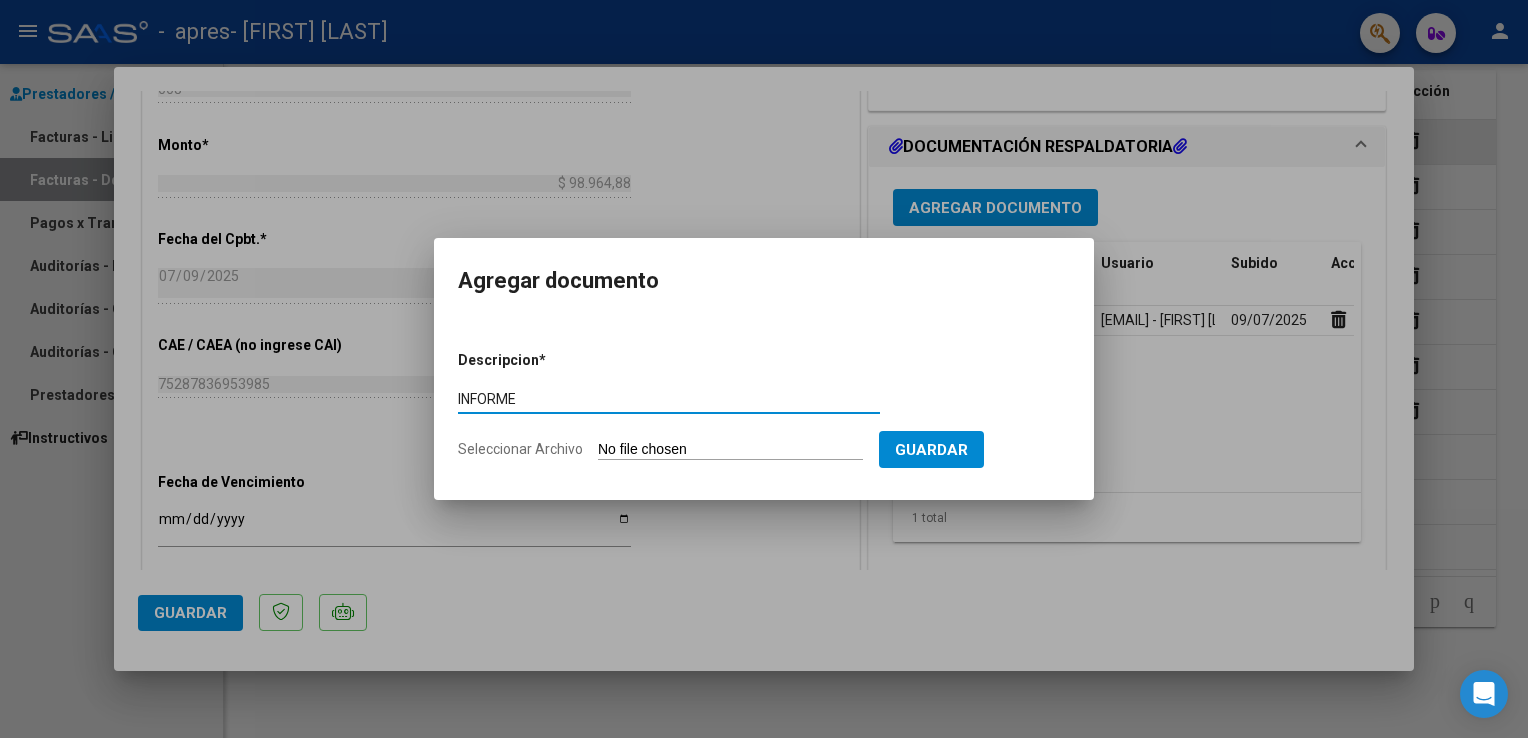 type on "INFORME" 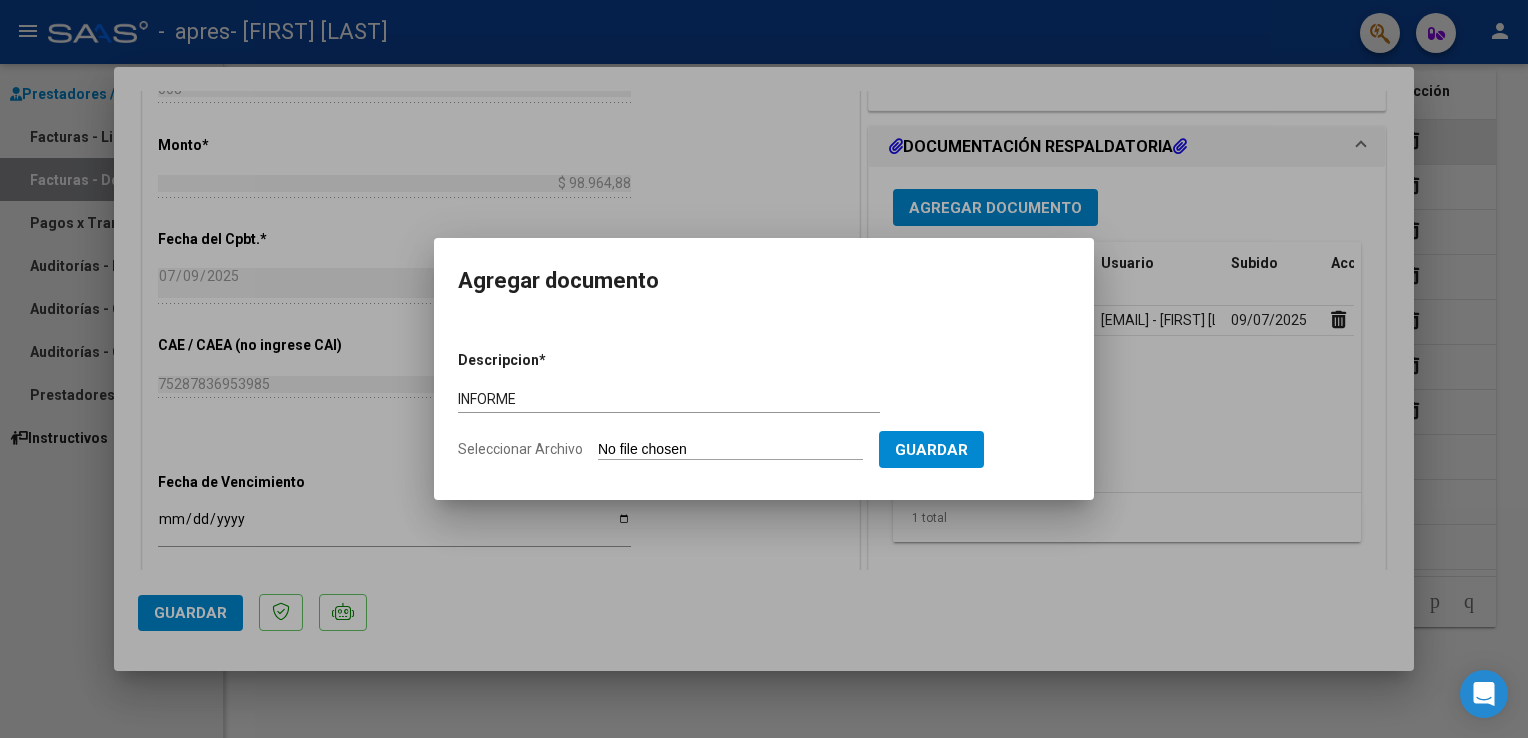 click at bounding box center [764, 369] 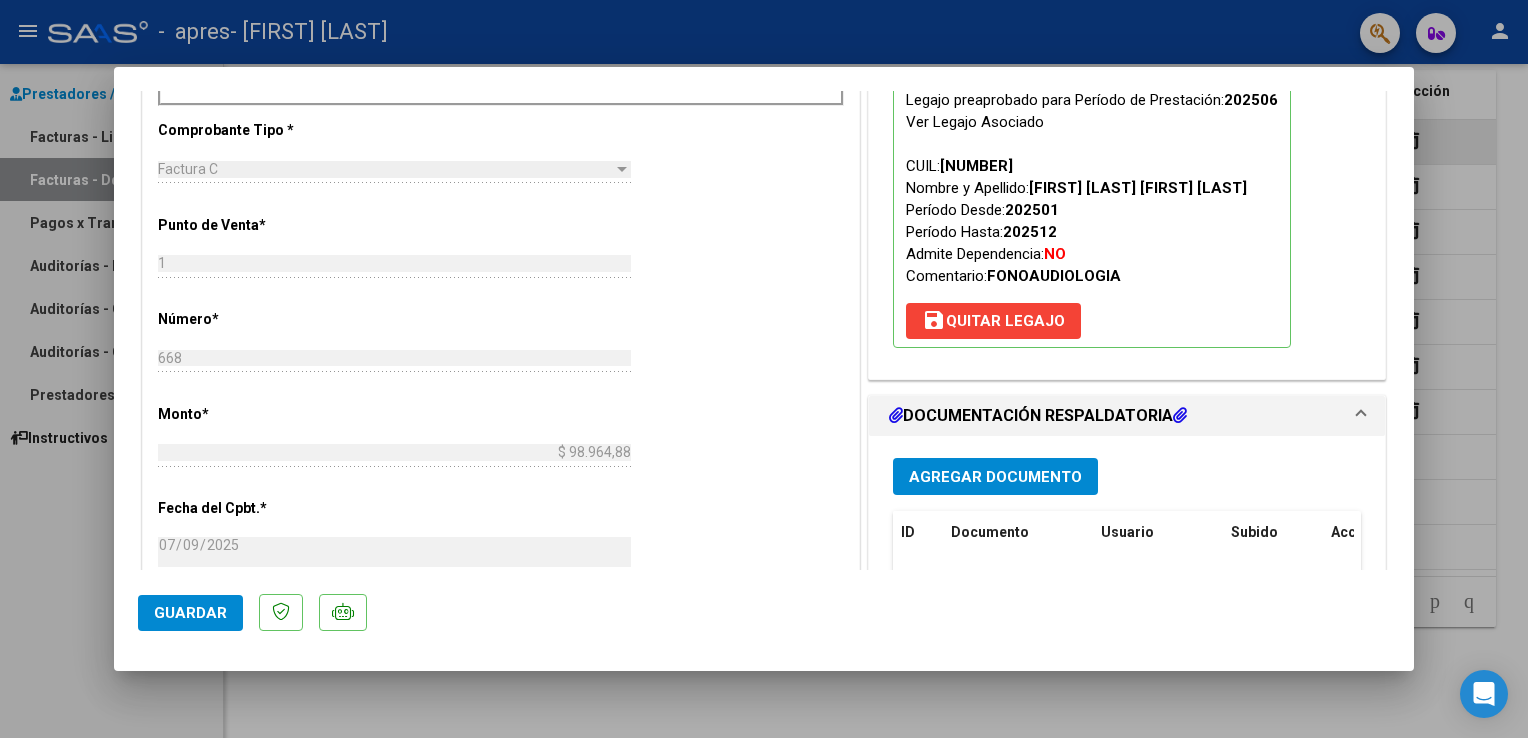 scroll, scrollTop: 633, scrollLeft: 0, axis: vertical 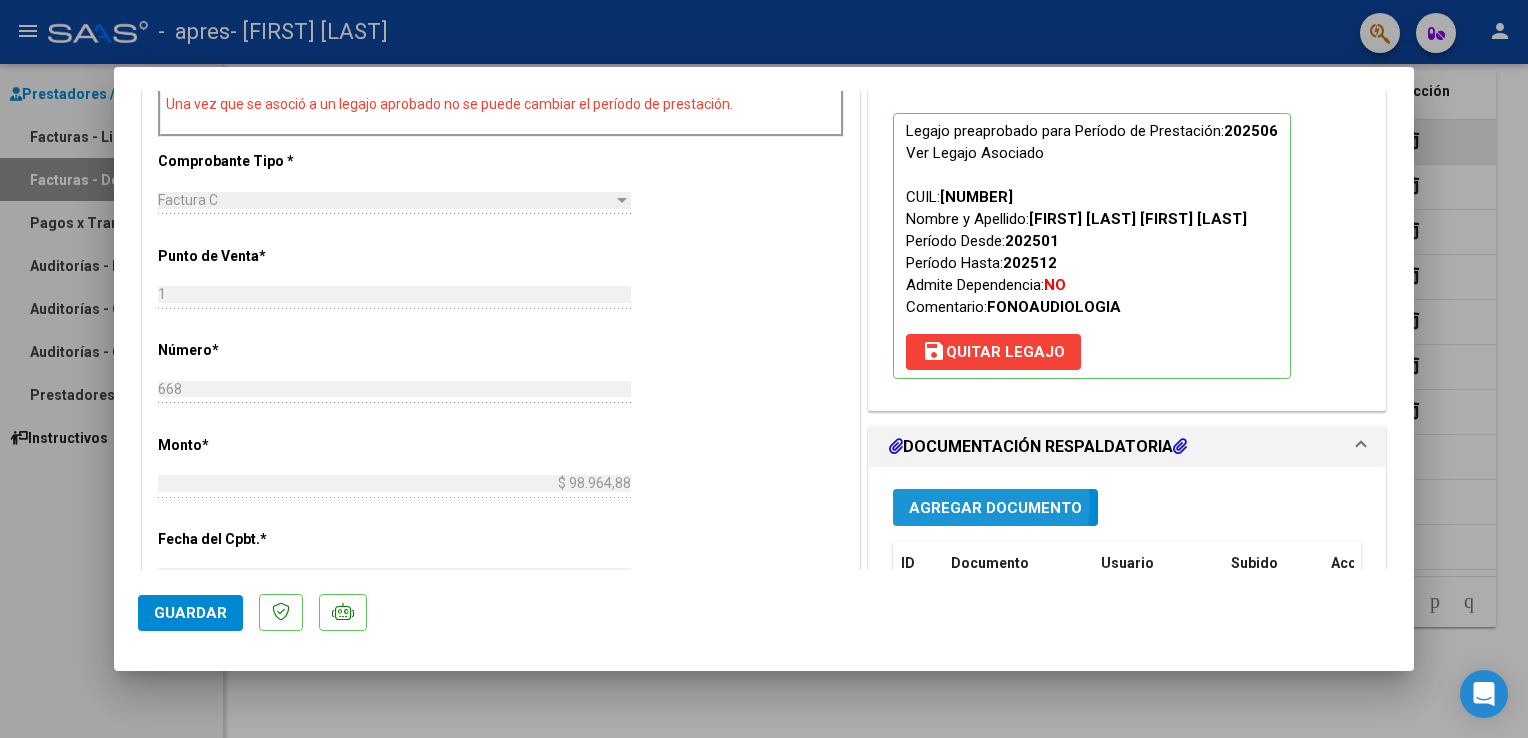 click on "Agregar Documento" at bounding box center (995, 508) 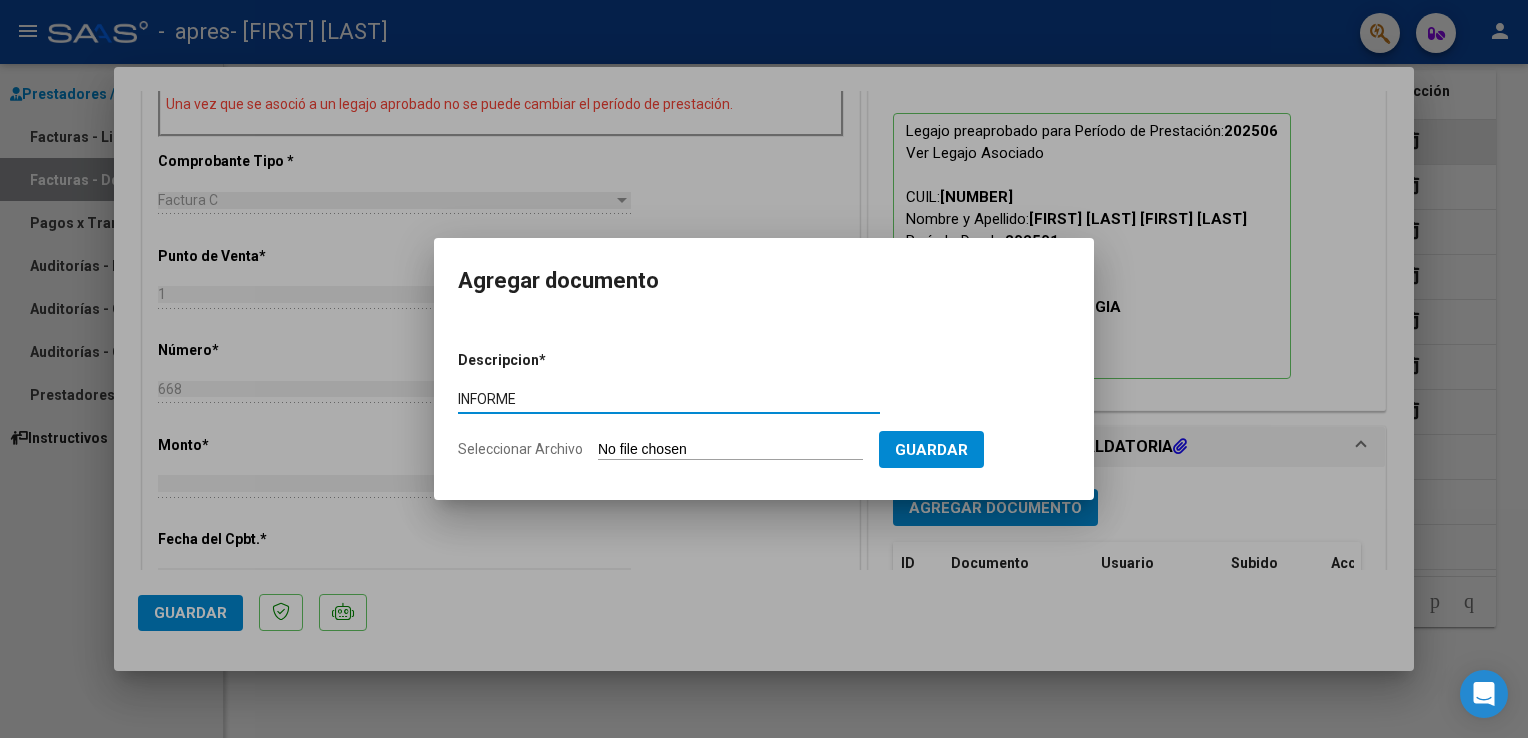 type on "INFORME" 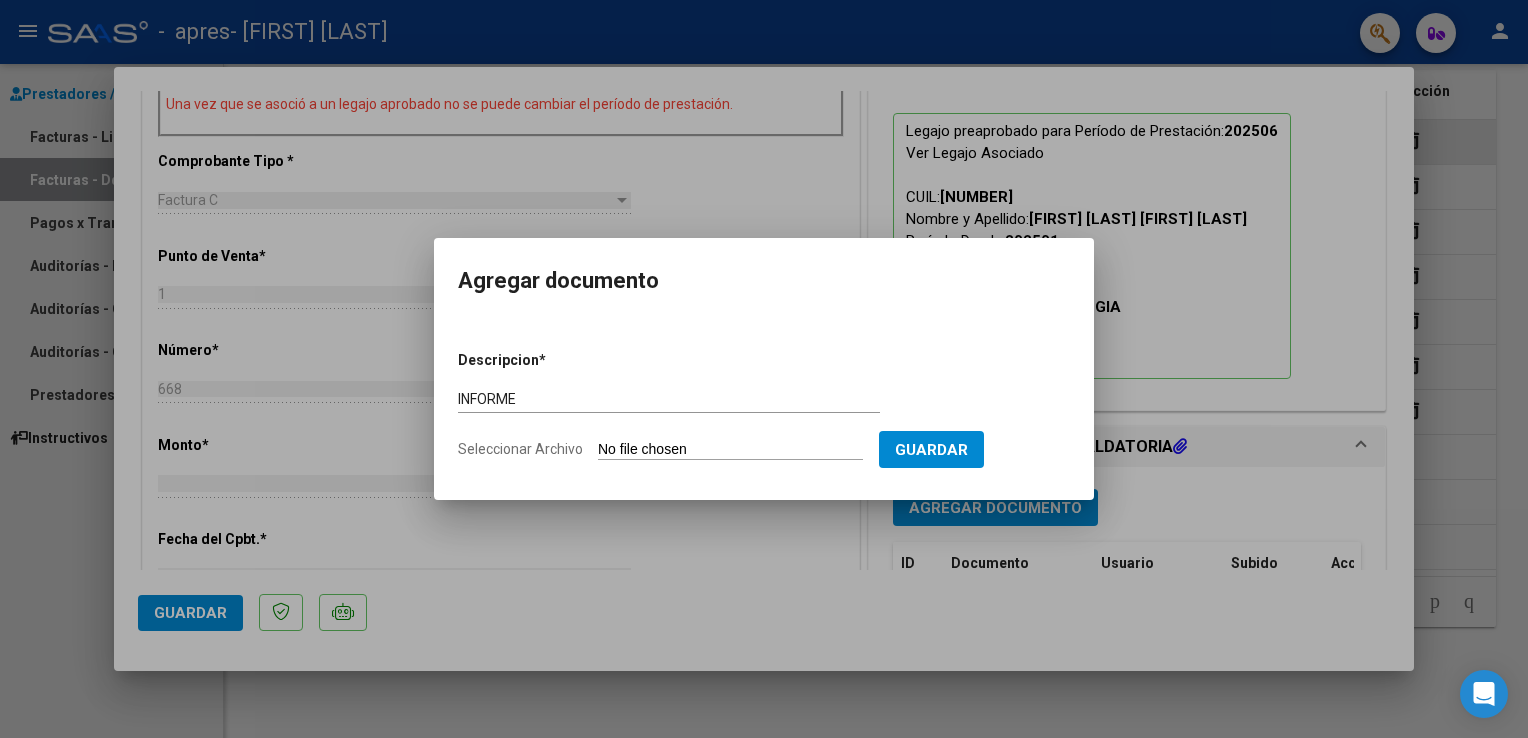 click on "Seleccionar Archivo" at bounding box center [730, 450] 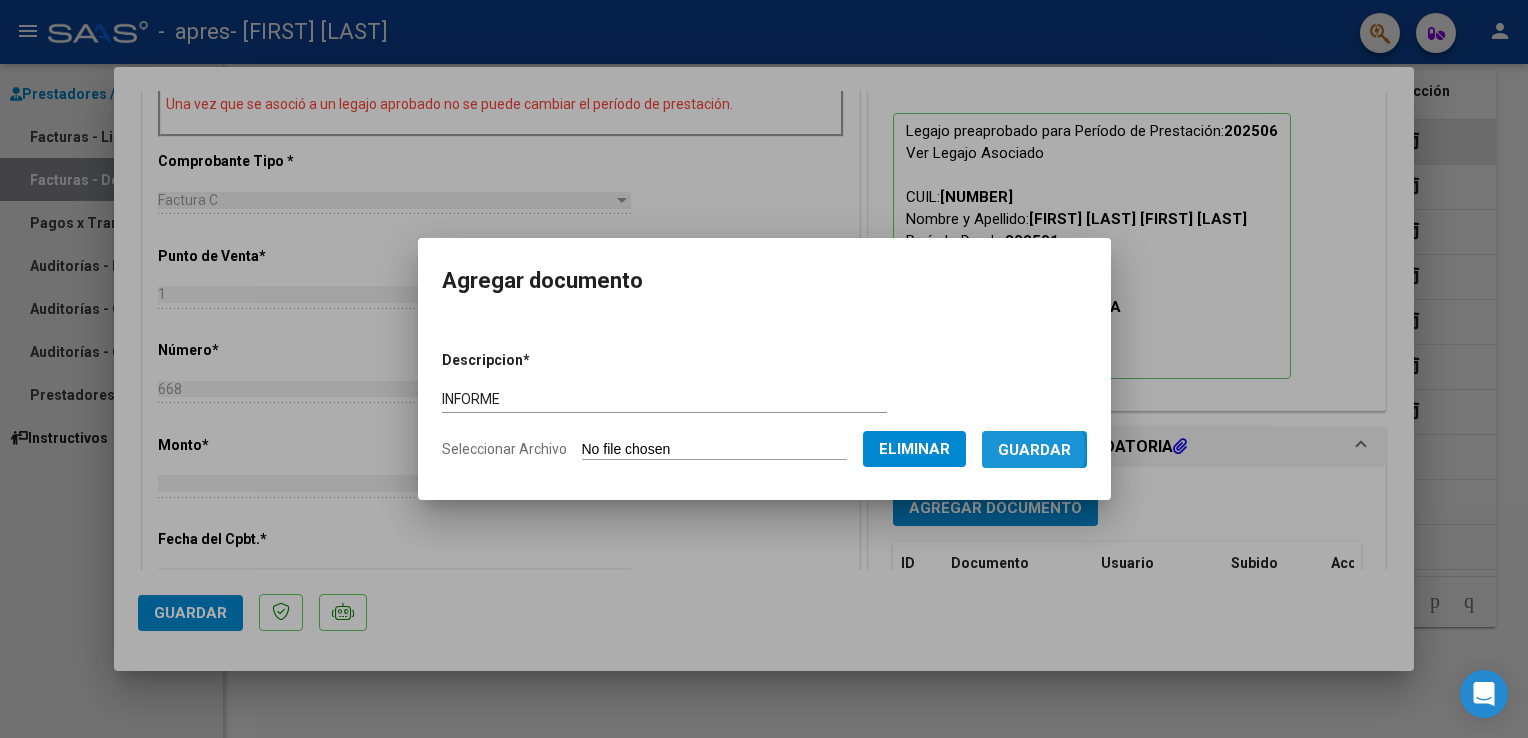 click on "Guardar" at bounding box center (1034, 450) 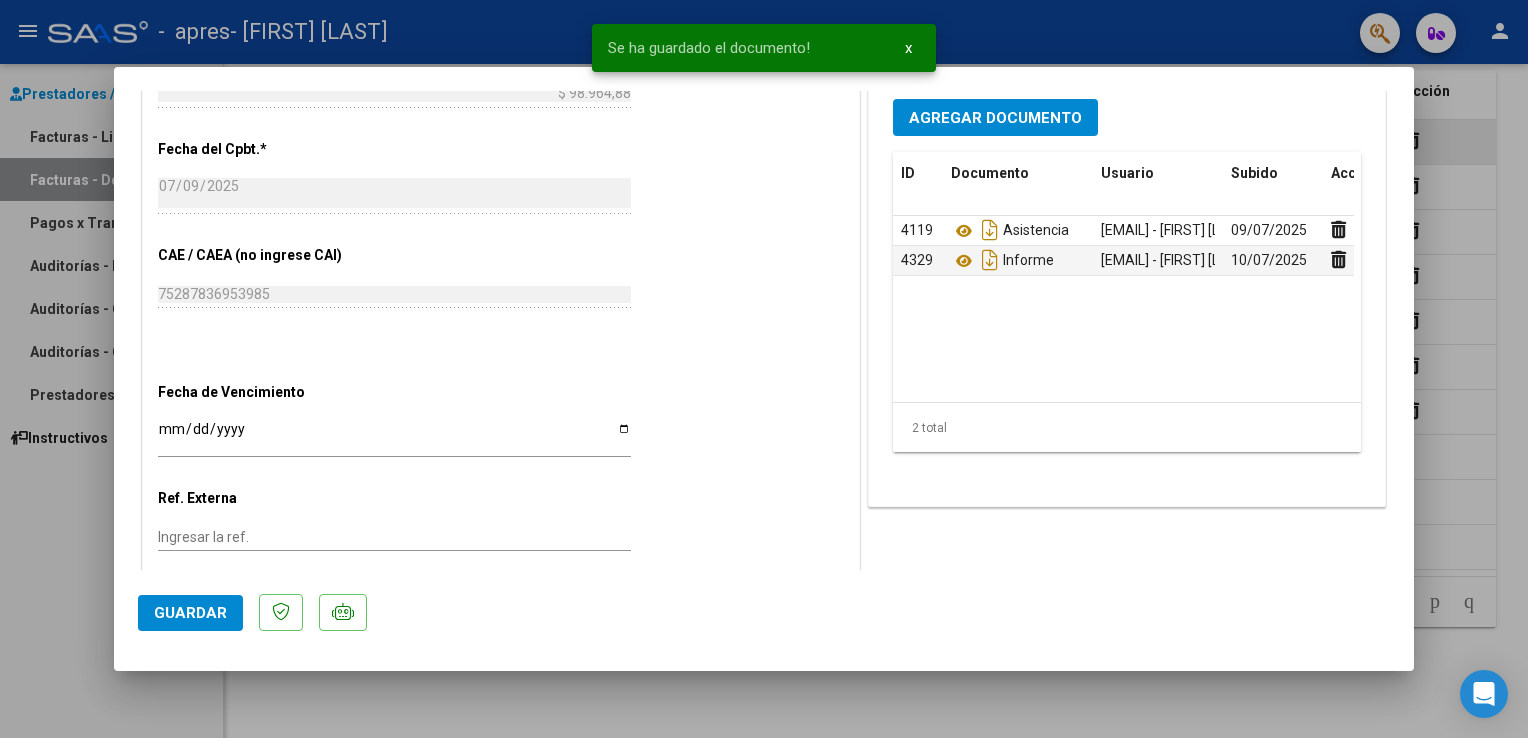 scroll, scrollTop: 1133, scrollLeft: 0, axis: vertical 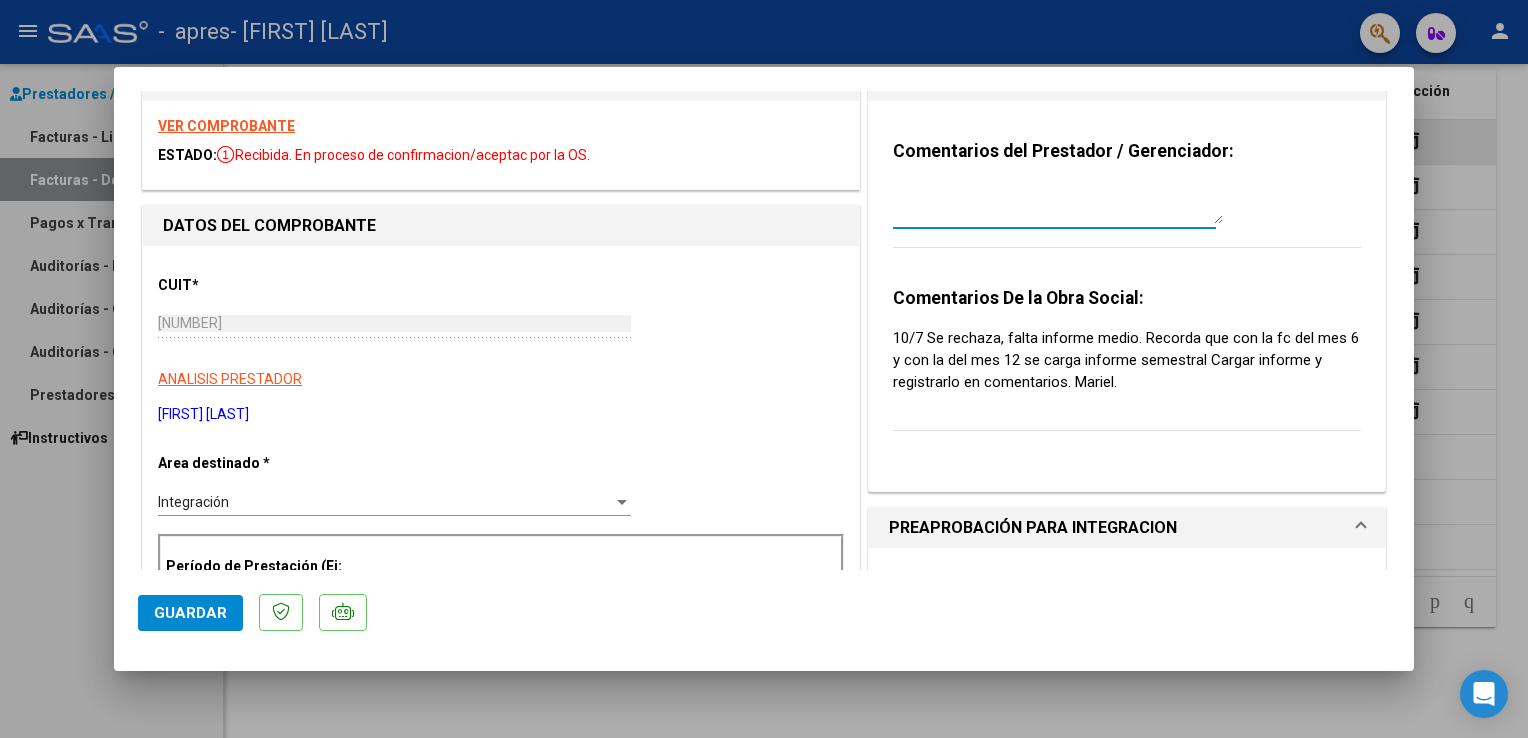 click at bounding box center [1058, 204] 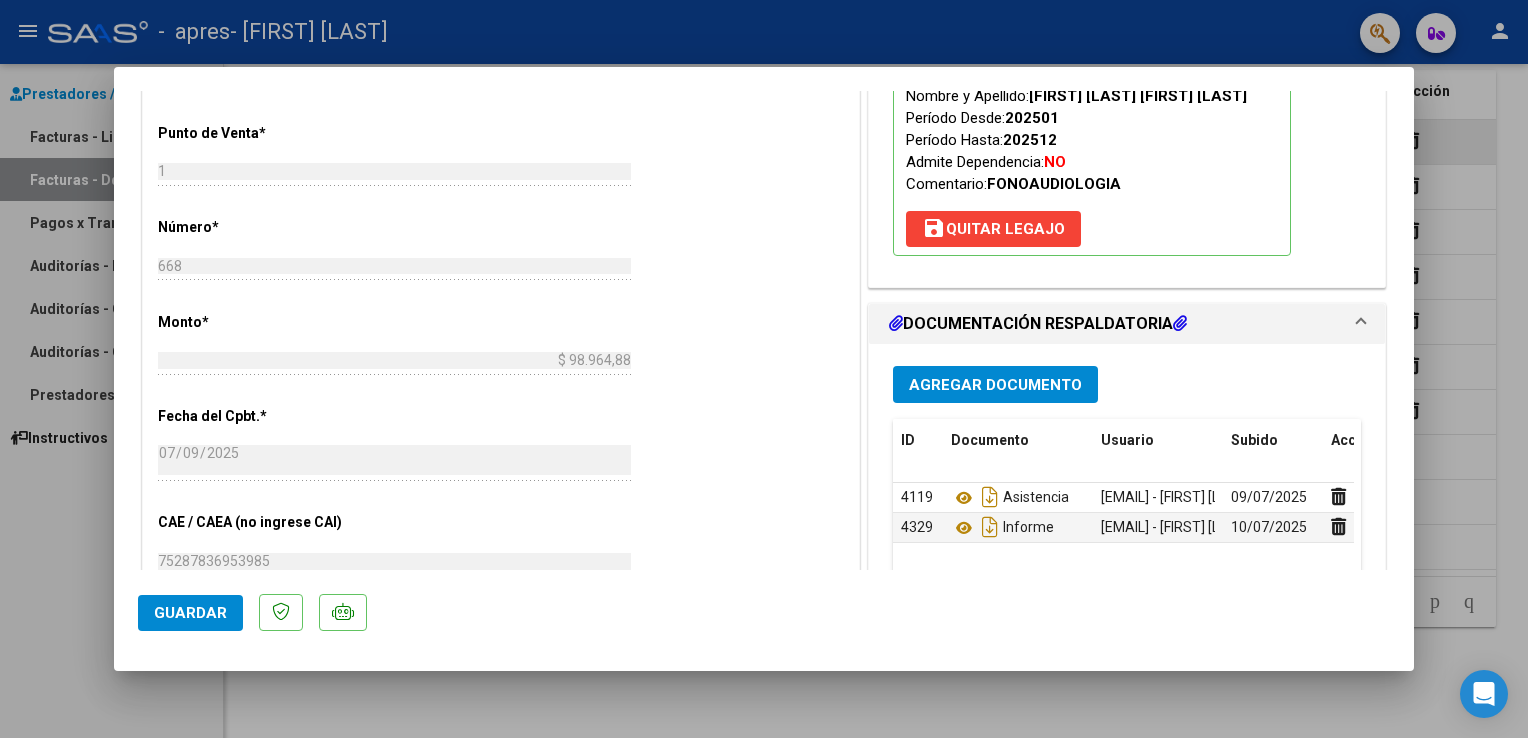 scroll, scrollTop: 756, scrollLeft: 0, axis: vertical 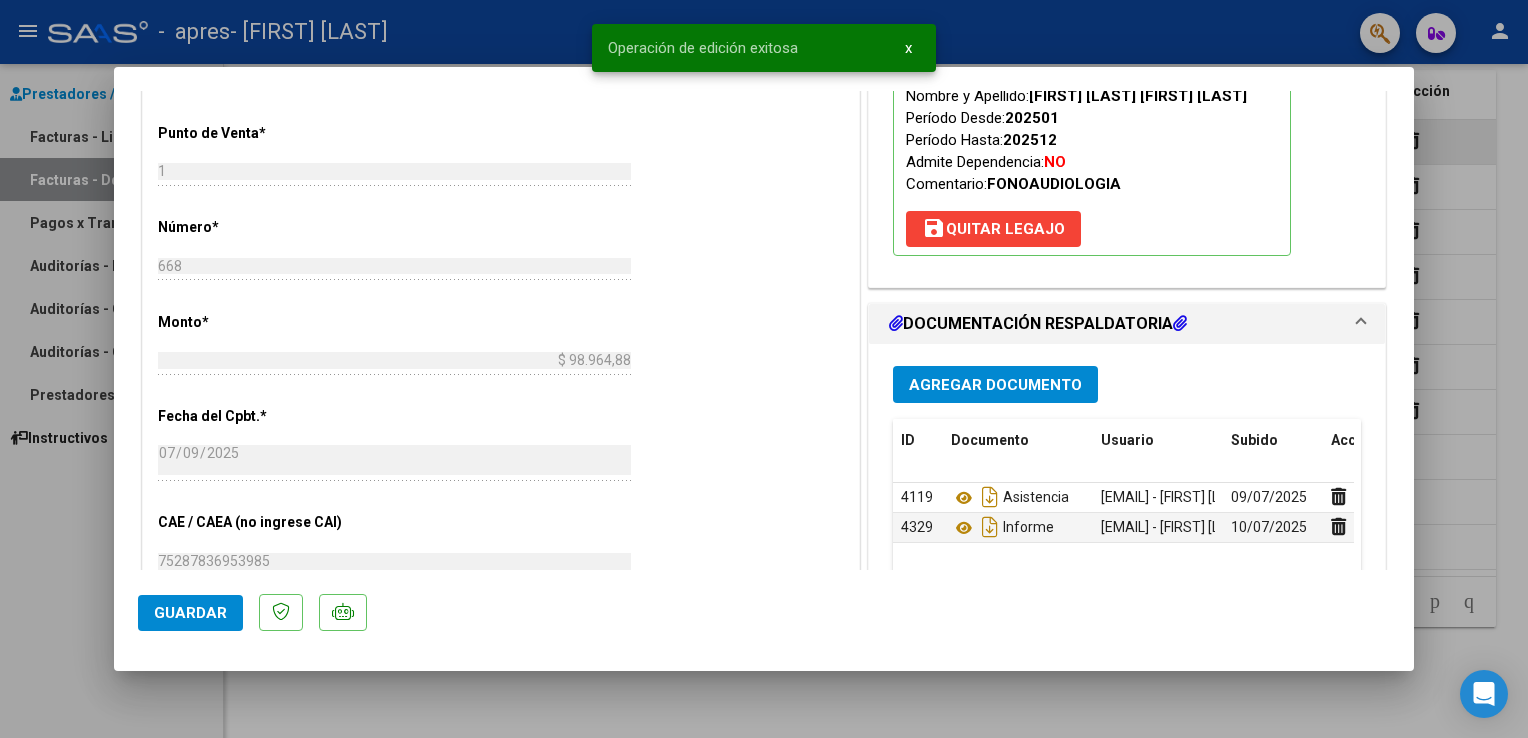 click at bounding box center [764, 369] 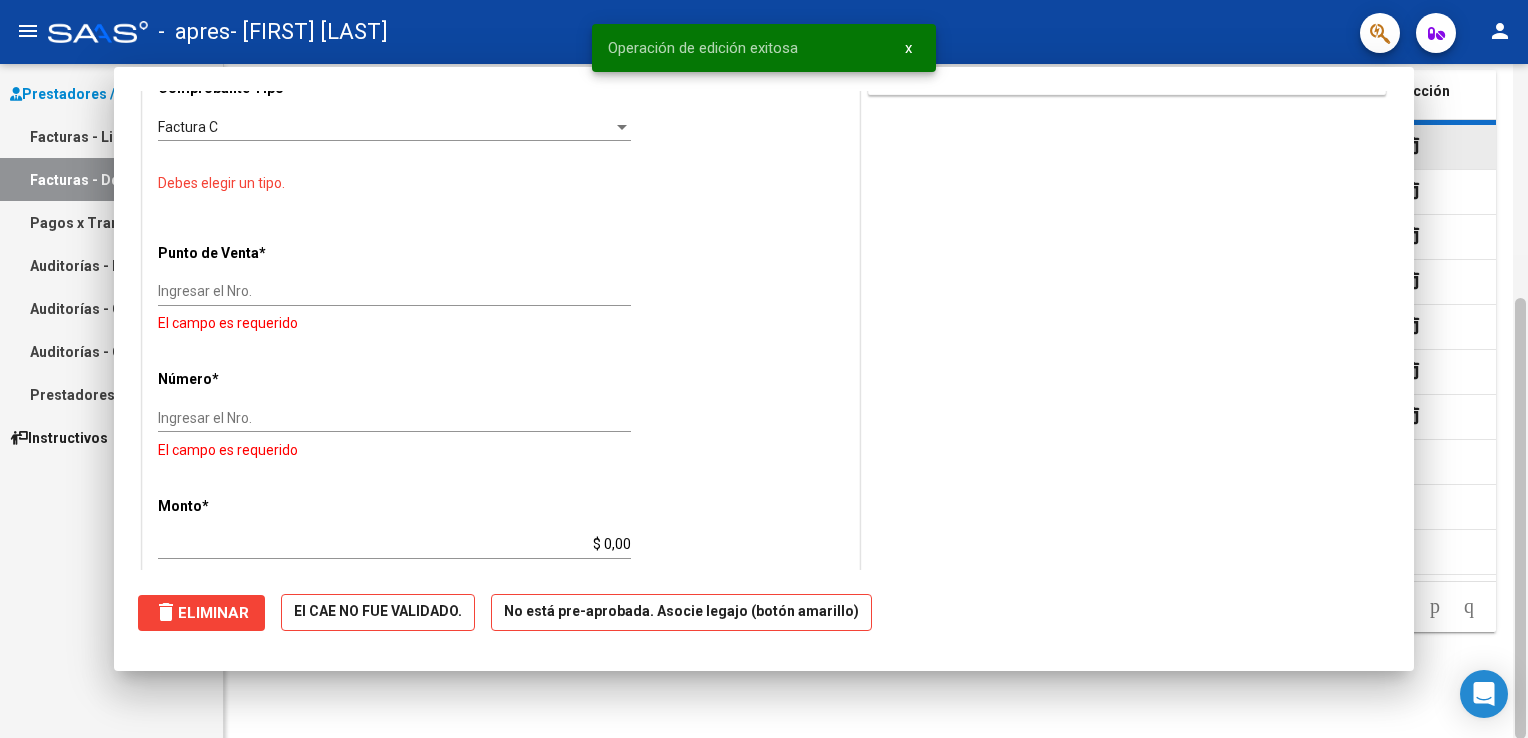 scroll, scrollTop: 0, scrollLeft: 0, axis: both 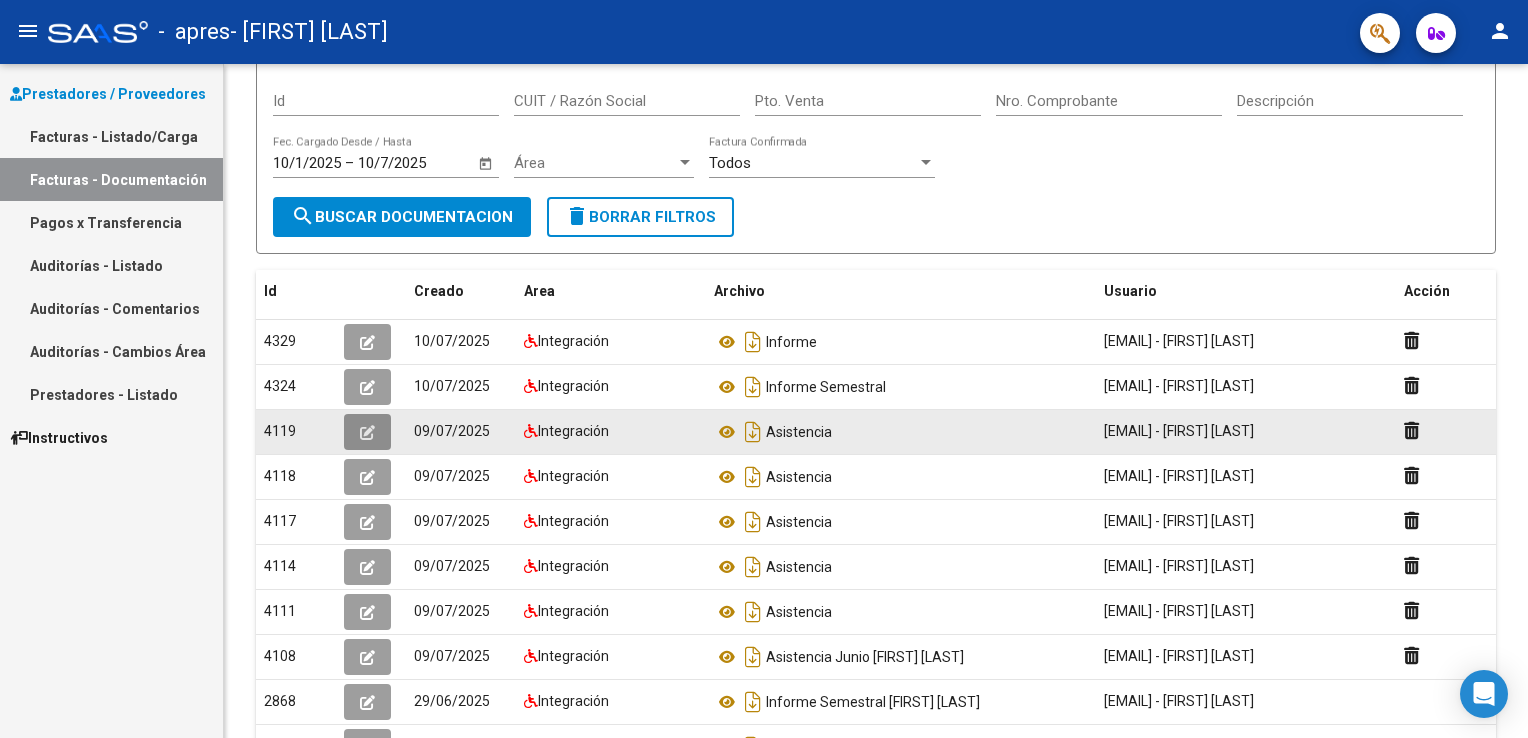 click 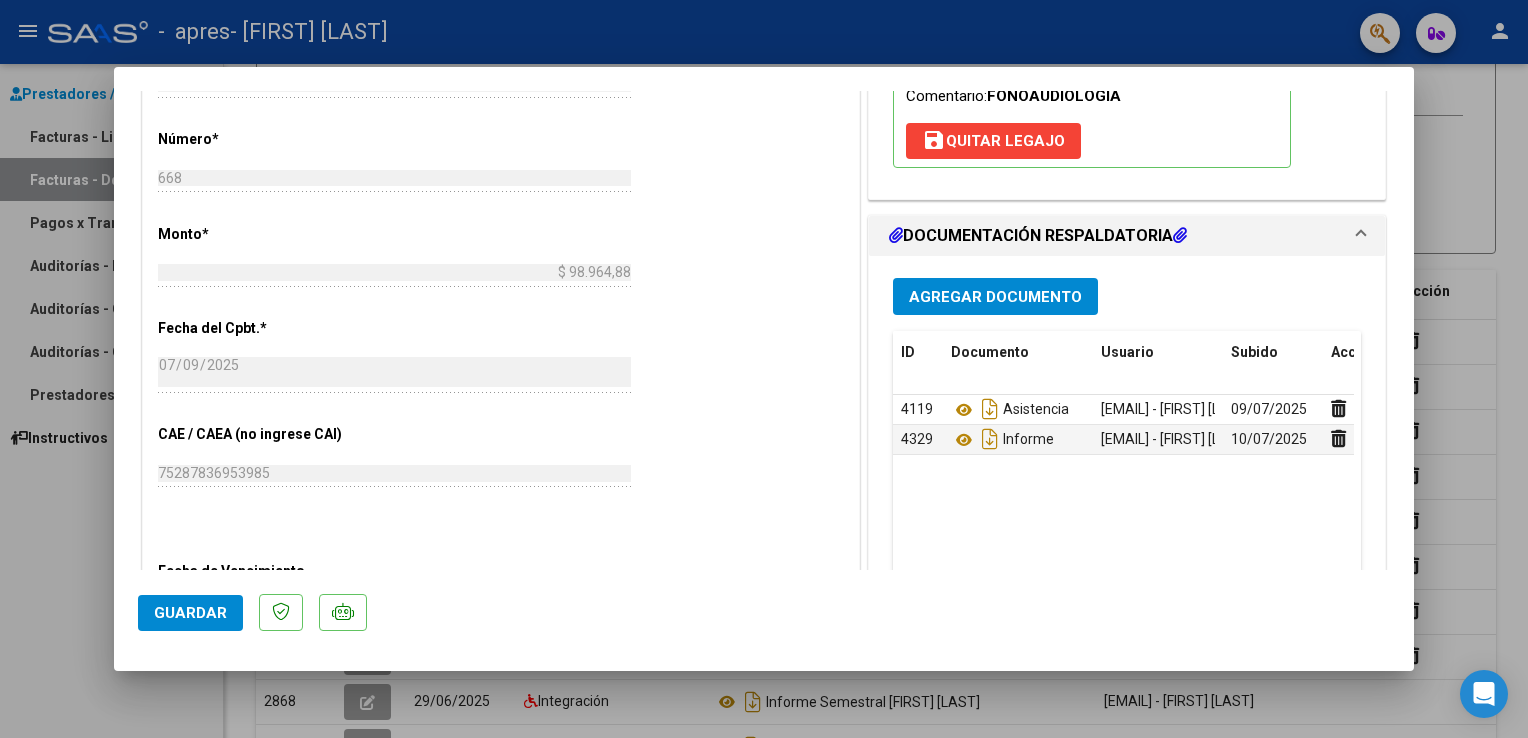 scroll, scrollTop: 800, scrollLeft: 0, axis: vertical 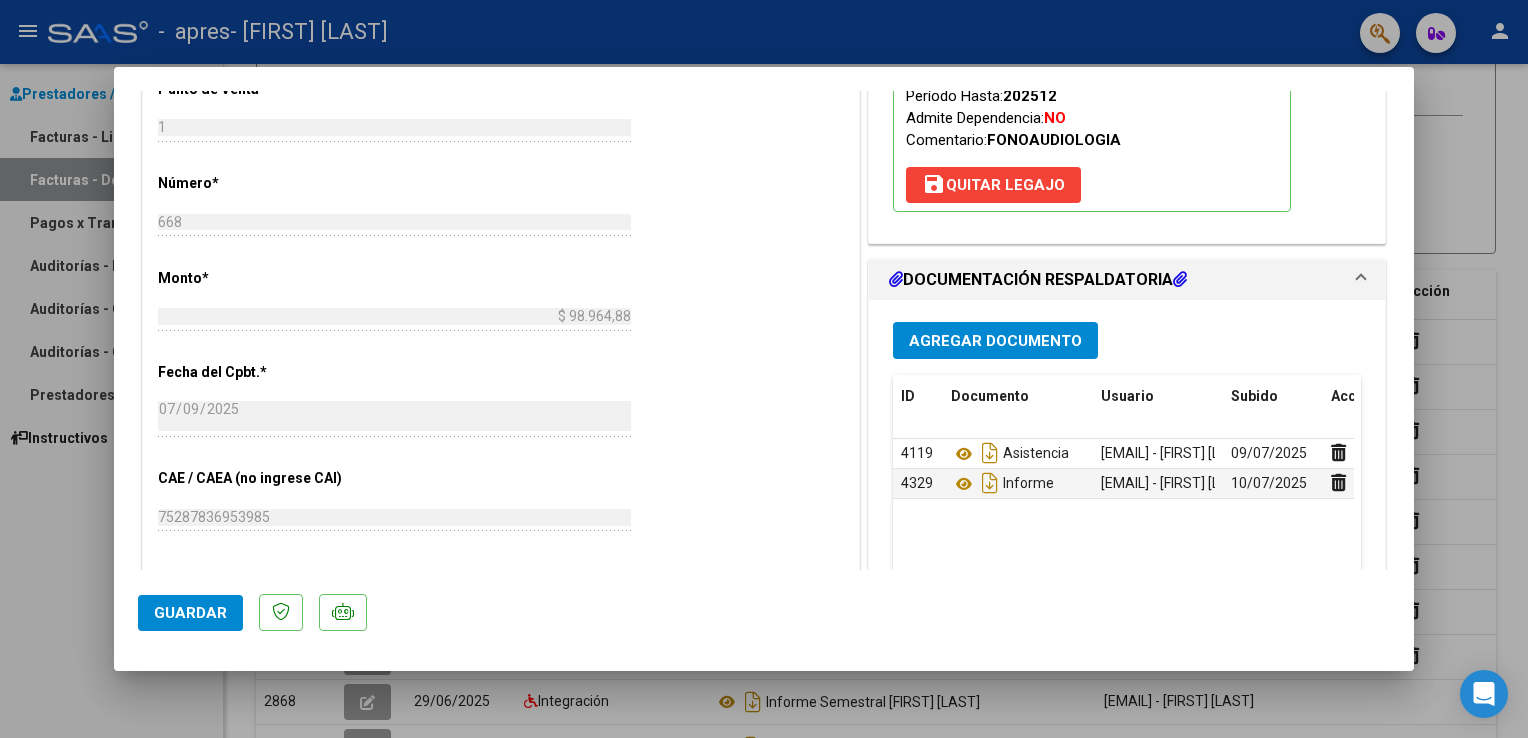 click at bounding box center [764, 369] 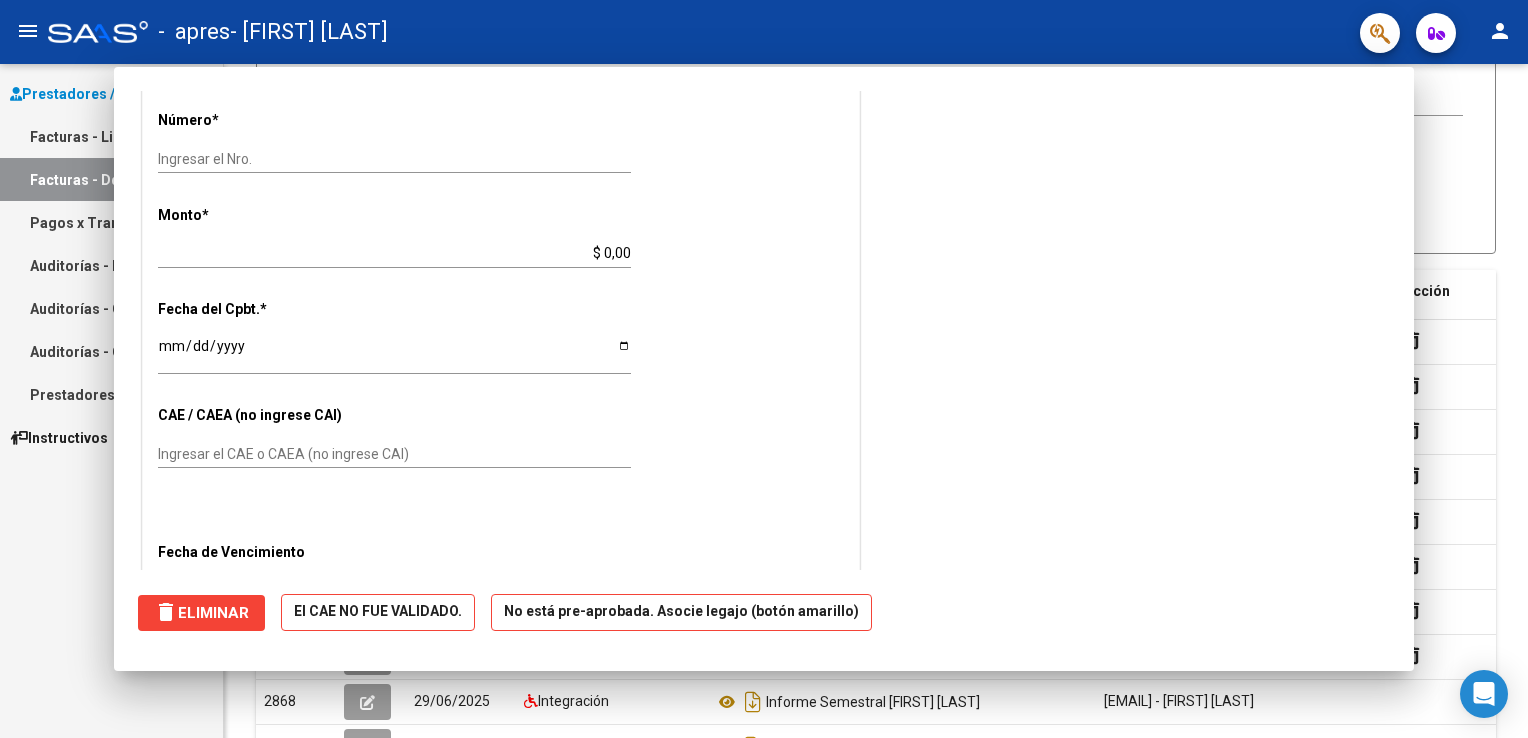 scroll, scrollTop: 0, scrollLeft: 0, axis: both 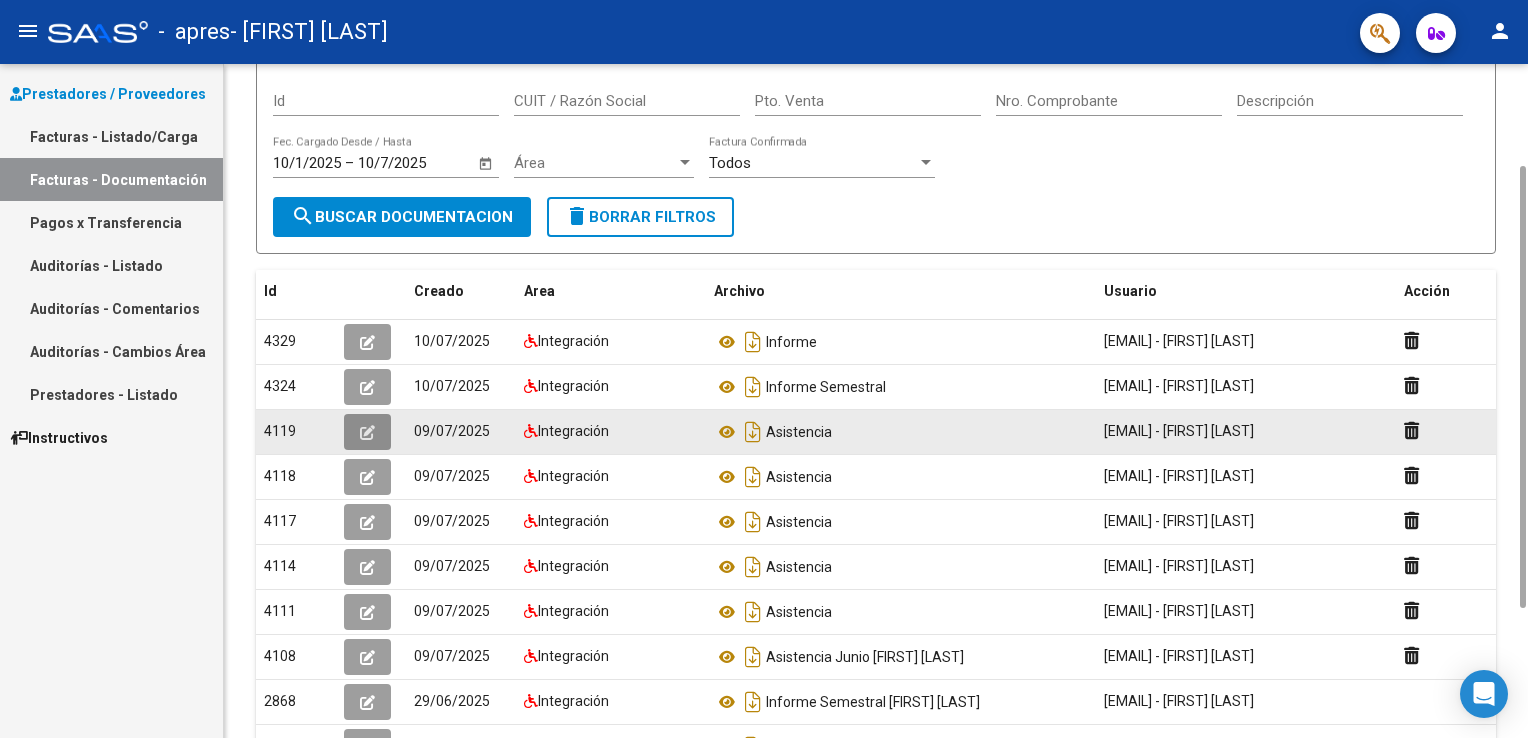 click 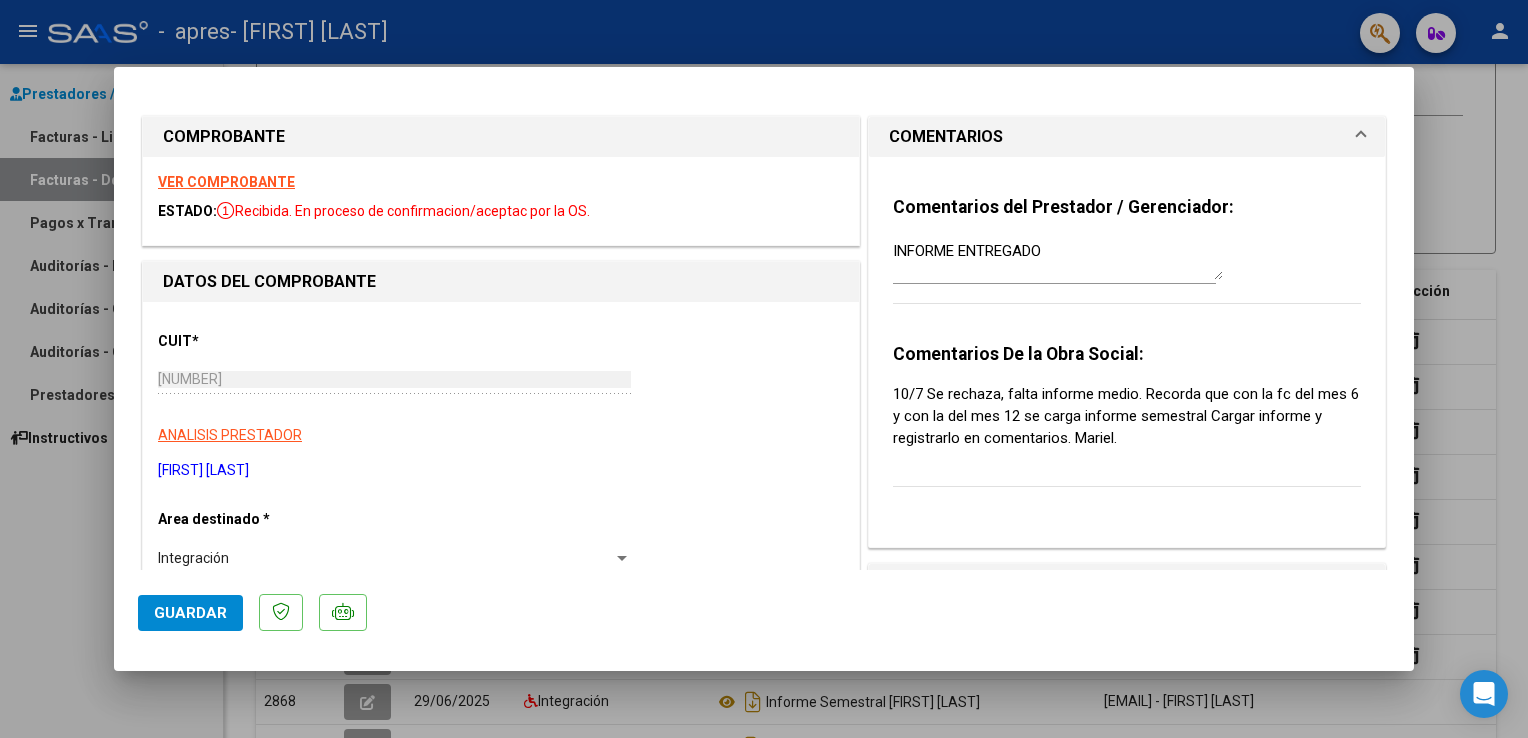 click at bounding box center [764, 369] 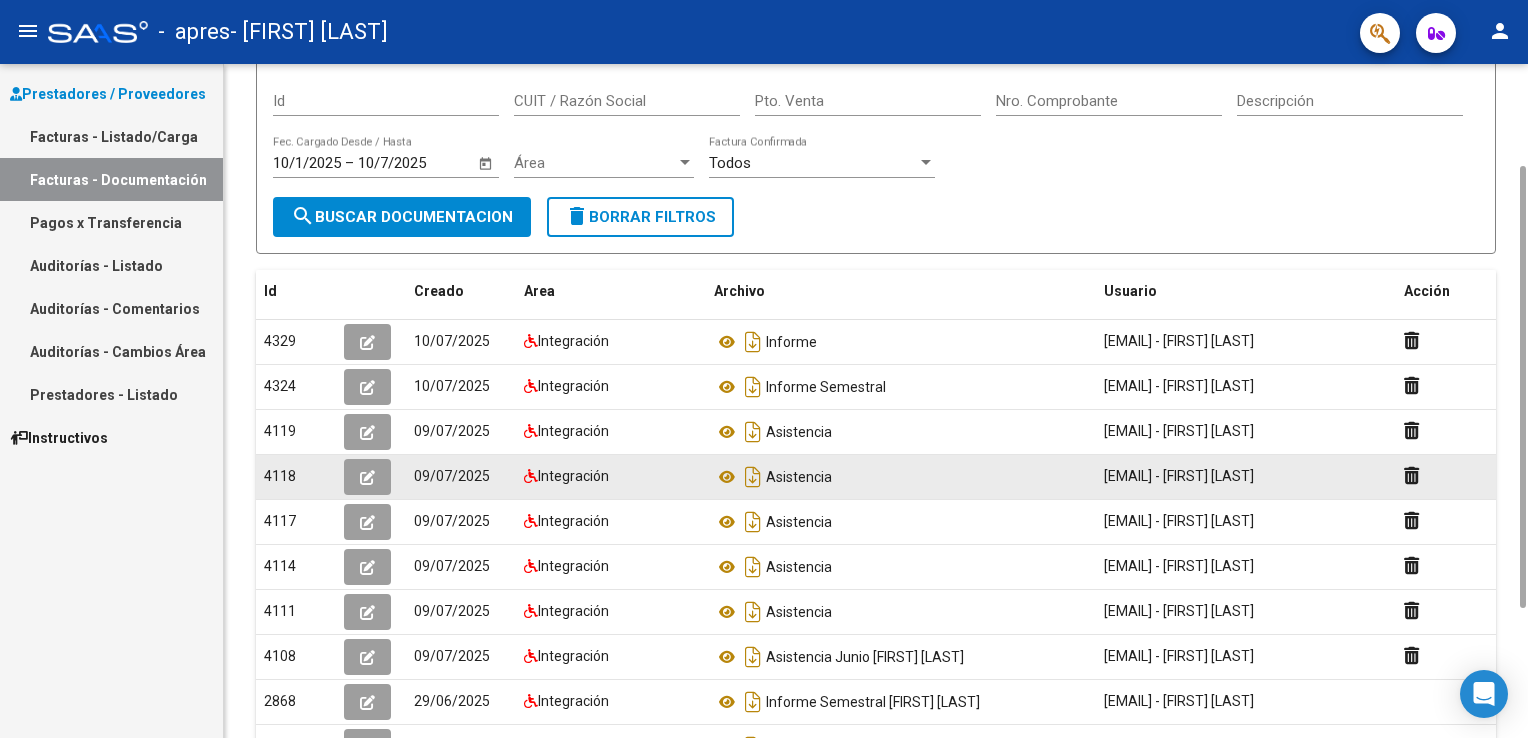 click 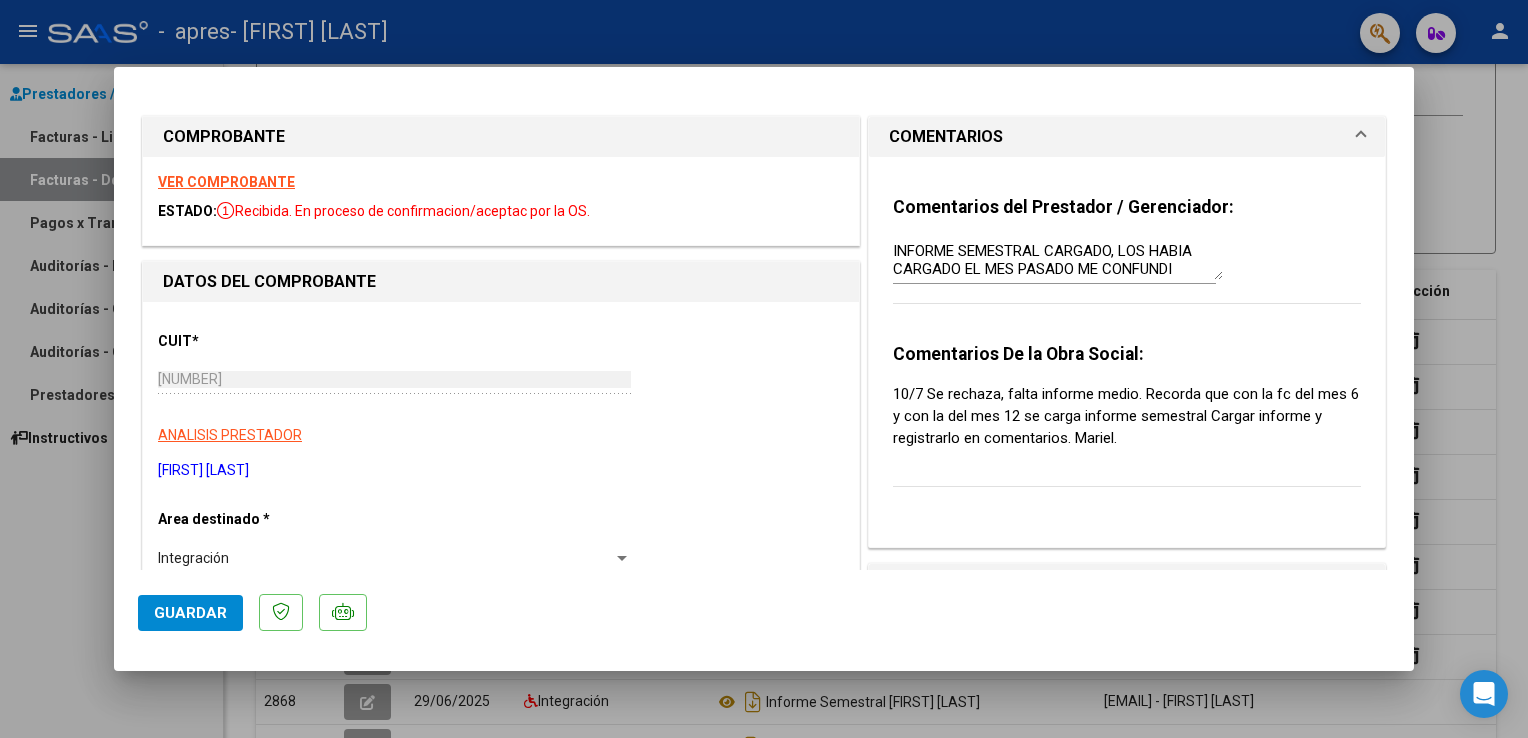 click at bounding box center [764, 369] 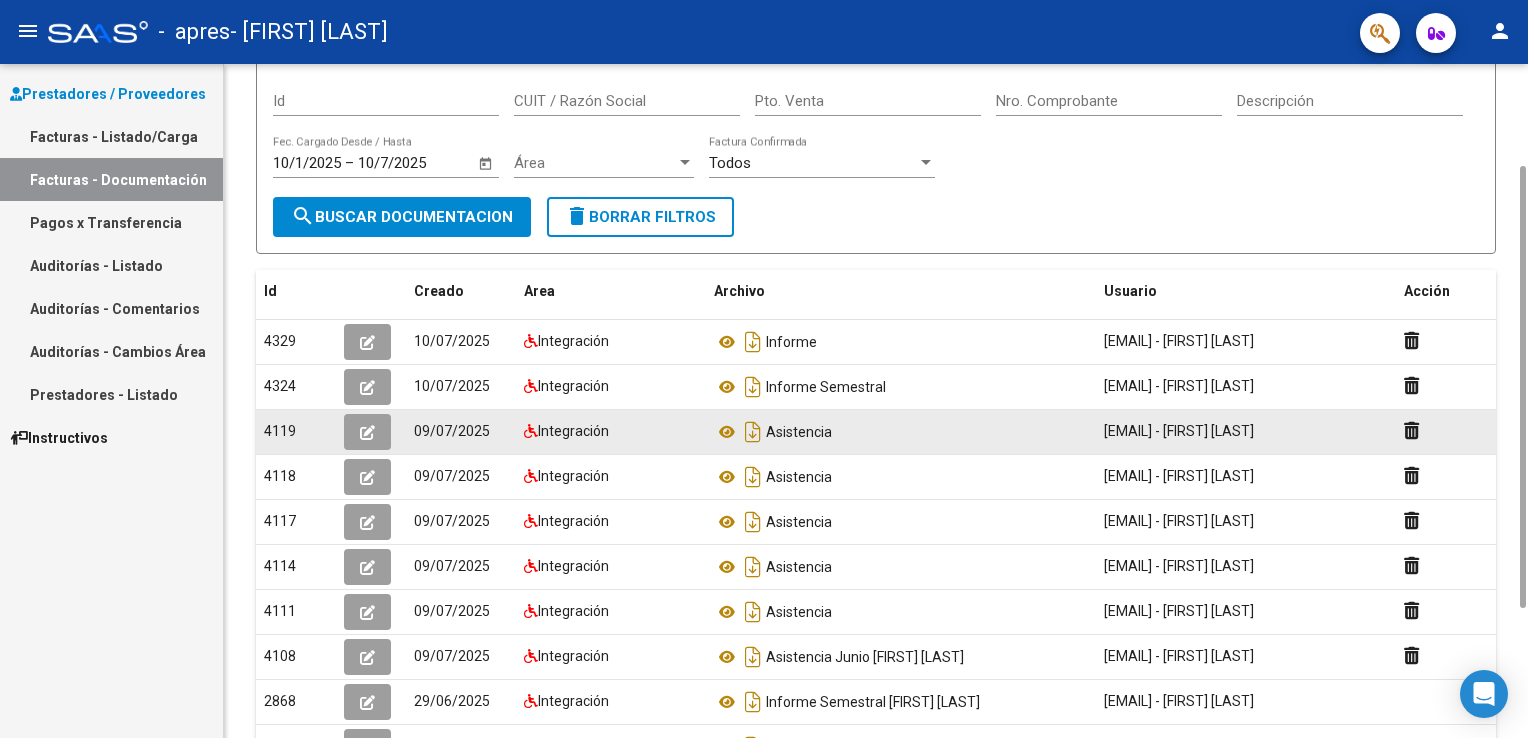 click 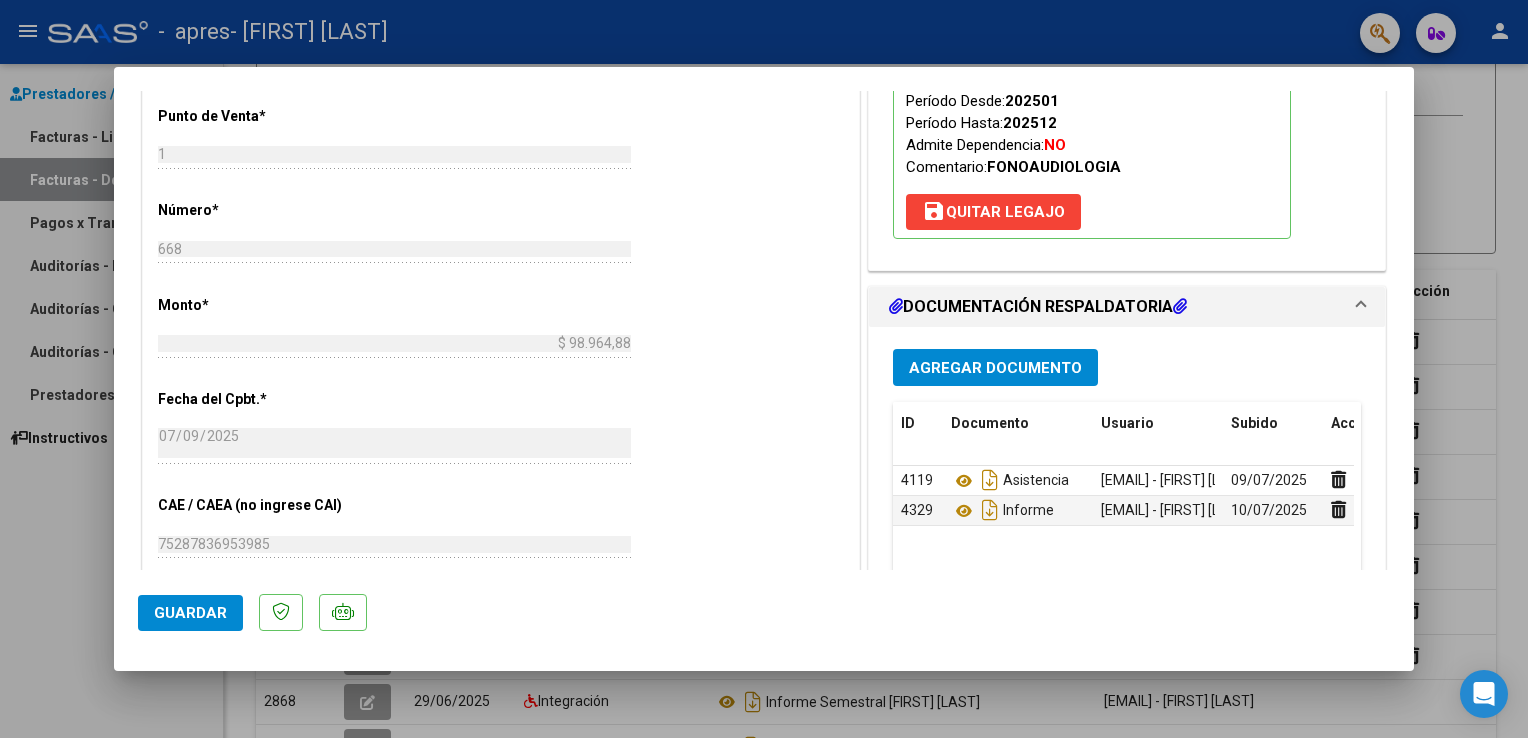scroll, scrollTop: 800, scrollLeft: 0, axis: vertical 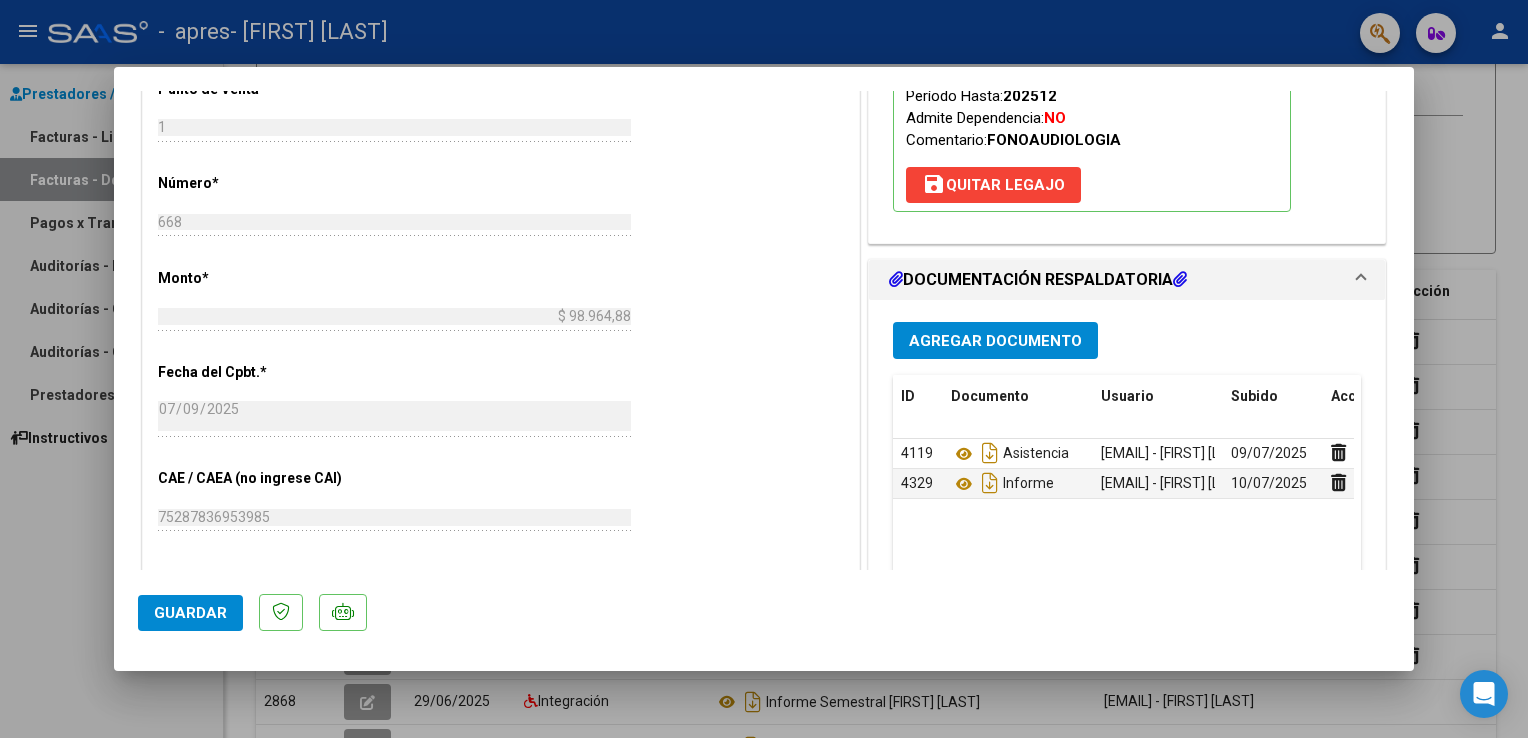 click at bounding box center (764, 369) 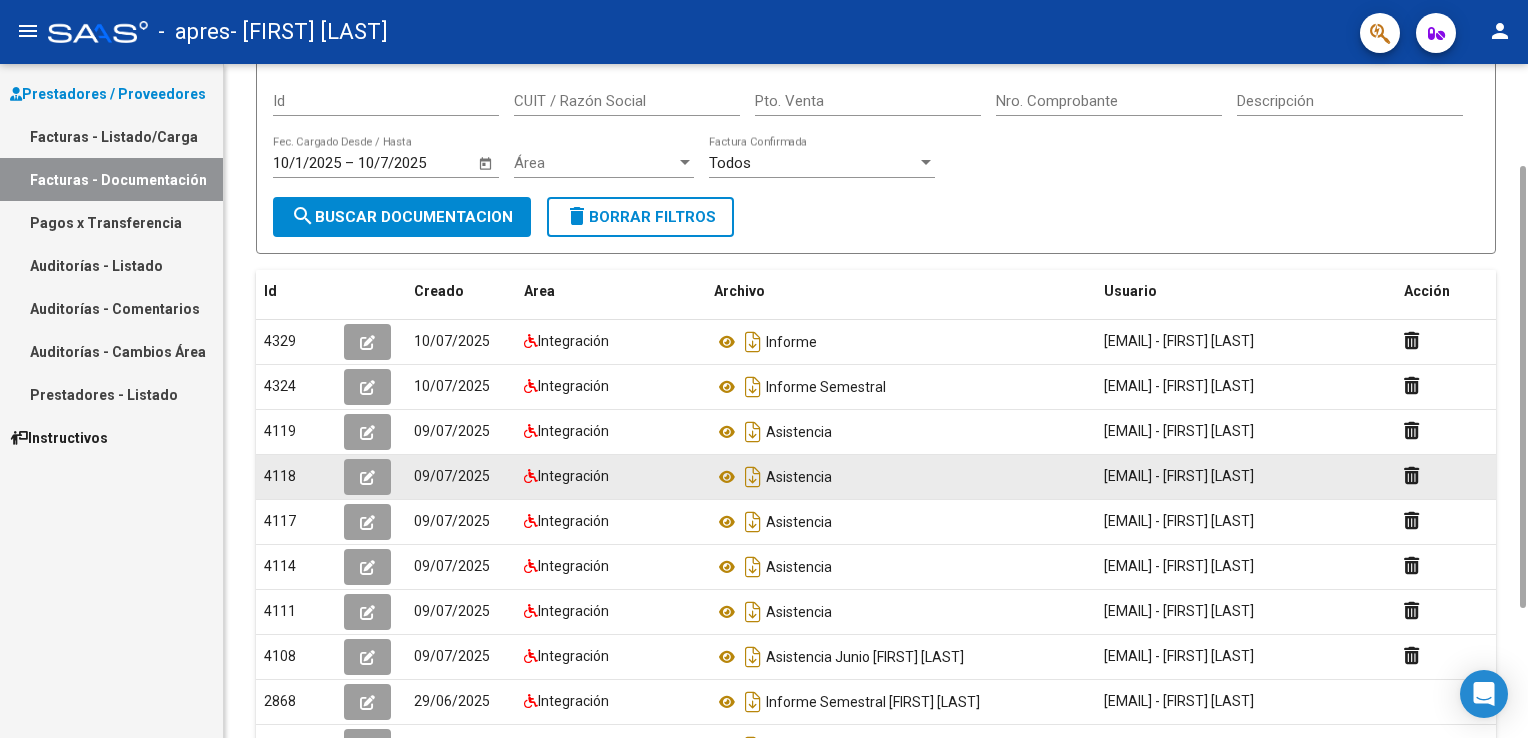 click 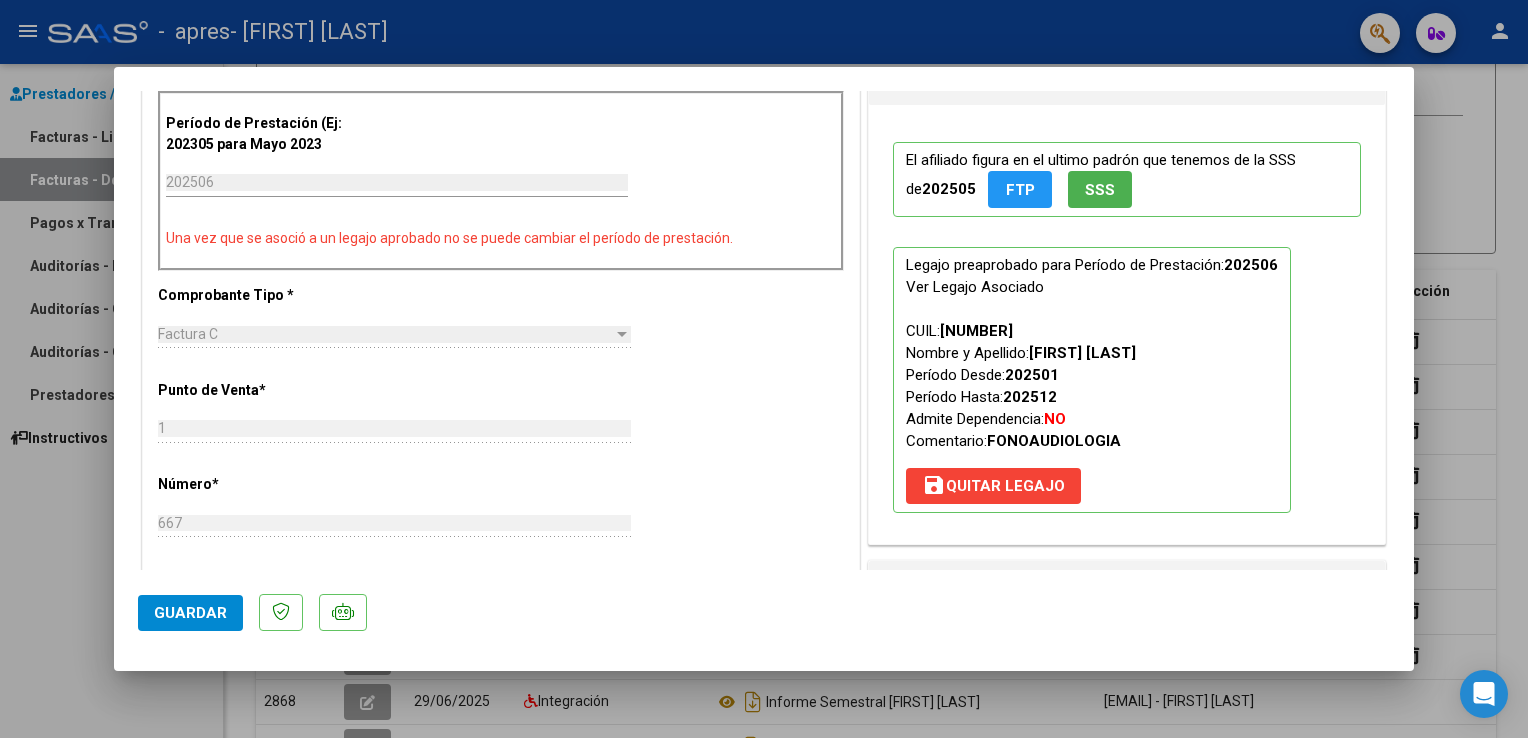 scroll, scrollTop: 500, scrollLeft: 0, axis: vertical 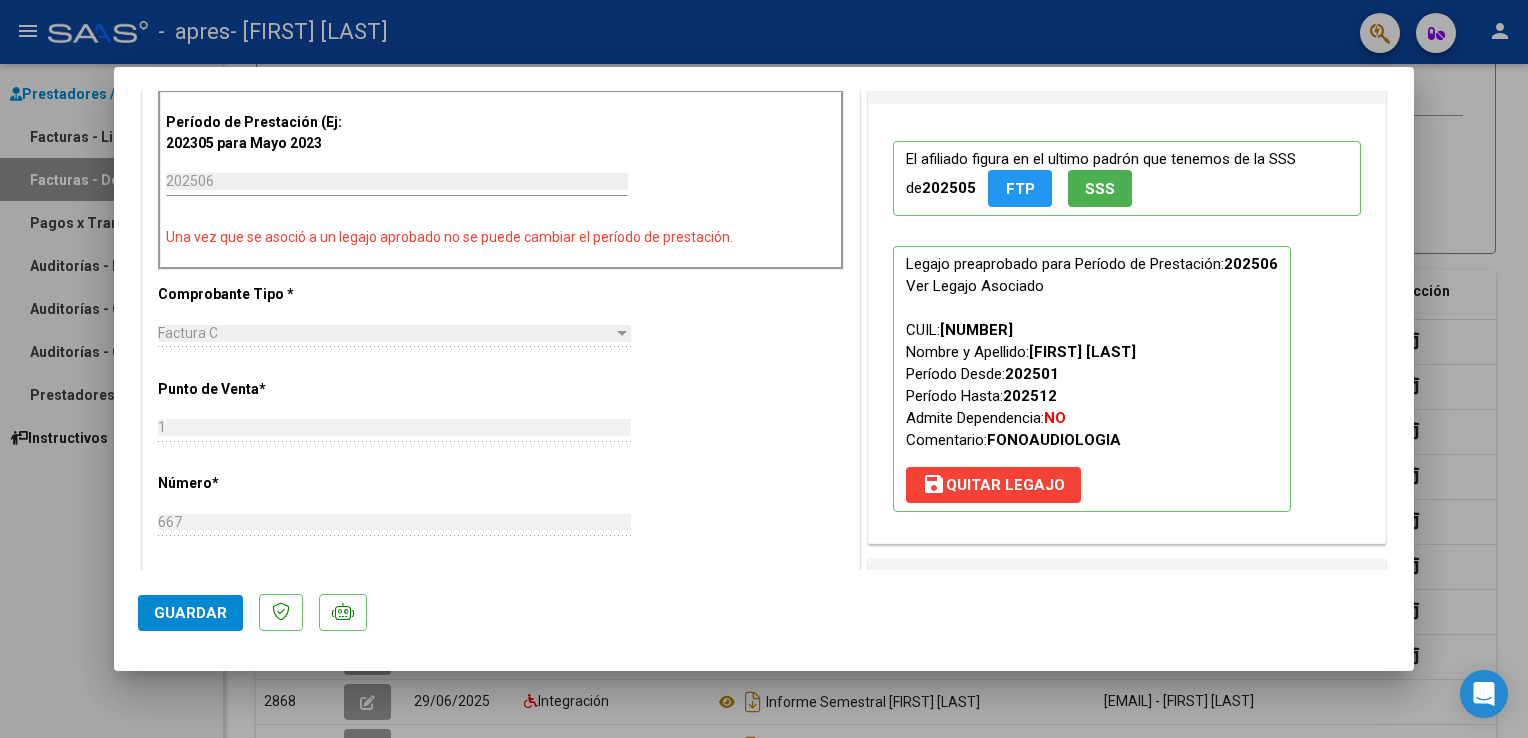 click at bounding box center [764, 369] 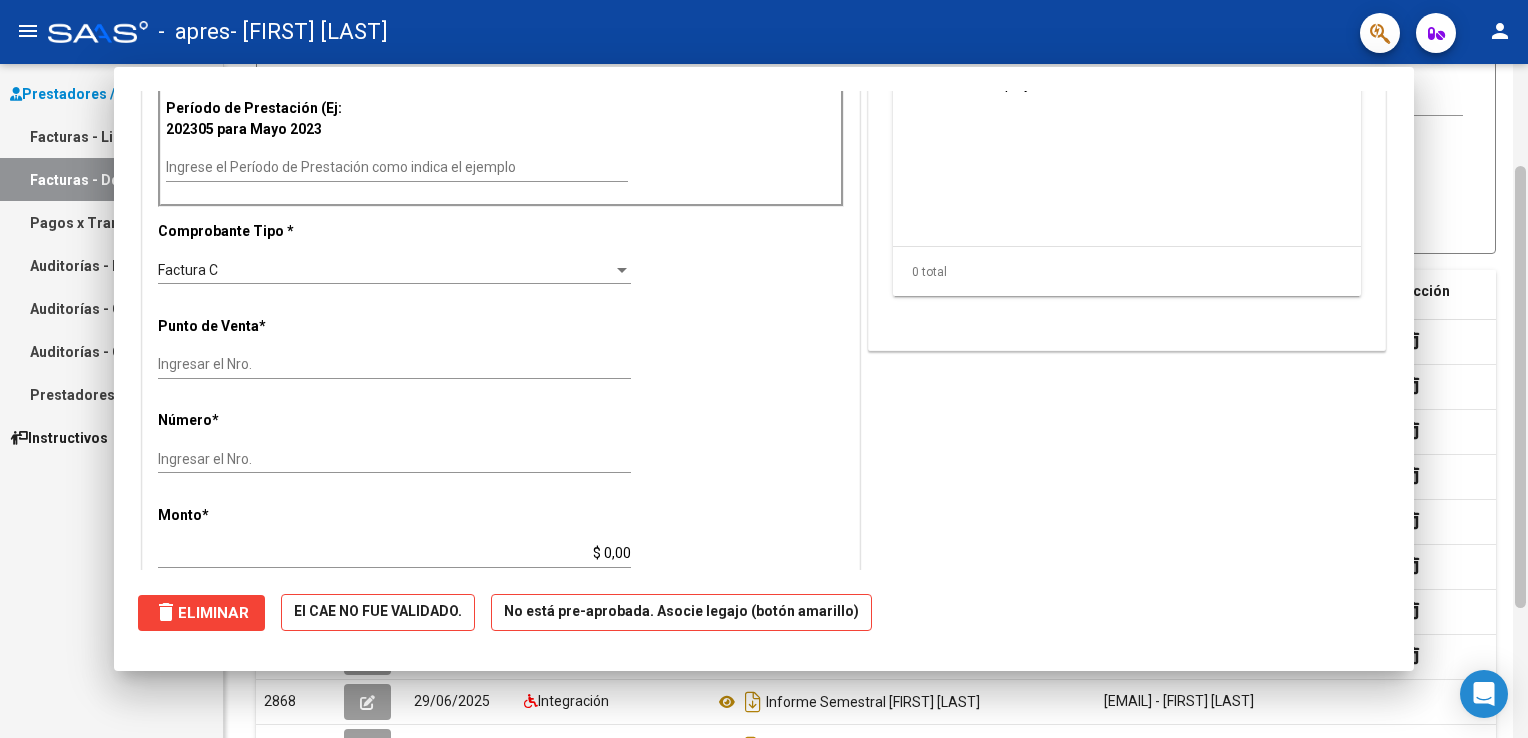 scroll, scrollTop: 0, scrollLeft: 0, axis: both 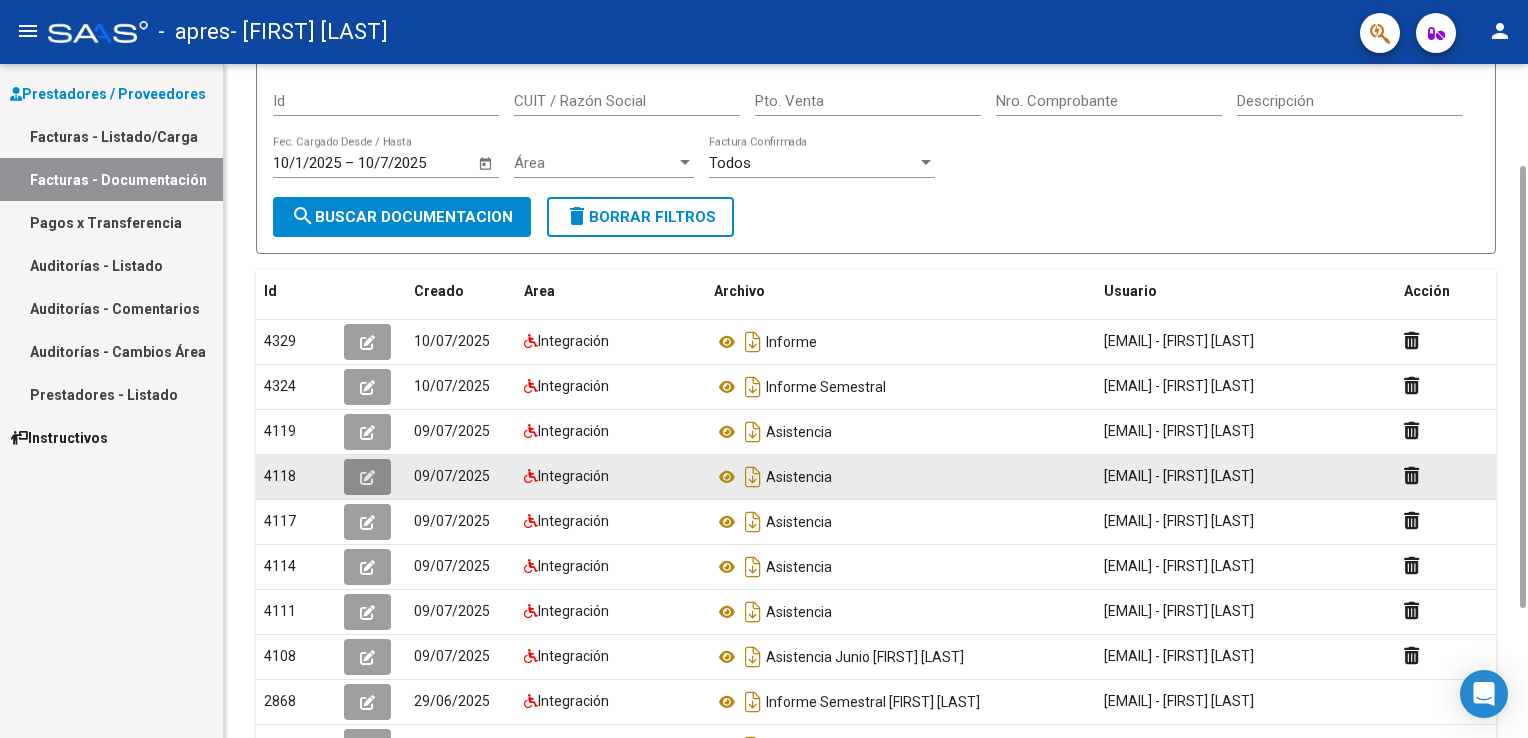 click 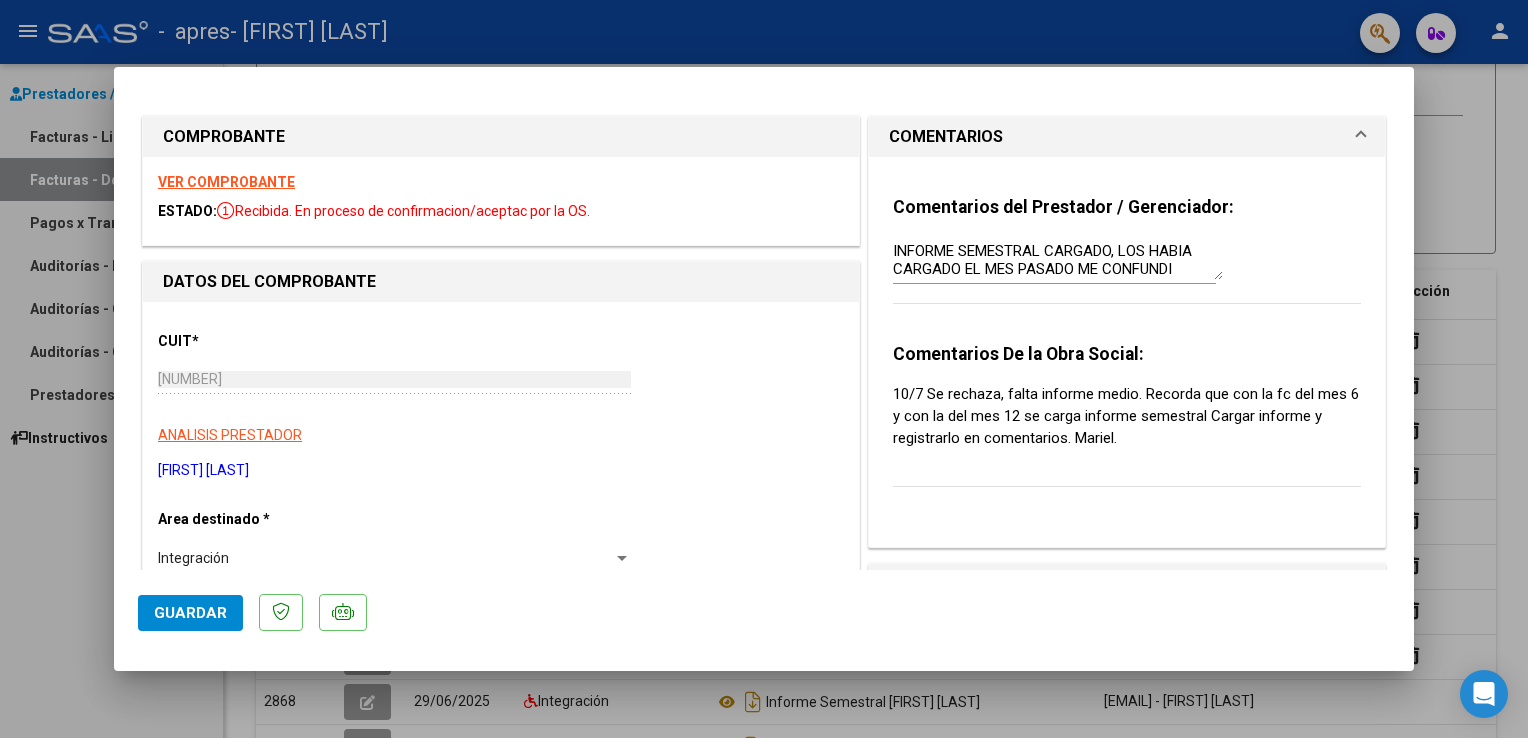 click at bounding box center (764, 369) 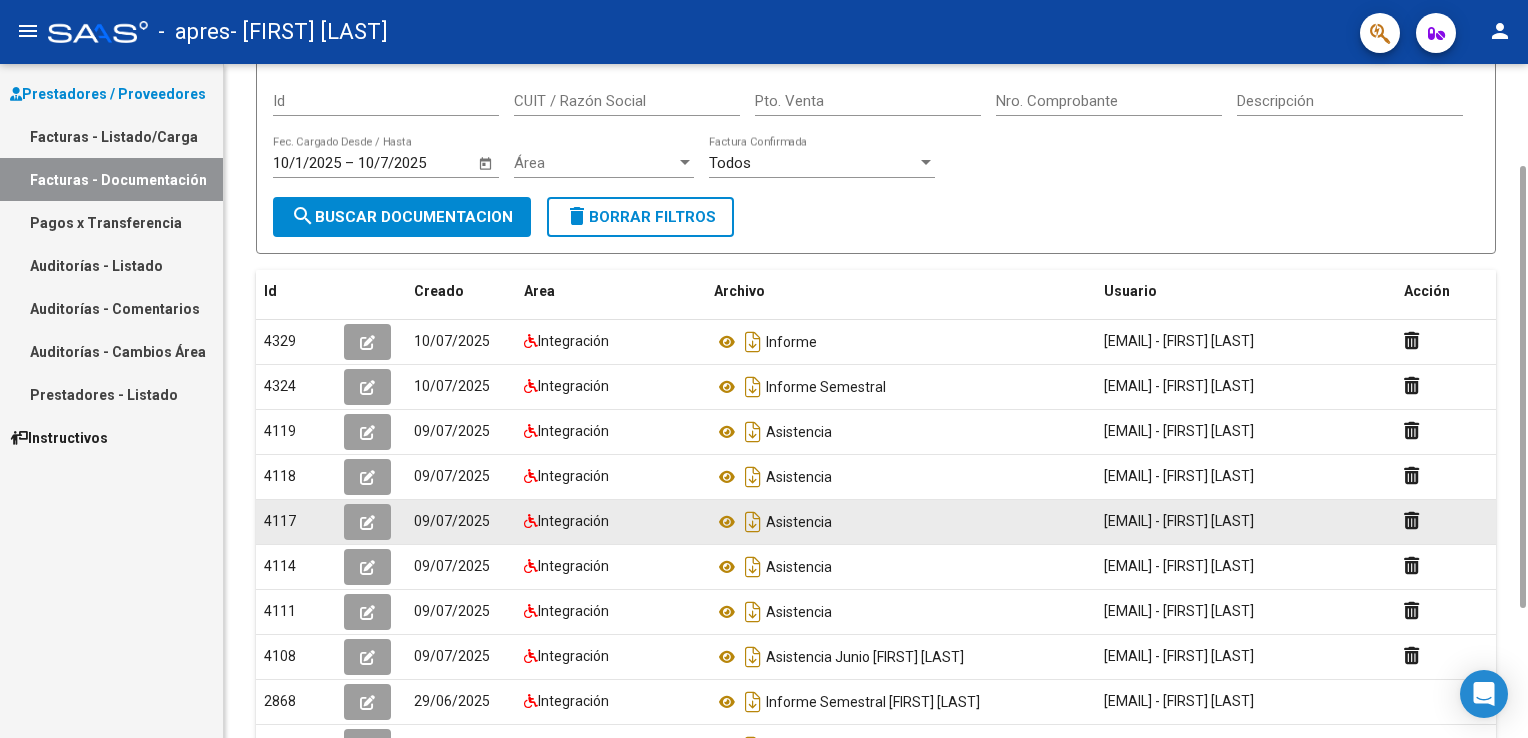 click 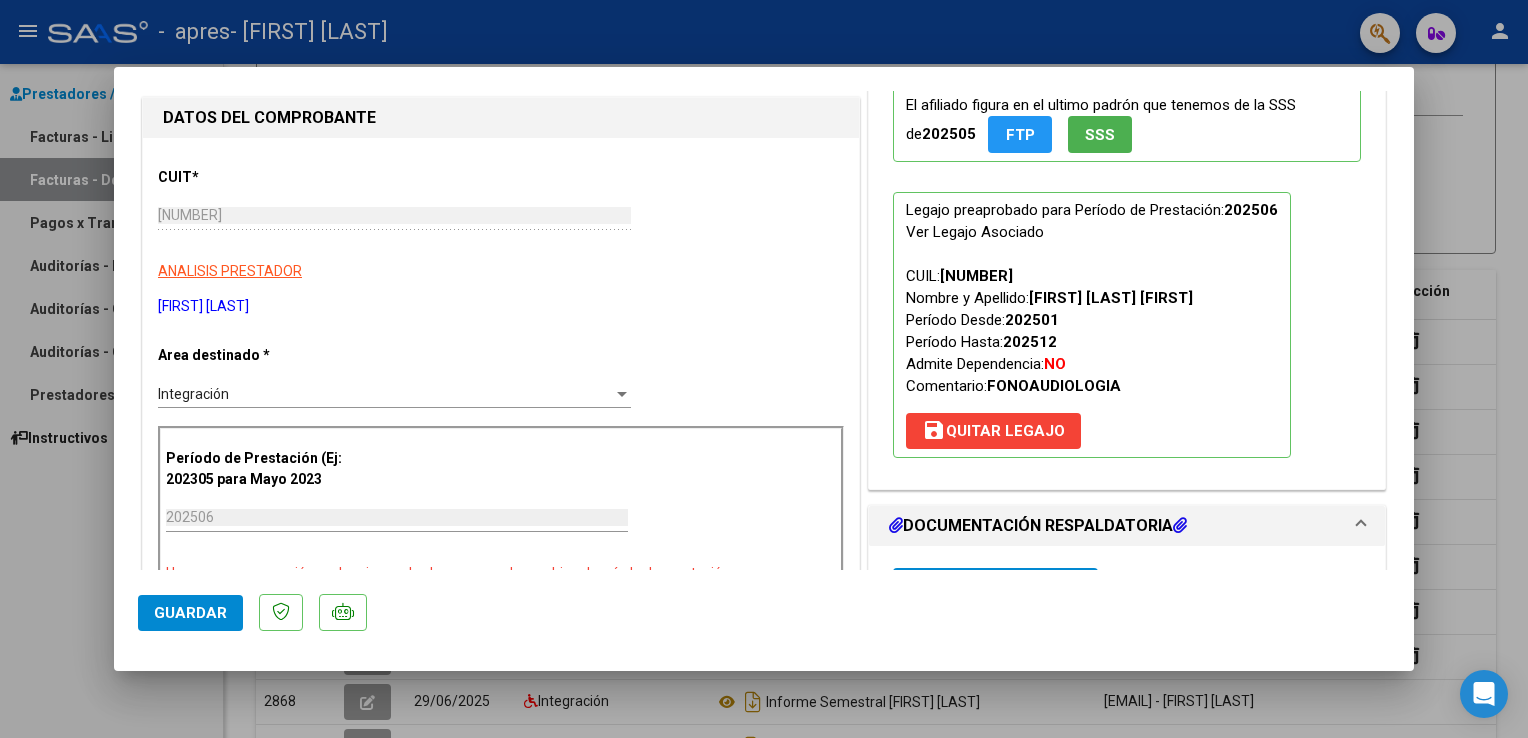 scroll, scrollTop: 300, scrollLeft: 0, axis: vertical 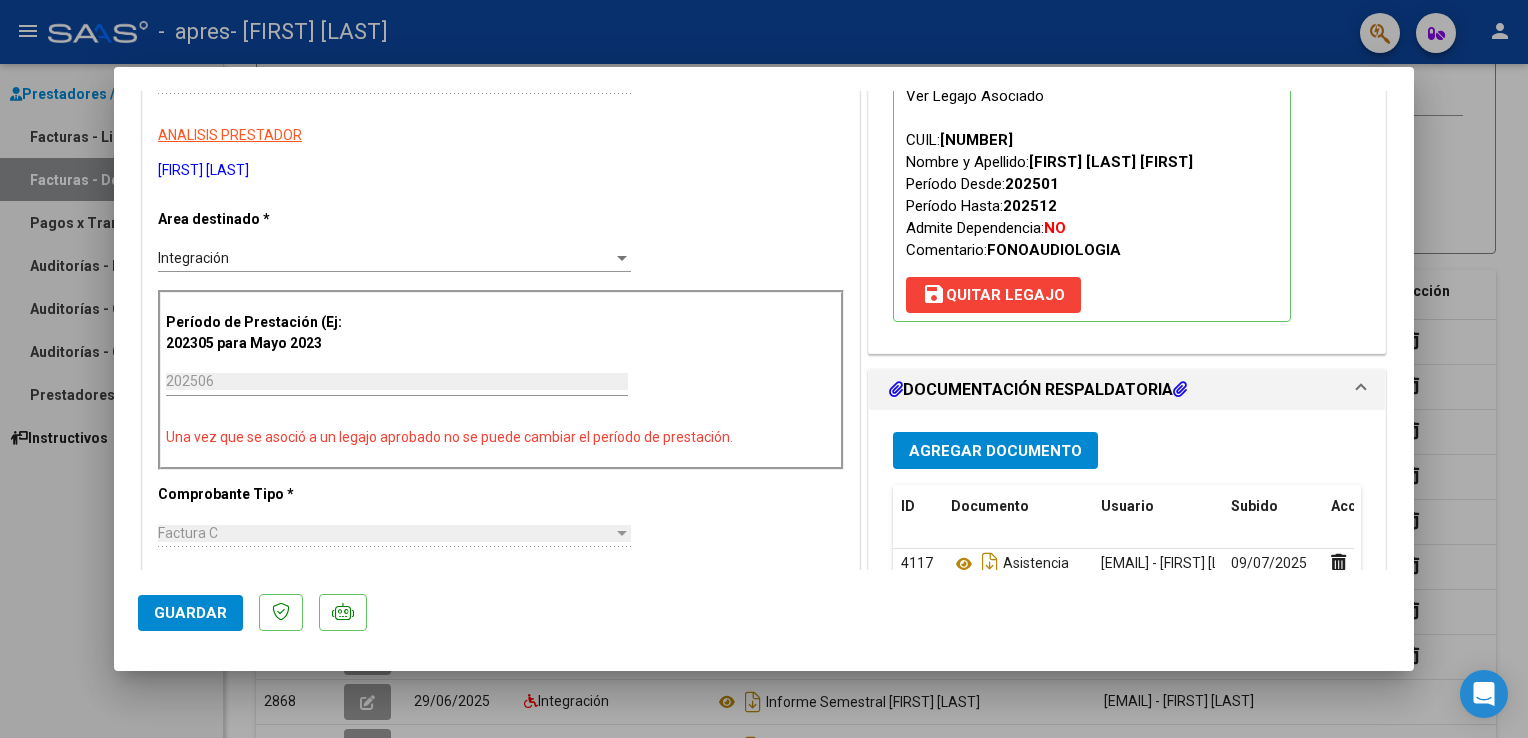click on "Agregar Documento" at bounding box center [995, 451] 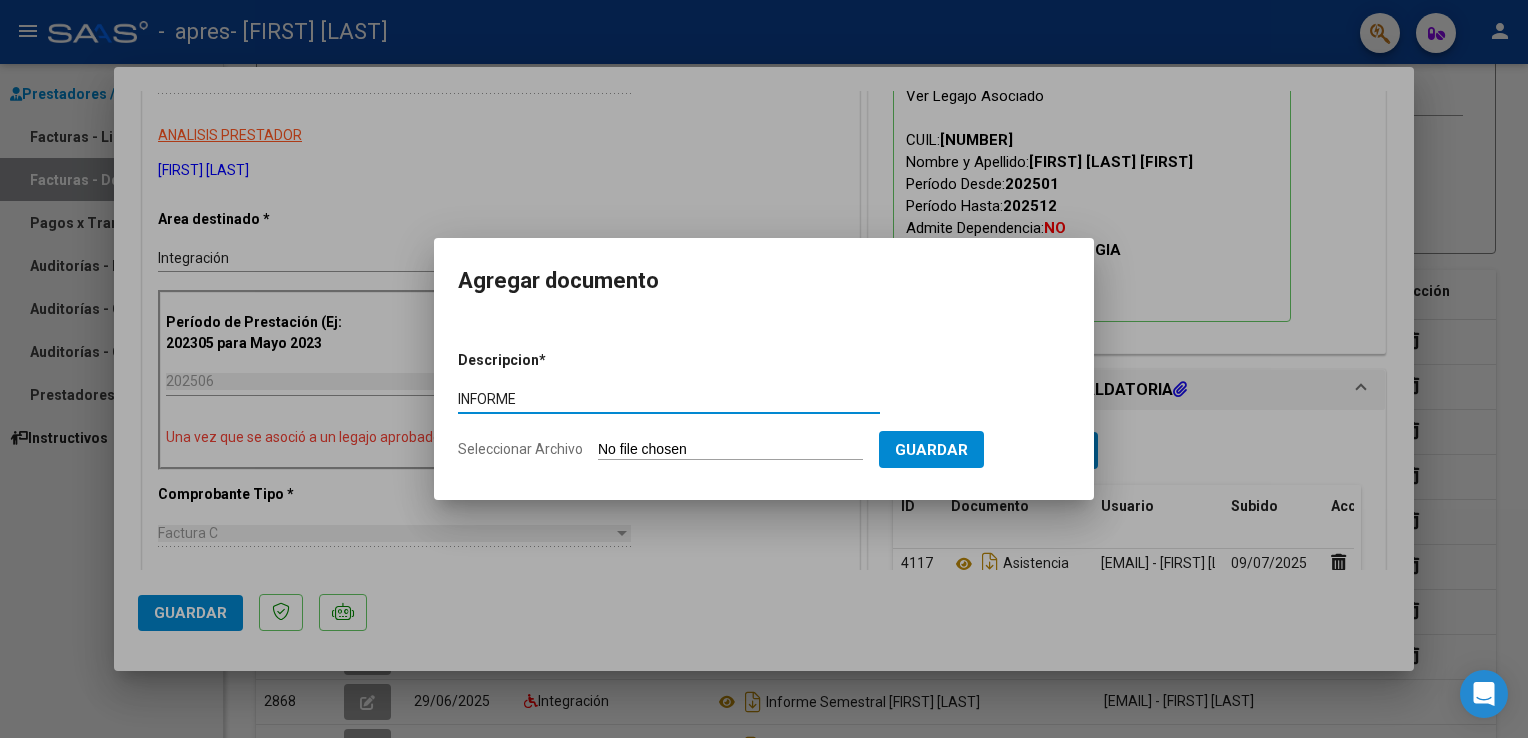 type on "INFORME" 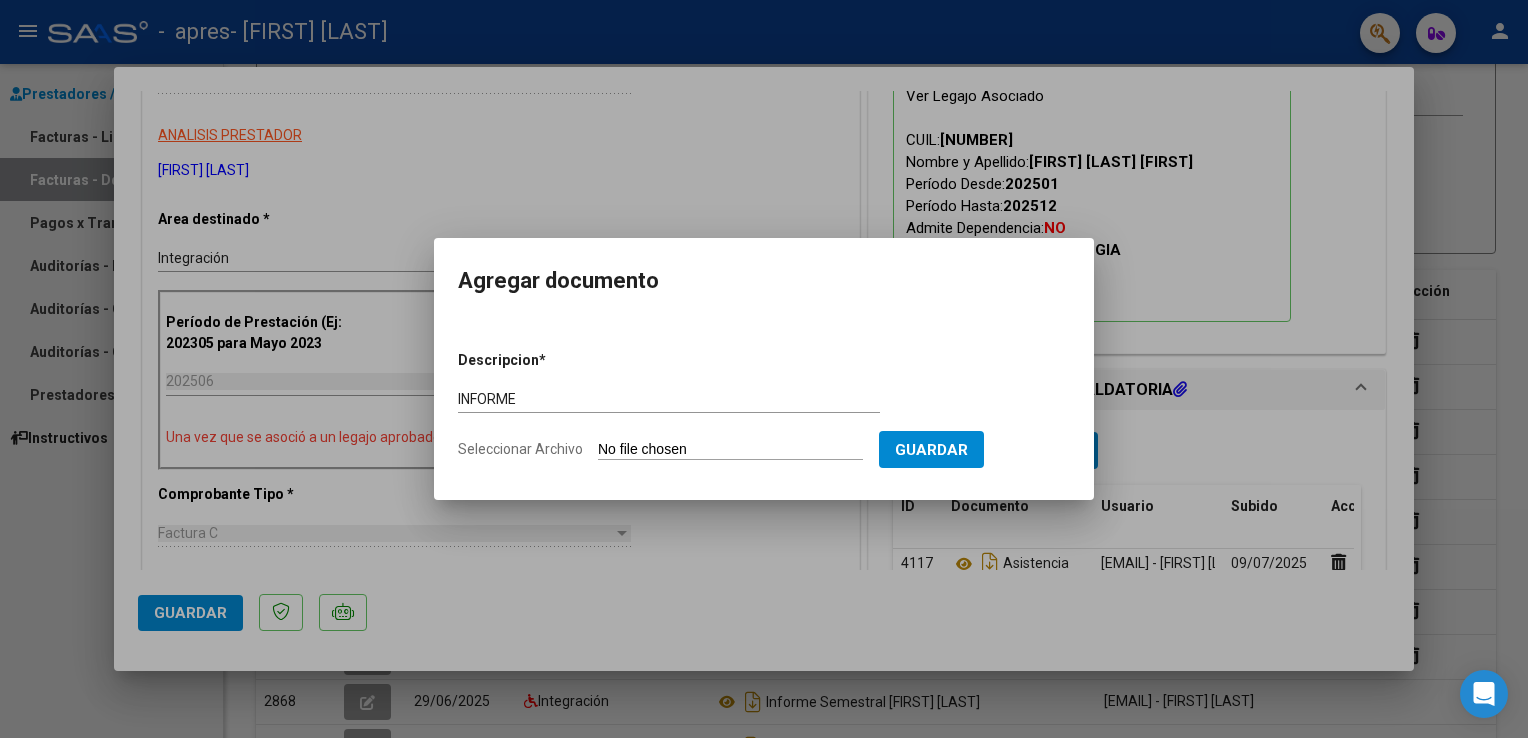 type on "C:\fakepath\INFORME SEMESTRAL [FIRST] [LAST].pdf" 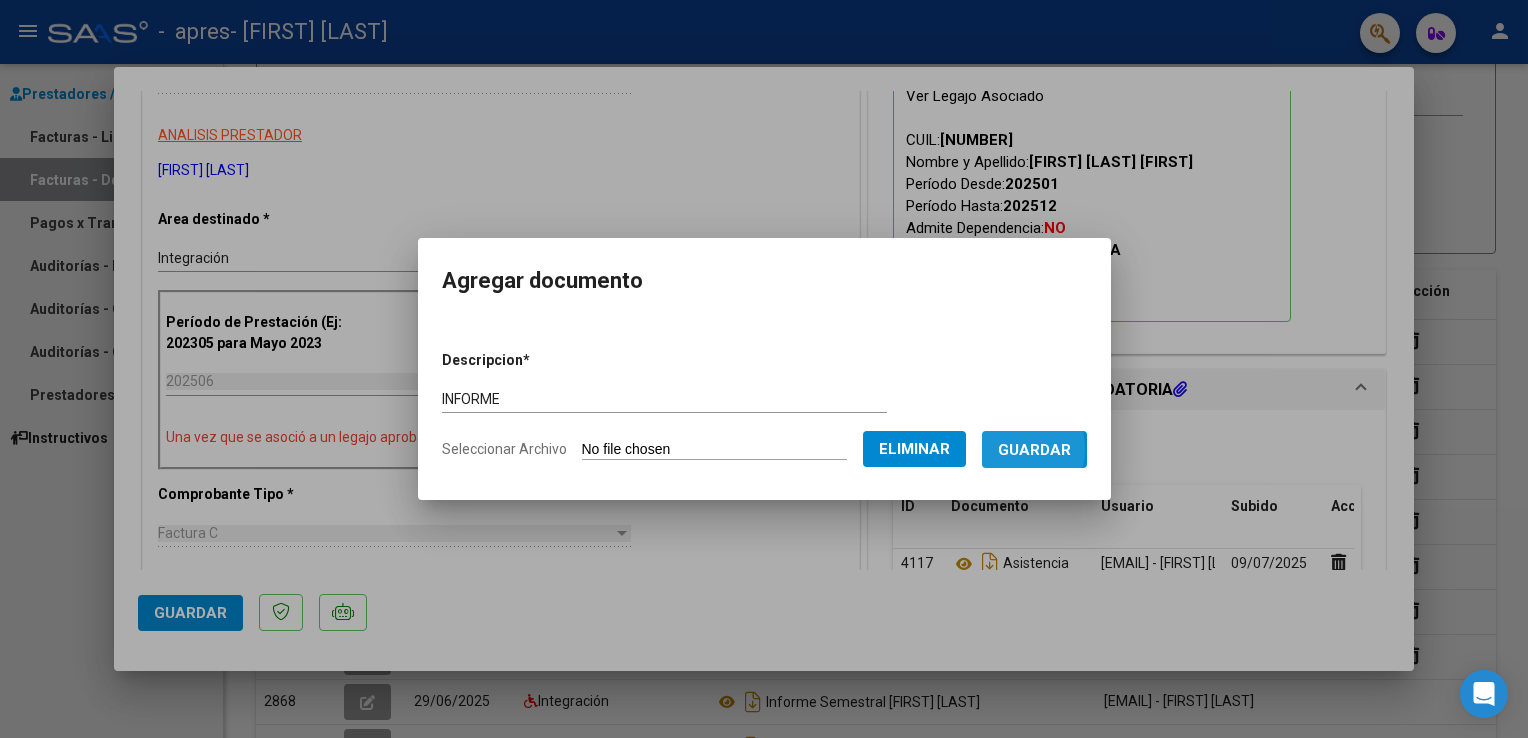 click on "Guardar" at bounding box center (1034, 450) 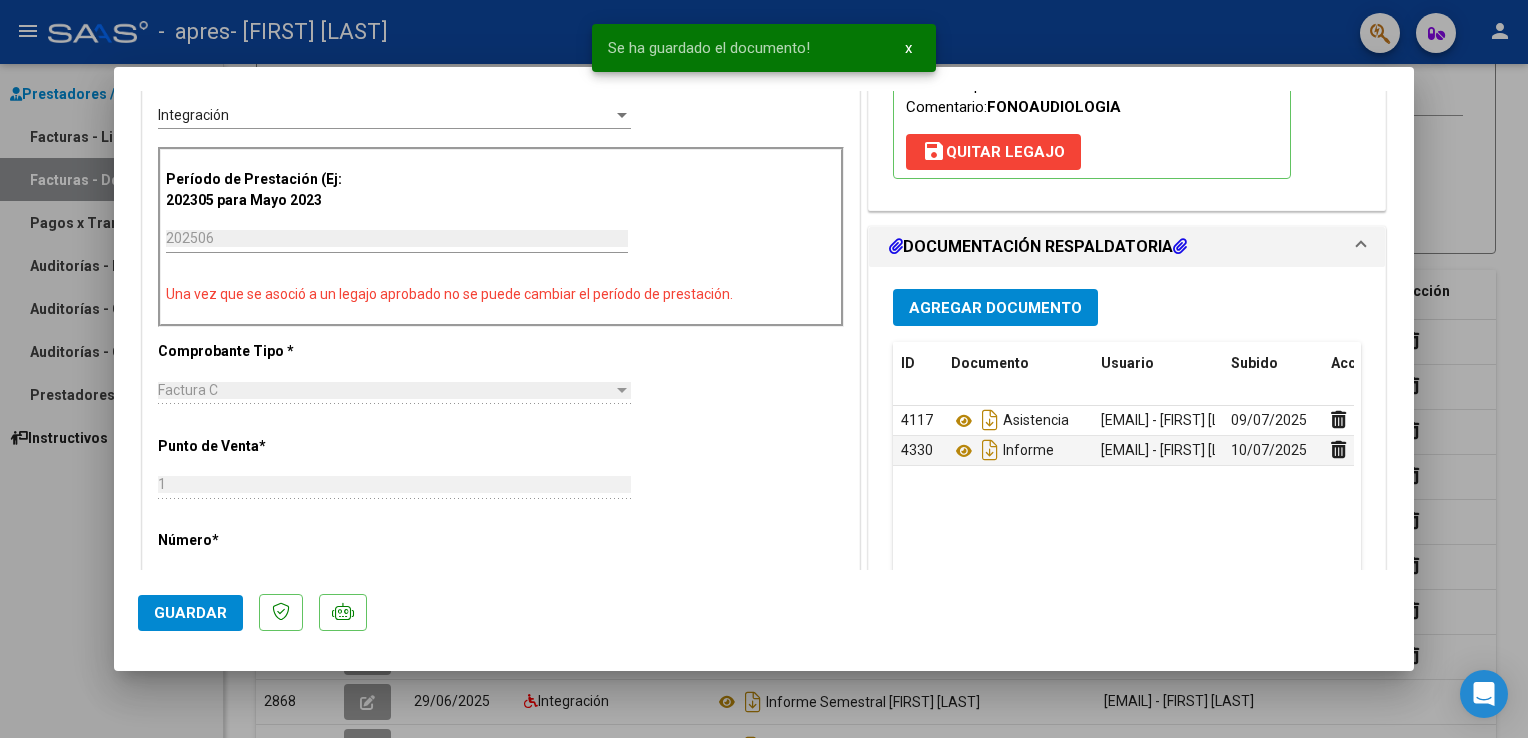 scroll, scrollTop: 452, scrollLeft: 0, axis: vertical 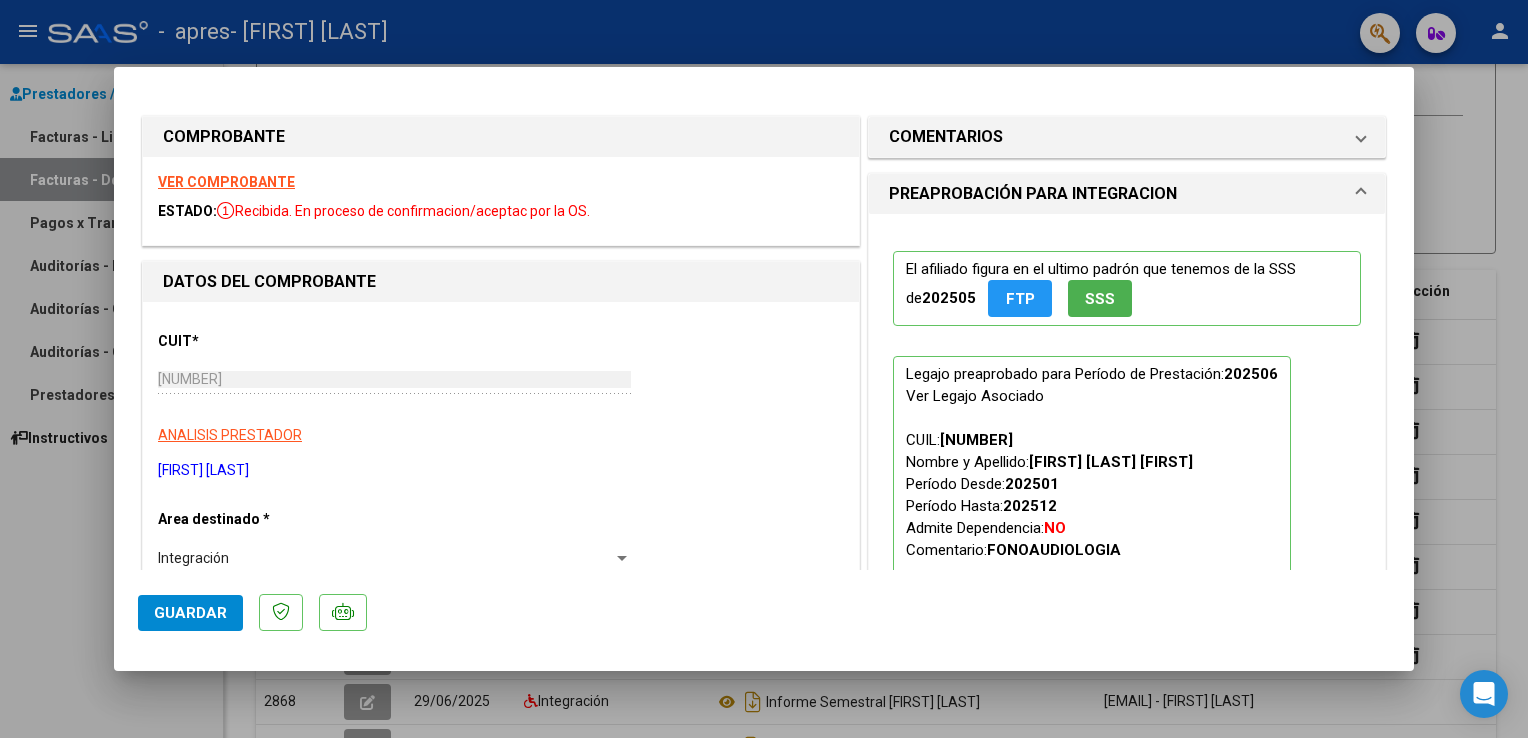 click on "PREAPROBACIÓN PARA INTEGRACION" at bounding box center [1123, 194] 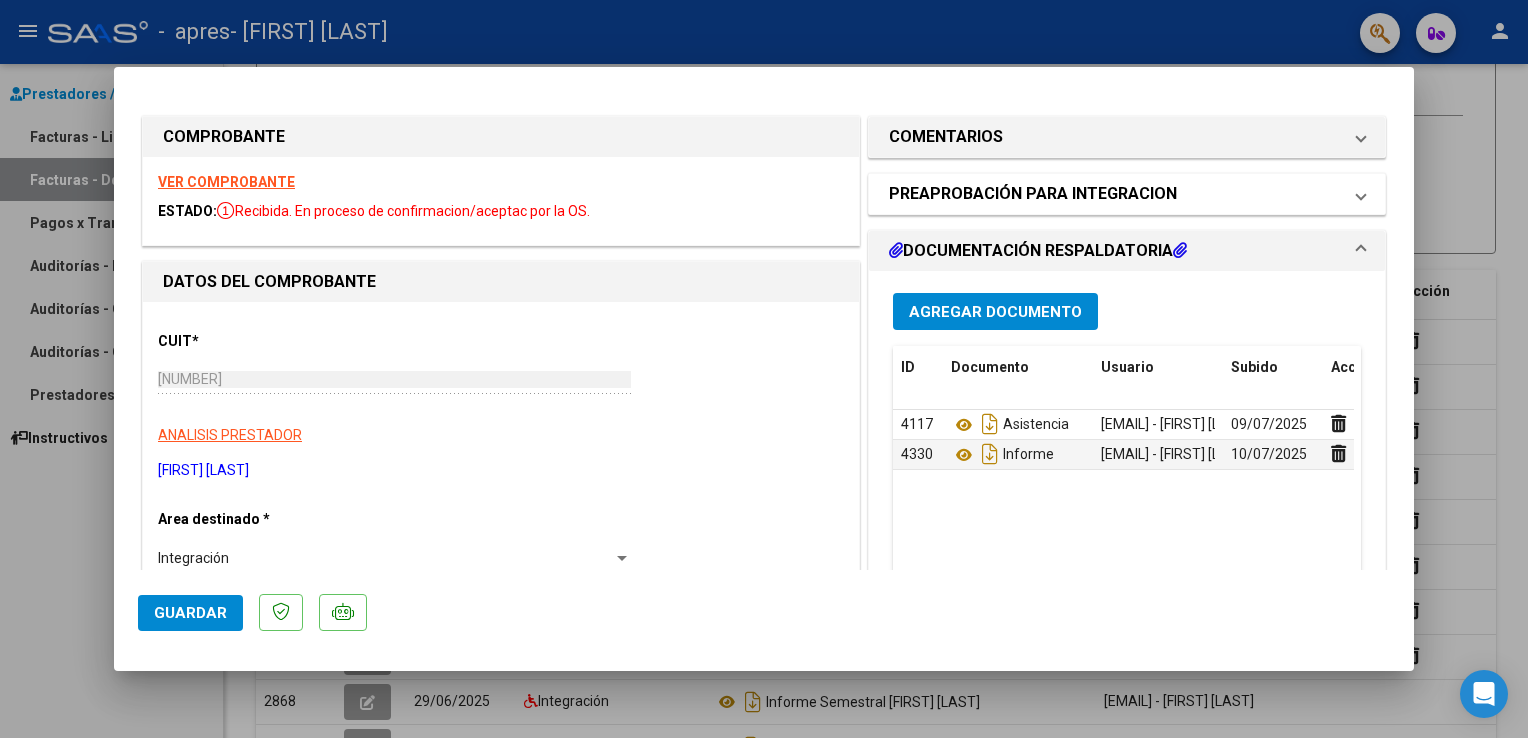 click on "PREAPROBACIÓN PARA INTEGRACION" at bounding box center [1123, 194] 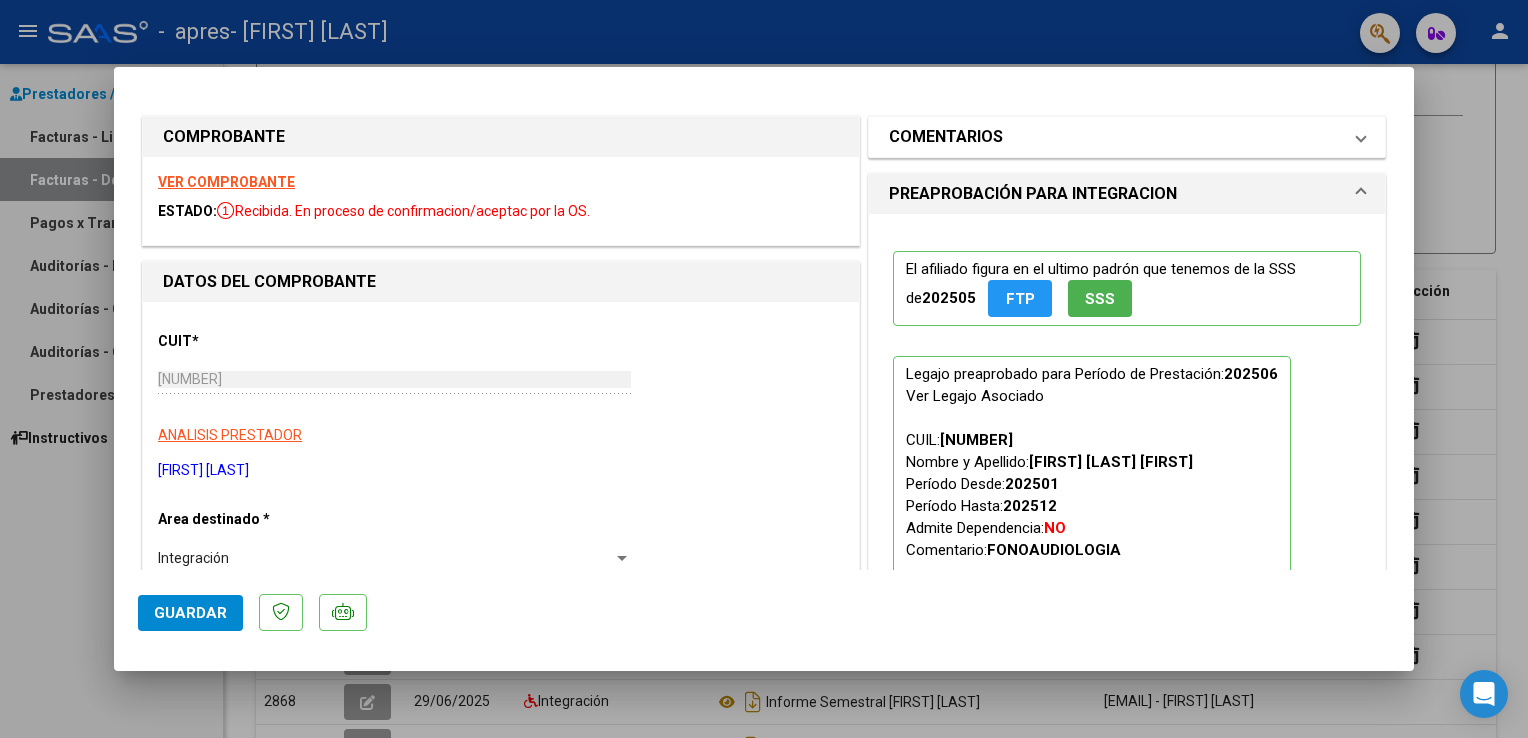 click on "COMENTARIOS" at bounding box center [1115, 137] 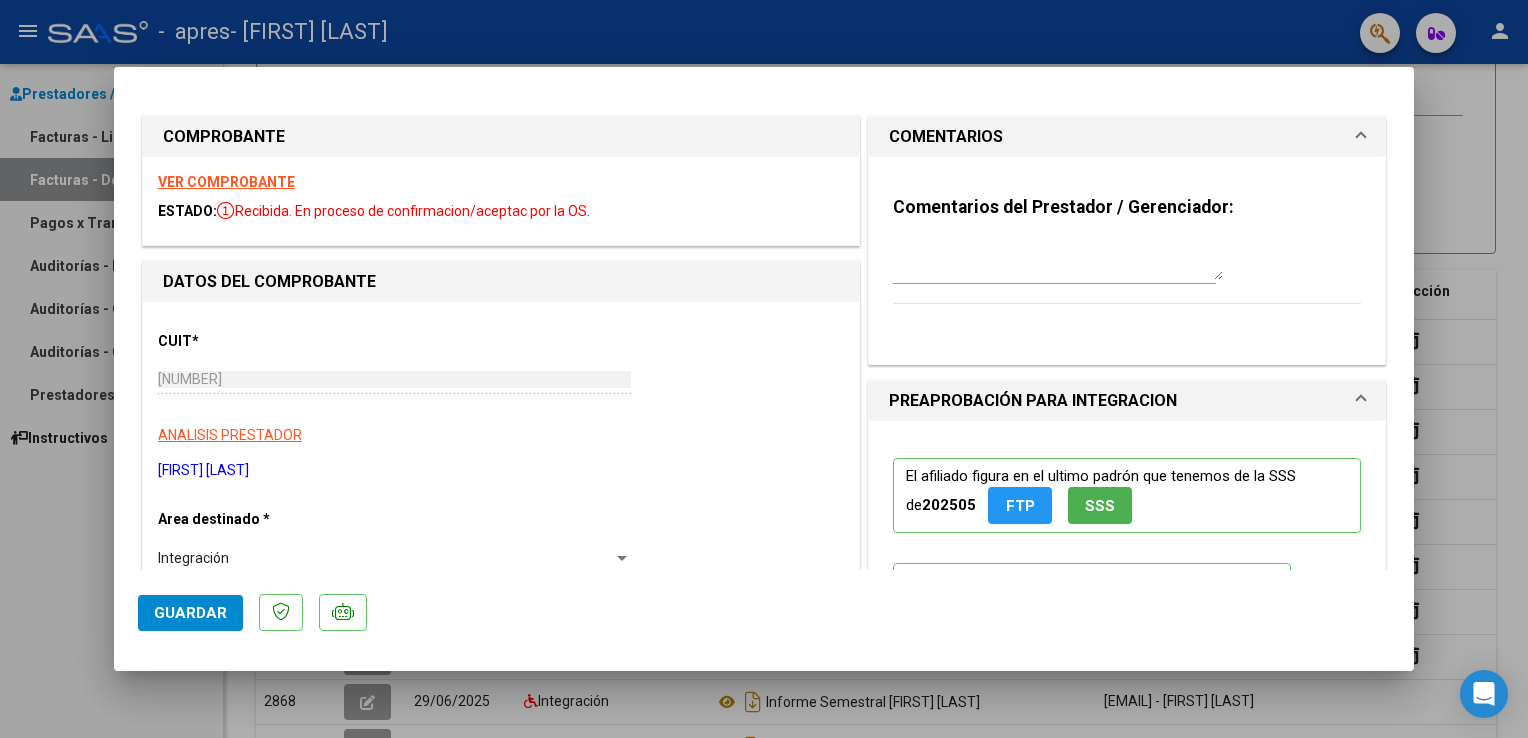 click on "COMENTARIOS" at bounding box center (1115, 137) 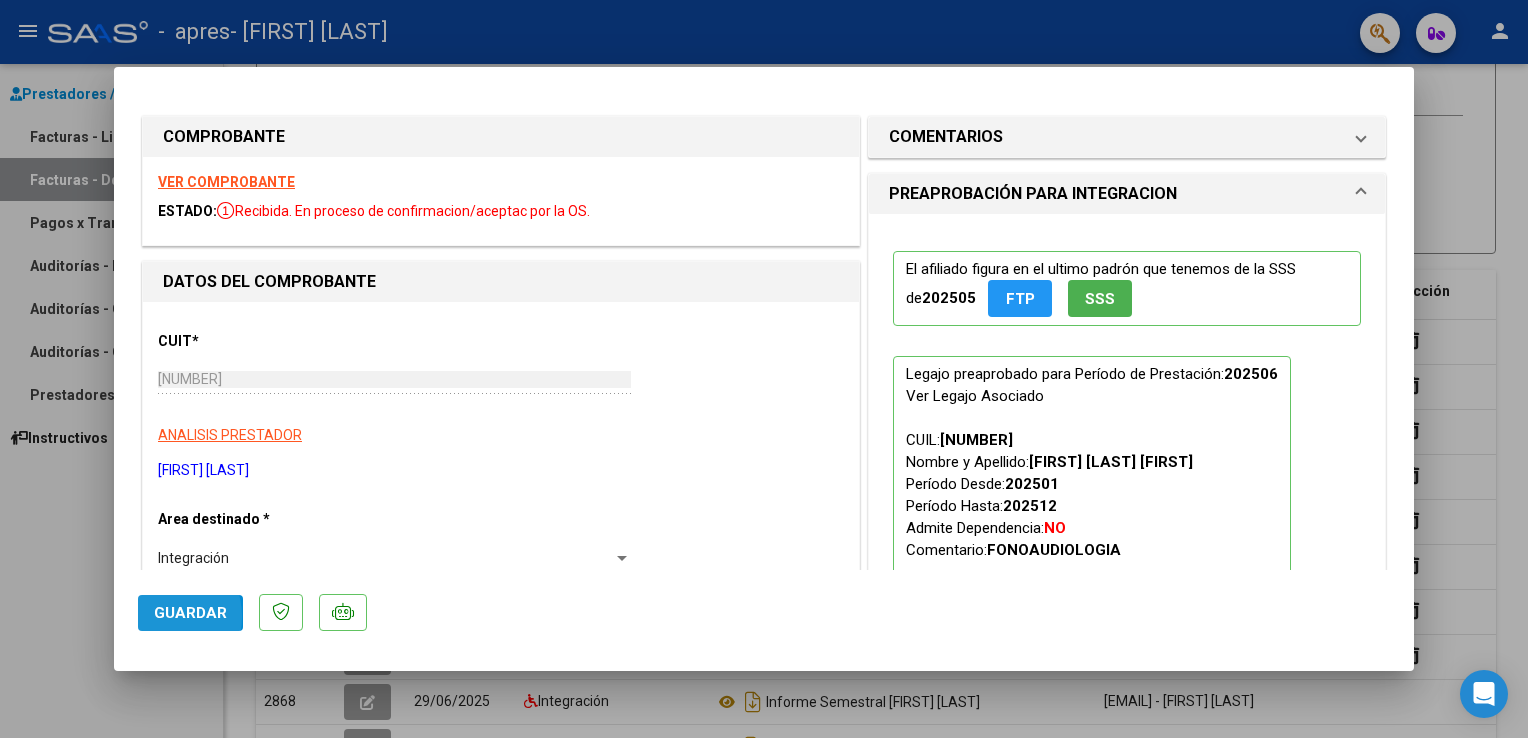 click on "Guardar" 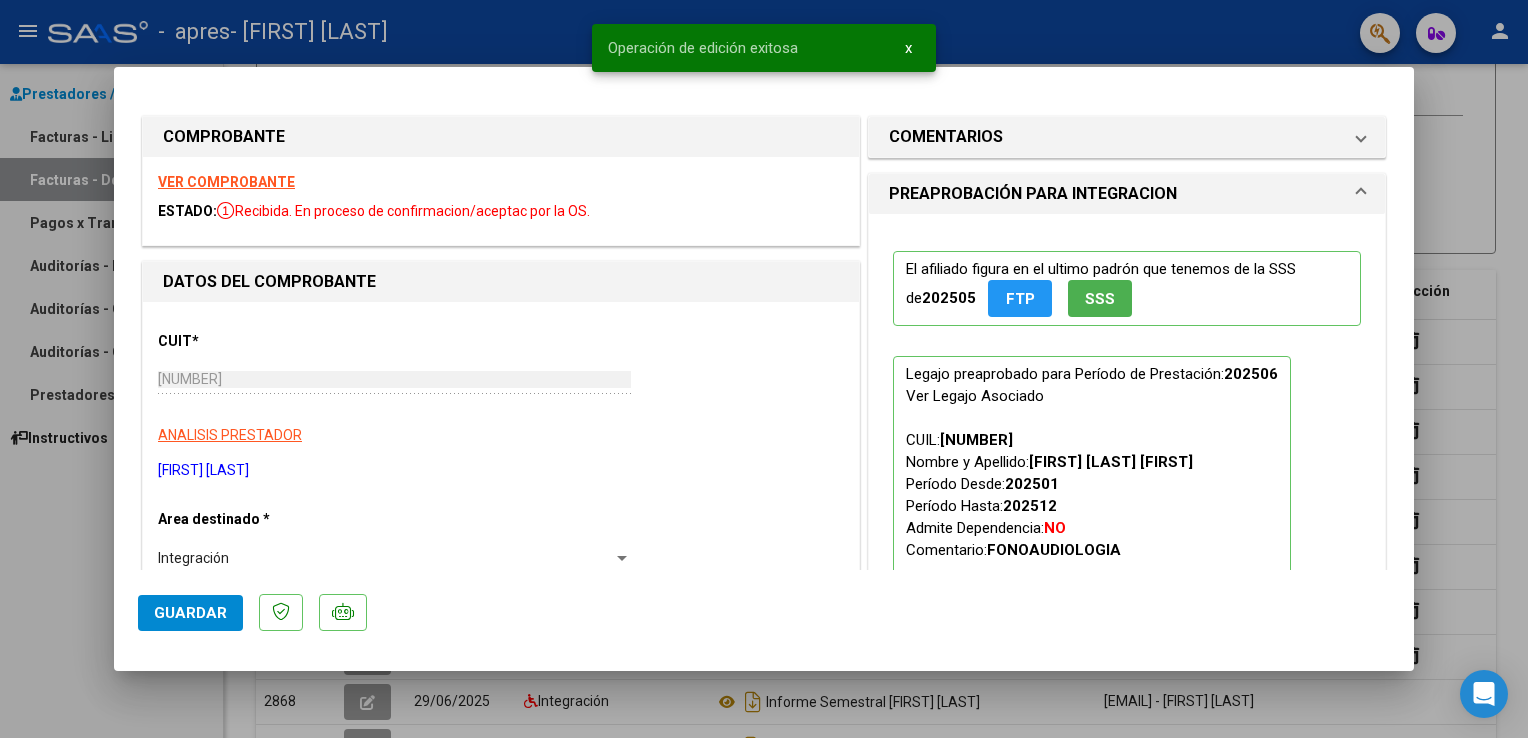 click at bounding box center (764, 369) 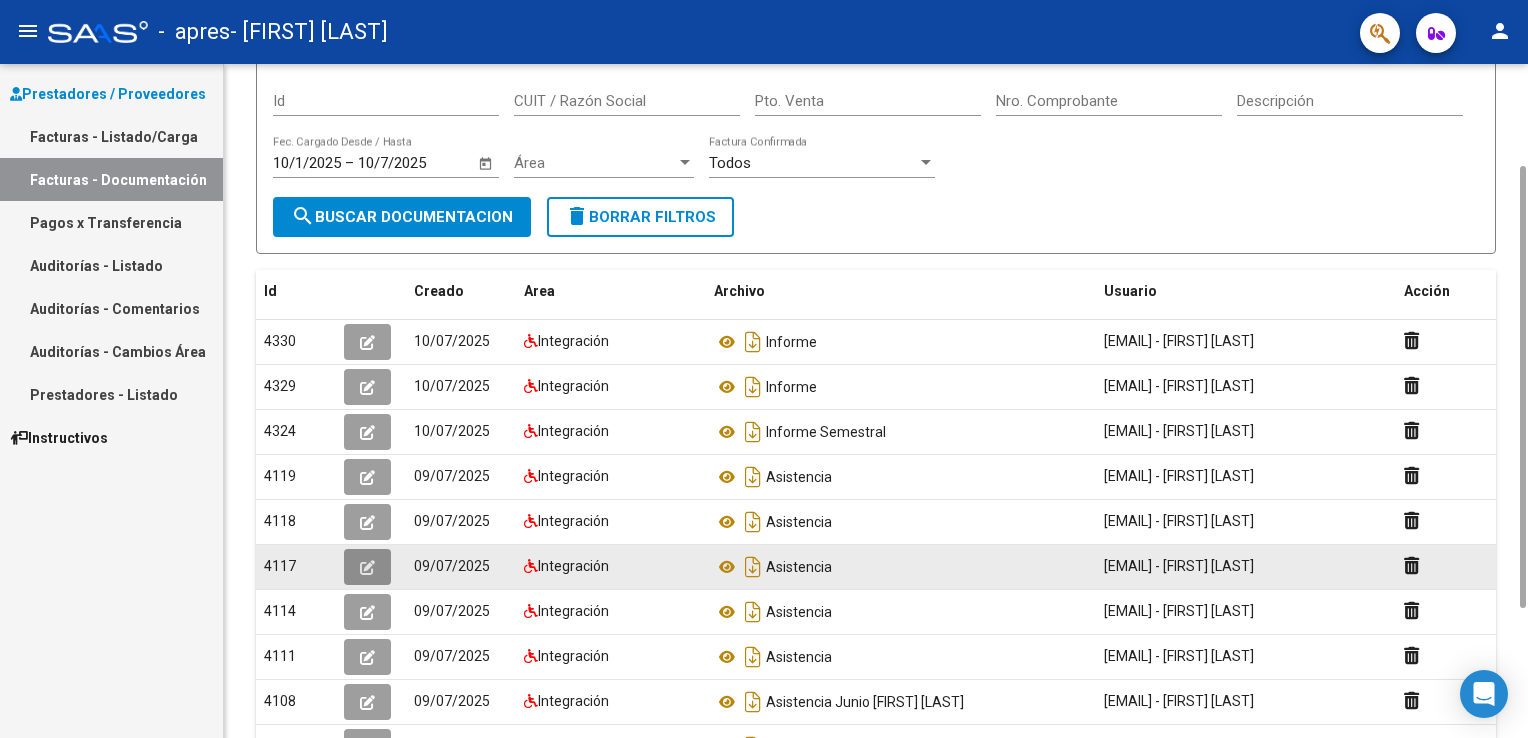 click 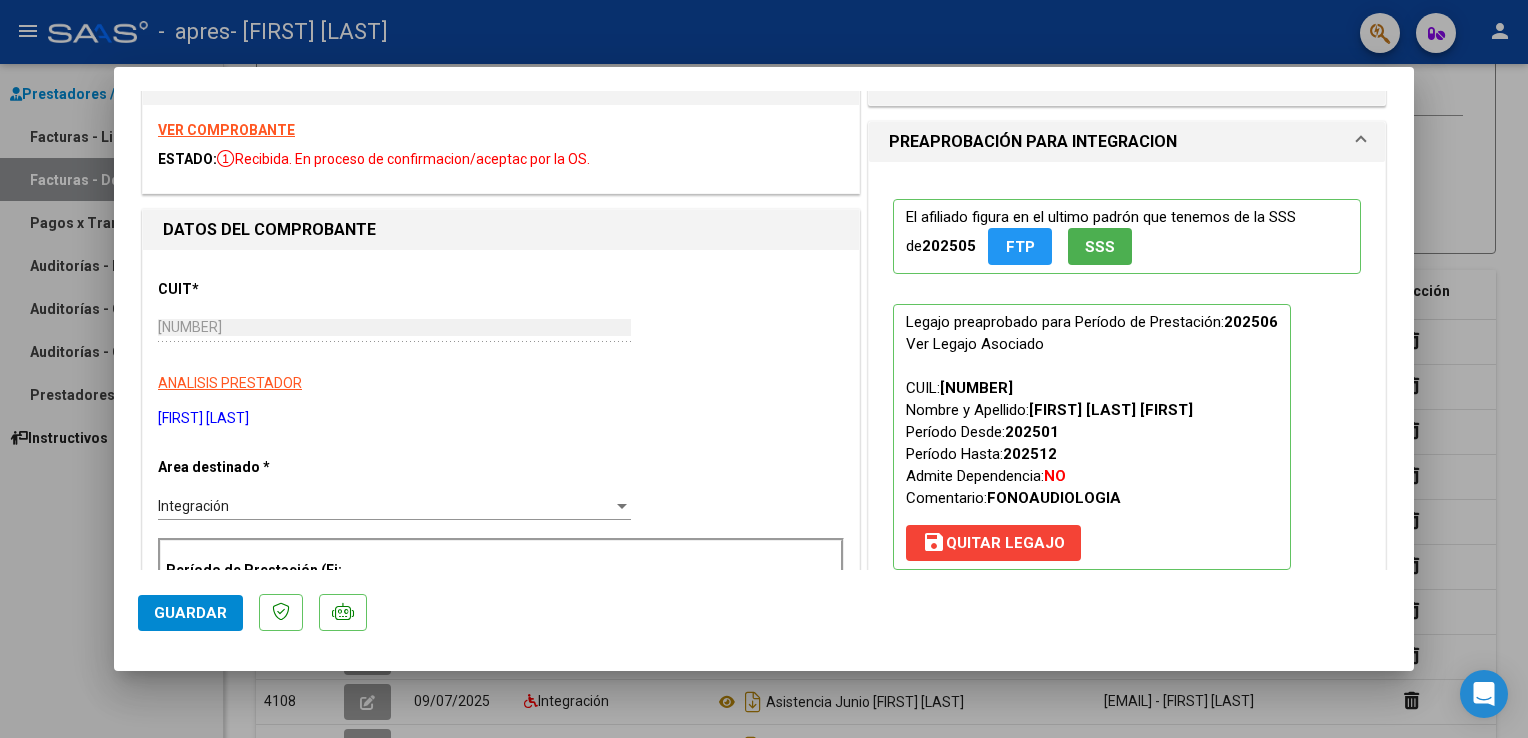 scroll, scrollTop: 0, scrollLeft: 0, axis: both 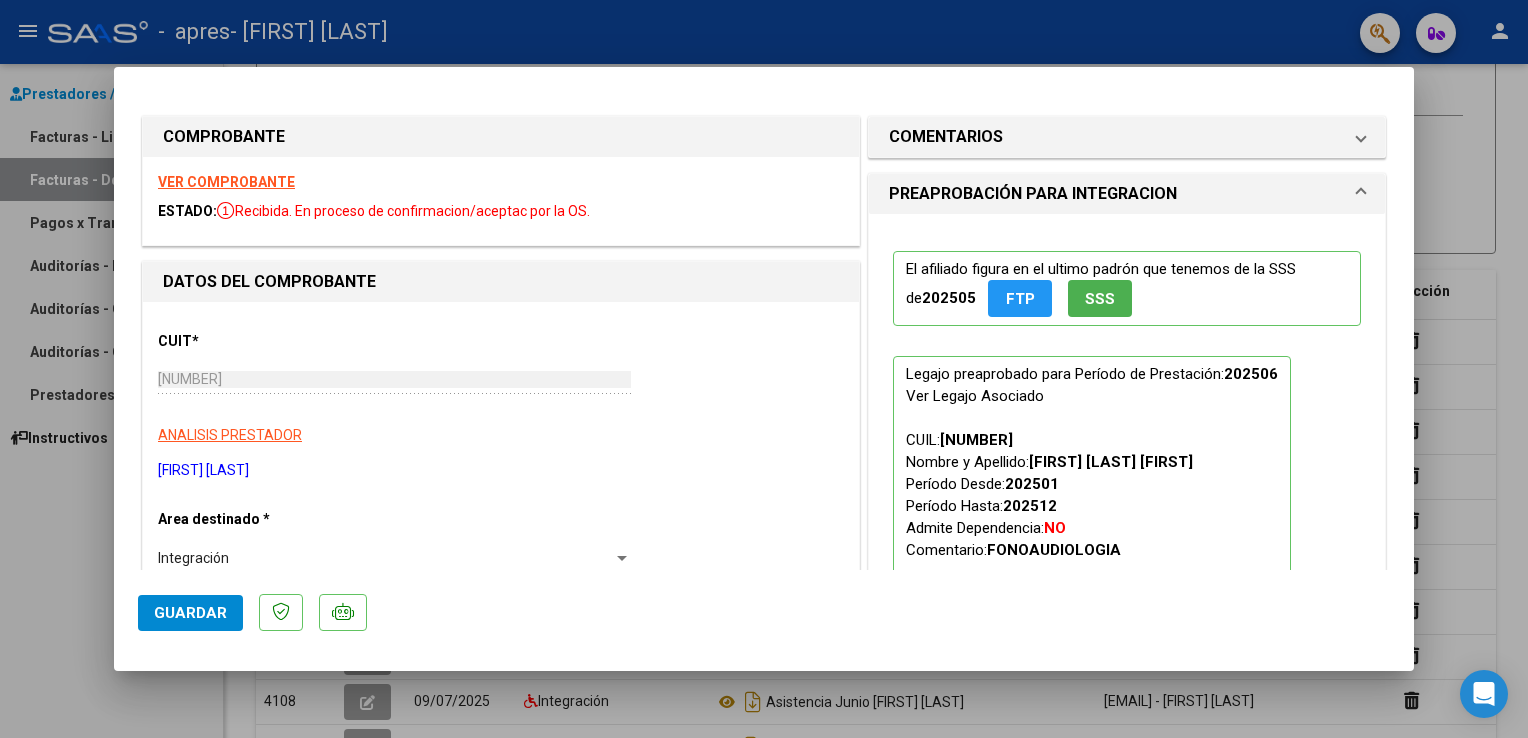 click at bounding box center [764, 369] 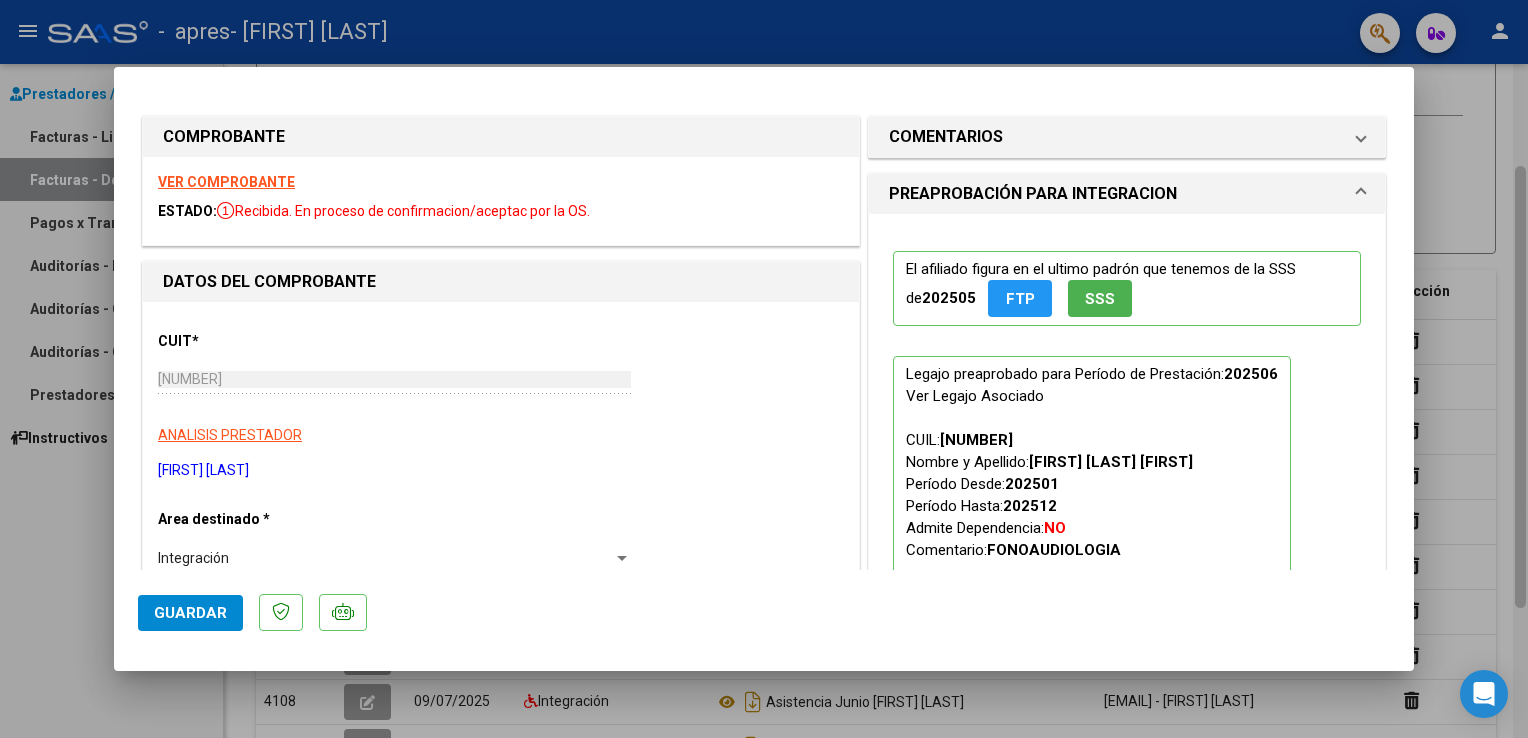type 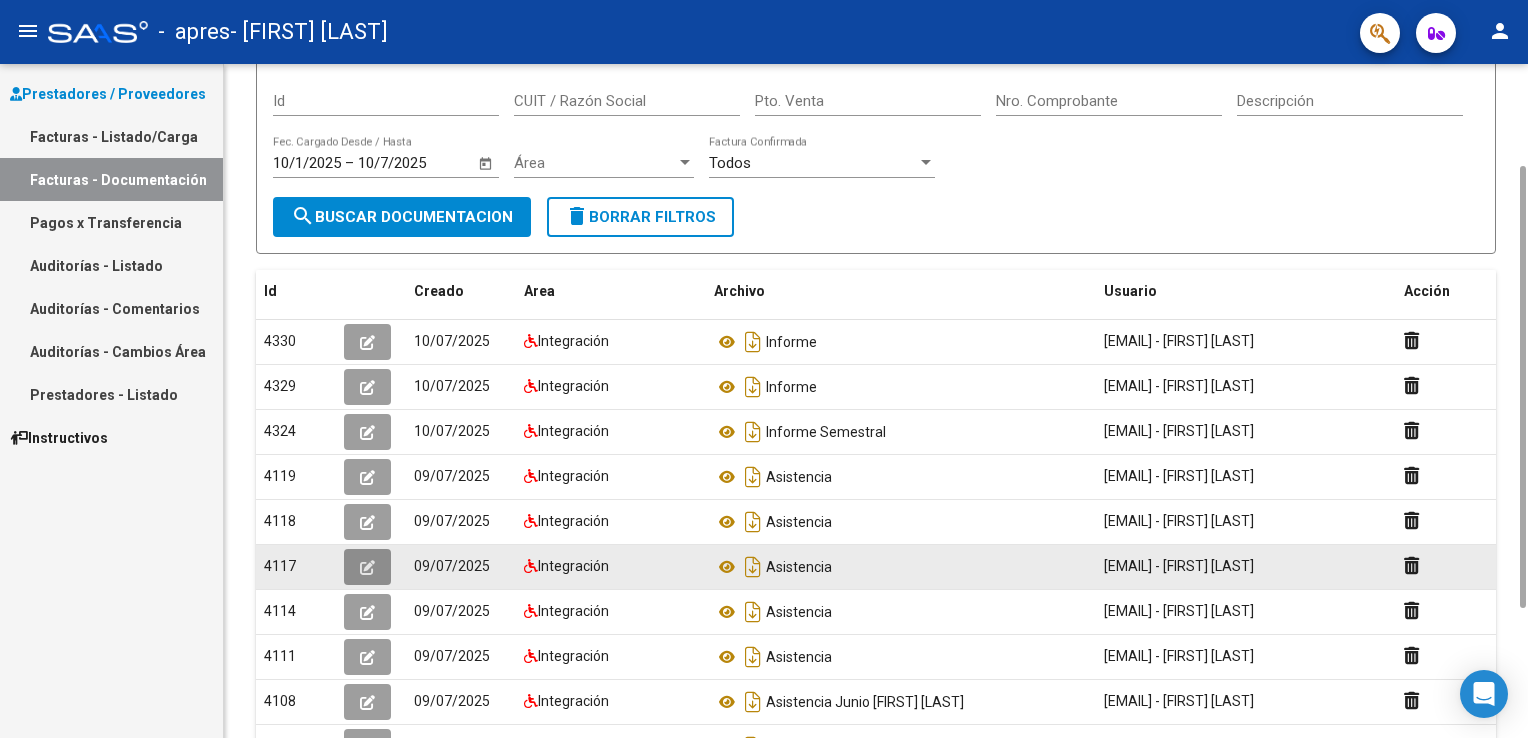 click 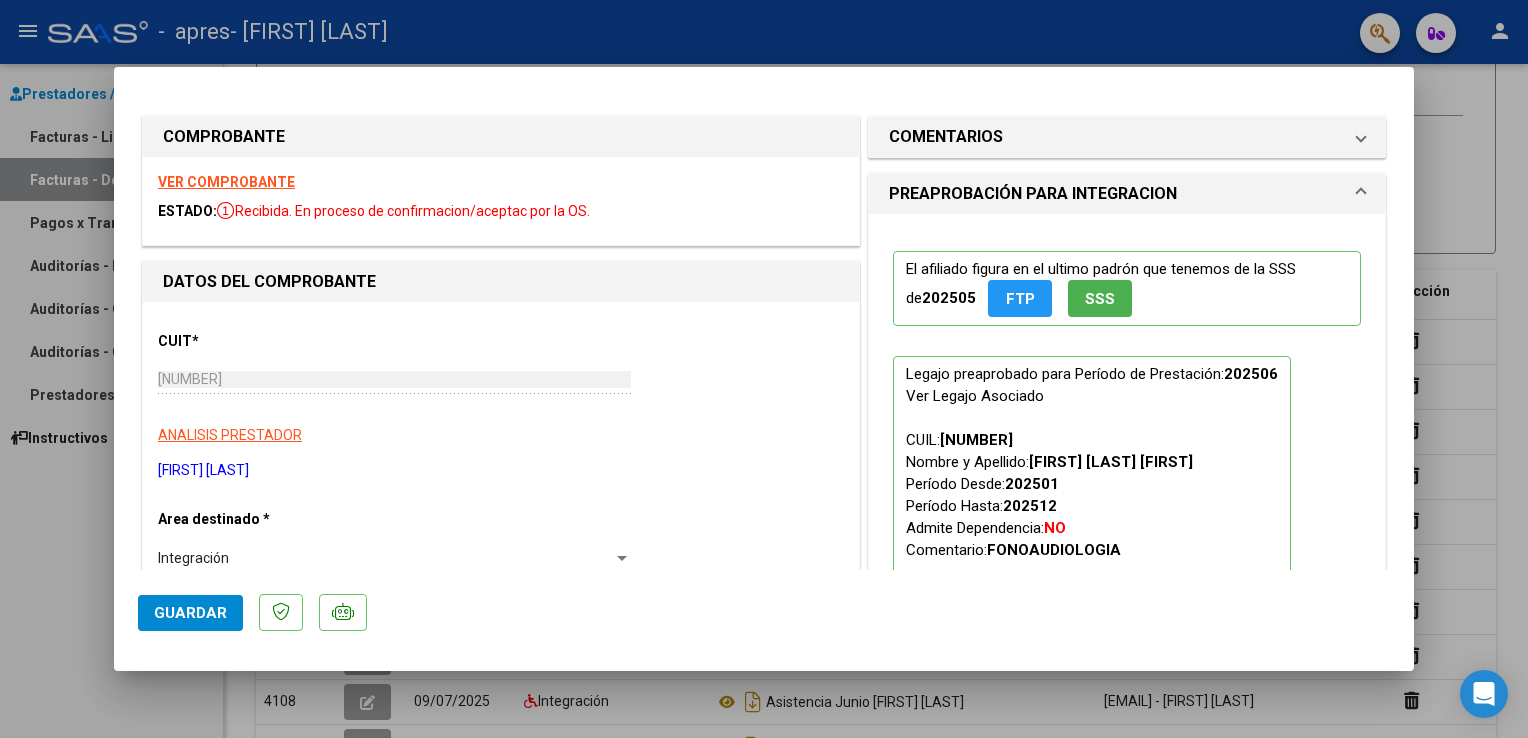 click at bounding box center [764, 369] 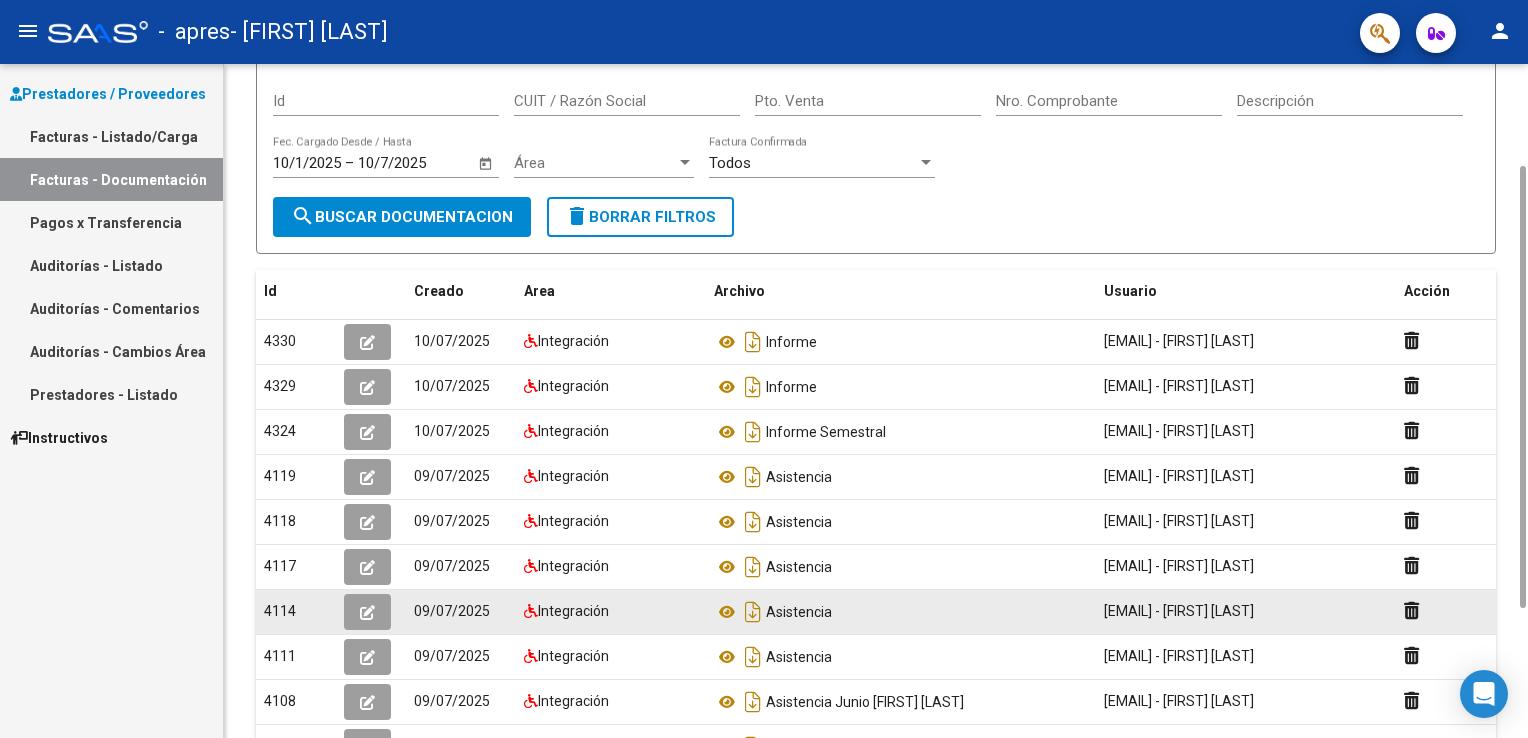 click 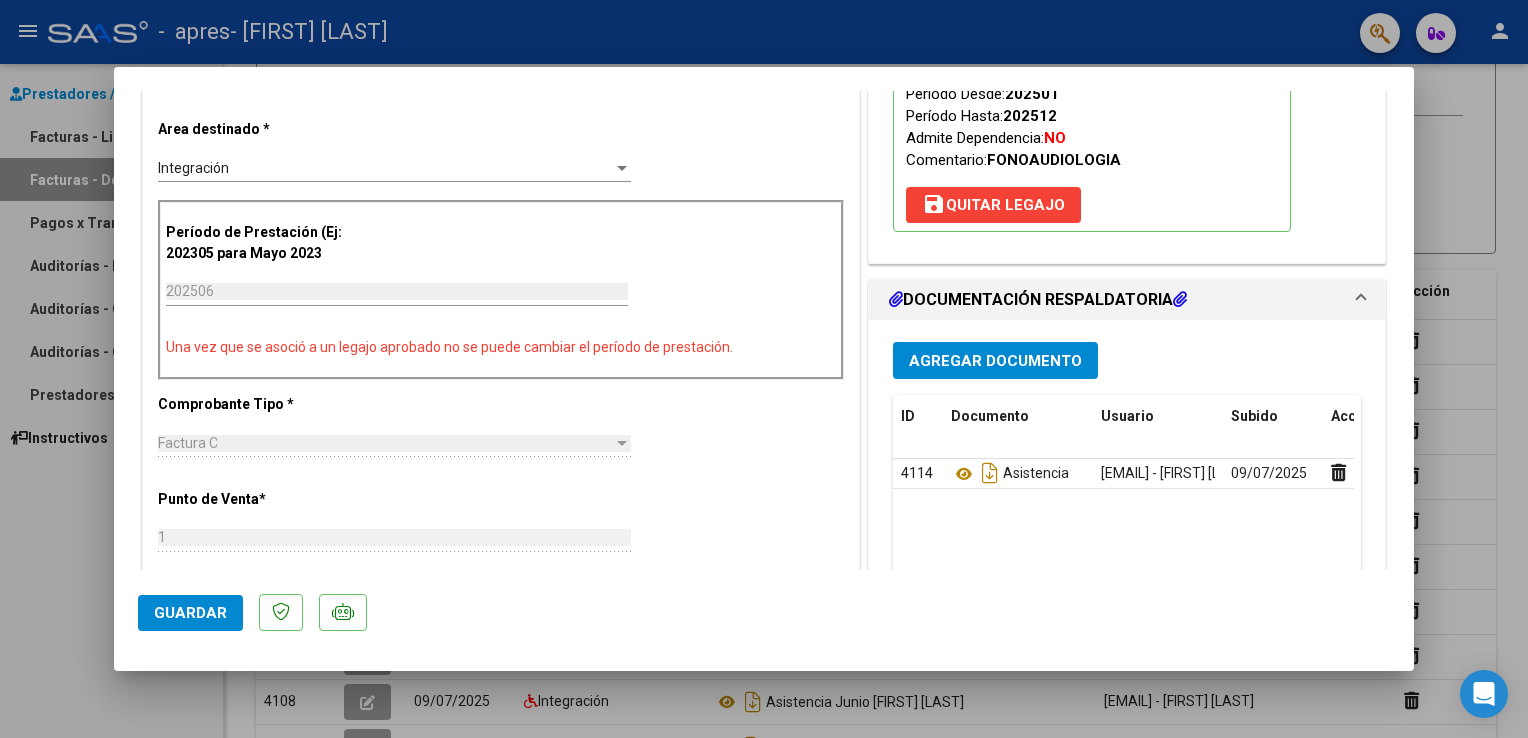 scroll, scrollTop: 500, scrollLeft: 0, axis: vertical 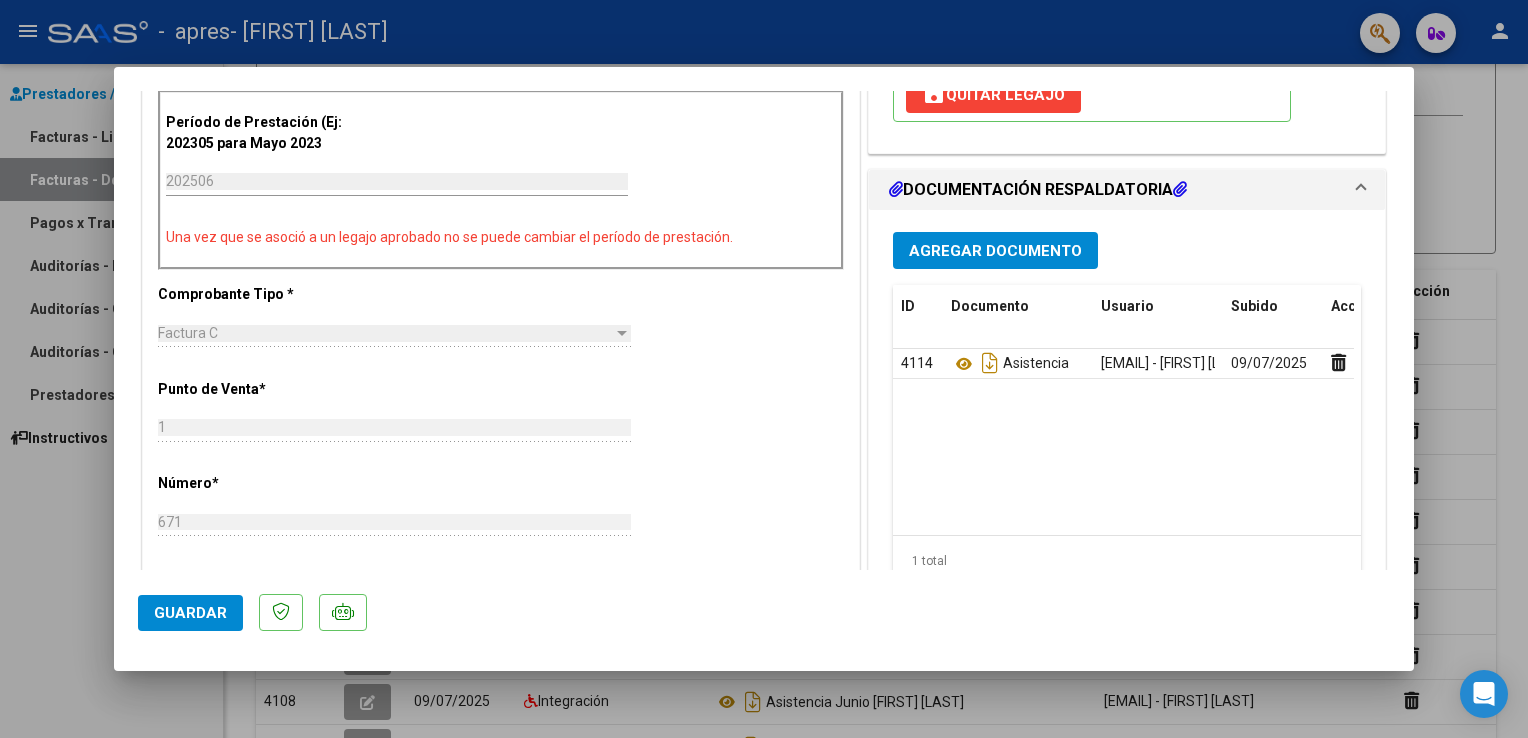 click on "Agregar Documento" at bounding box center [995, 251] 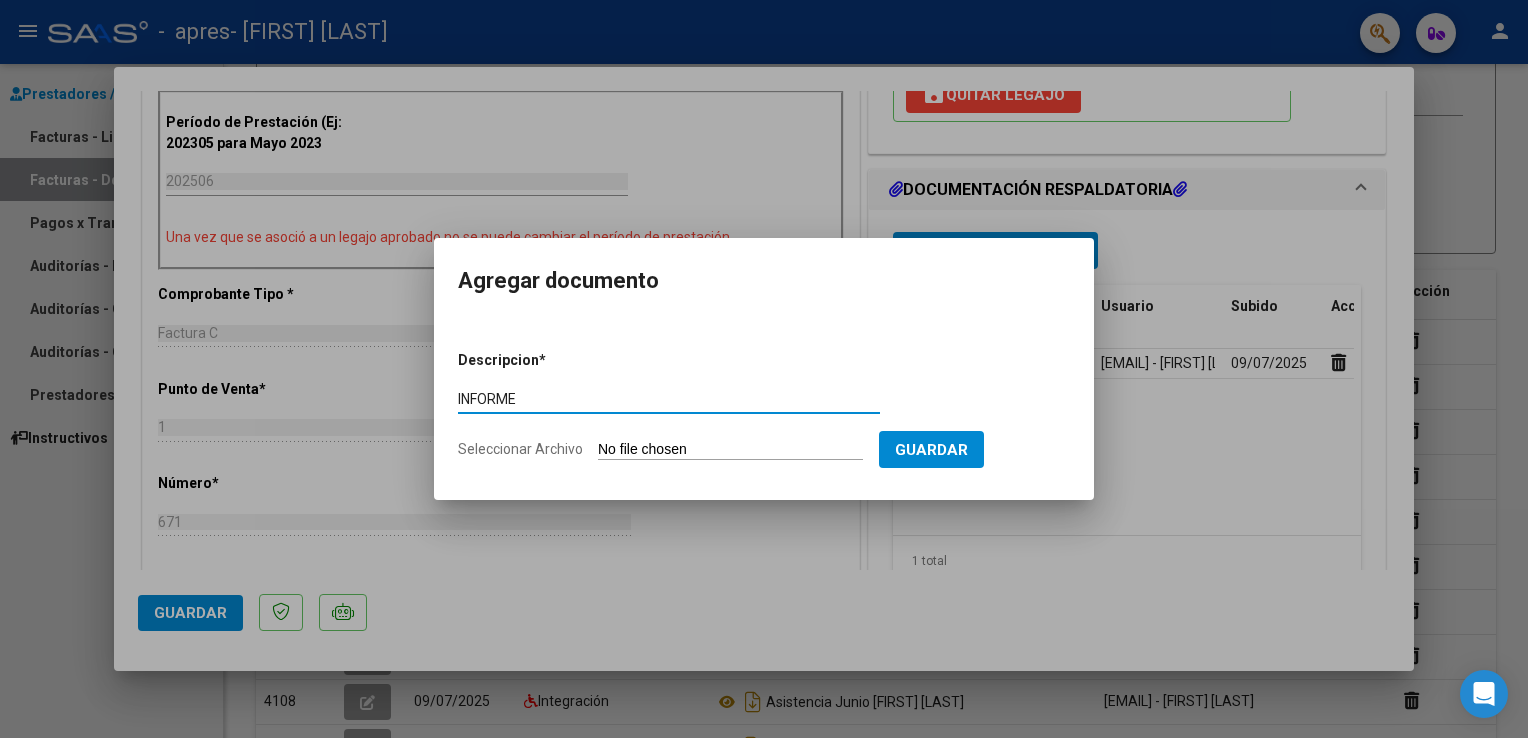 type on "INFORME" 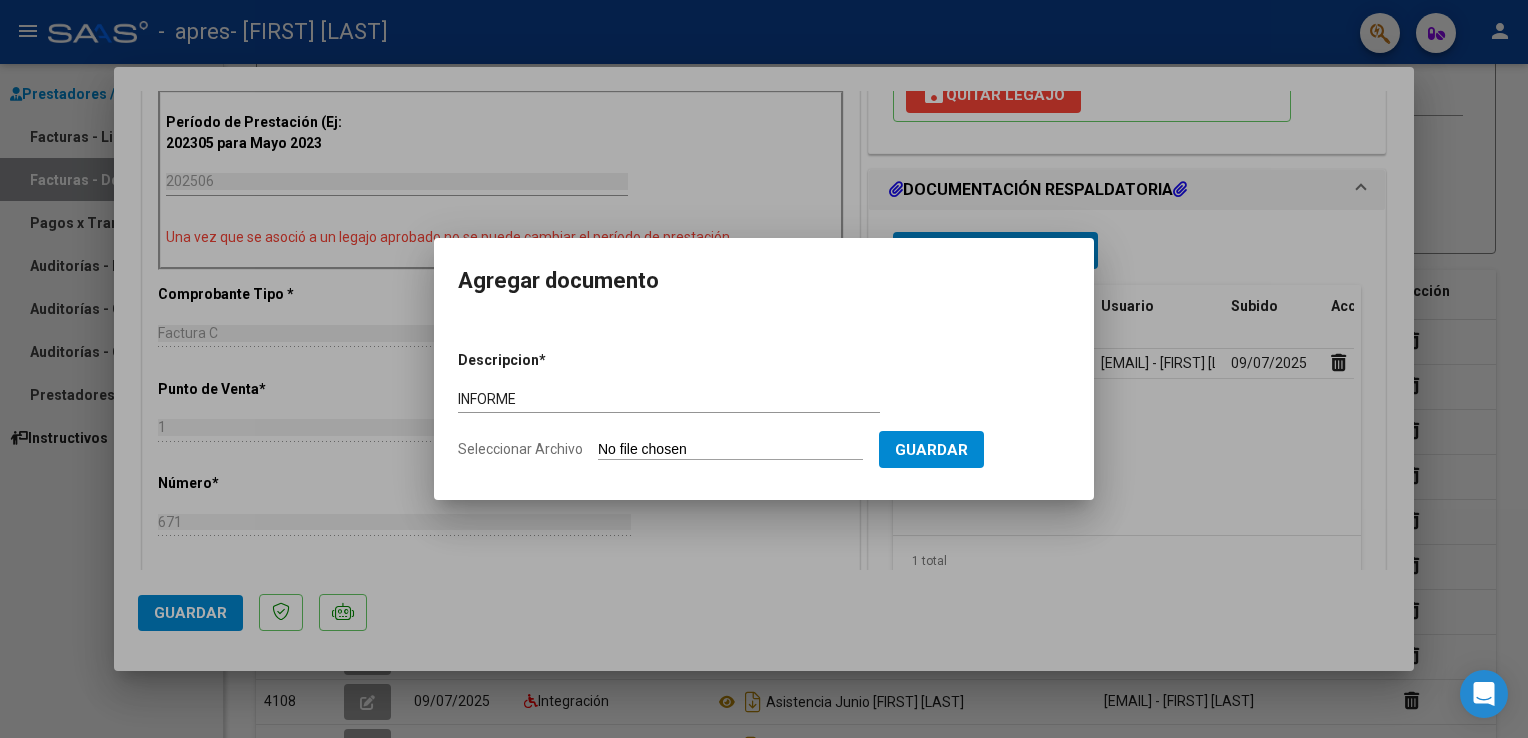 click on "Seleccionar Archivo" at bounding box center [730, 450] 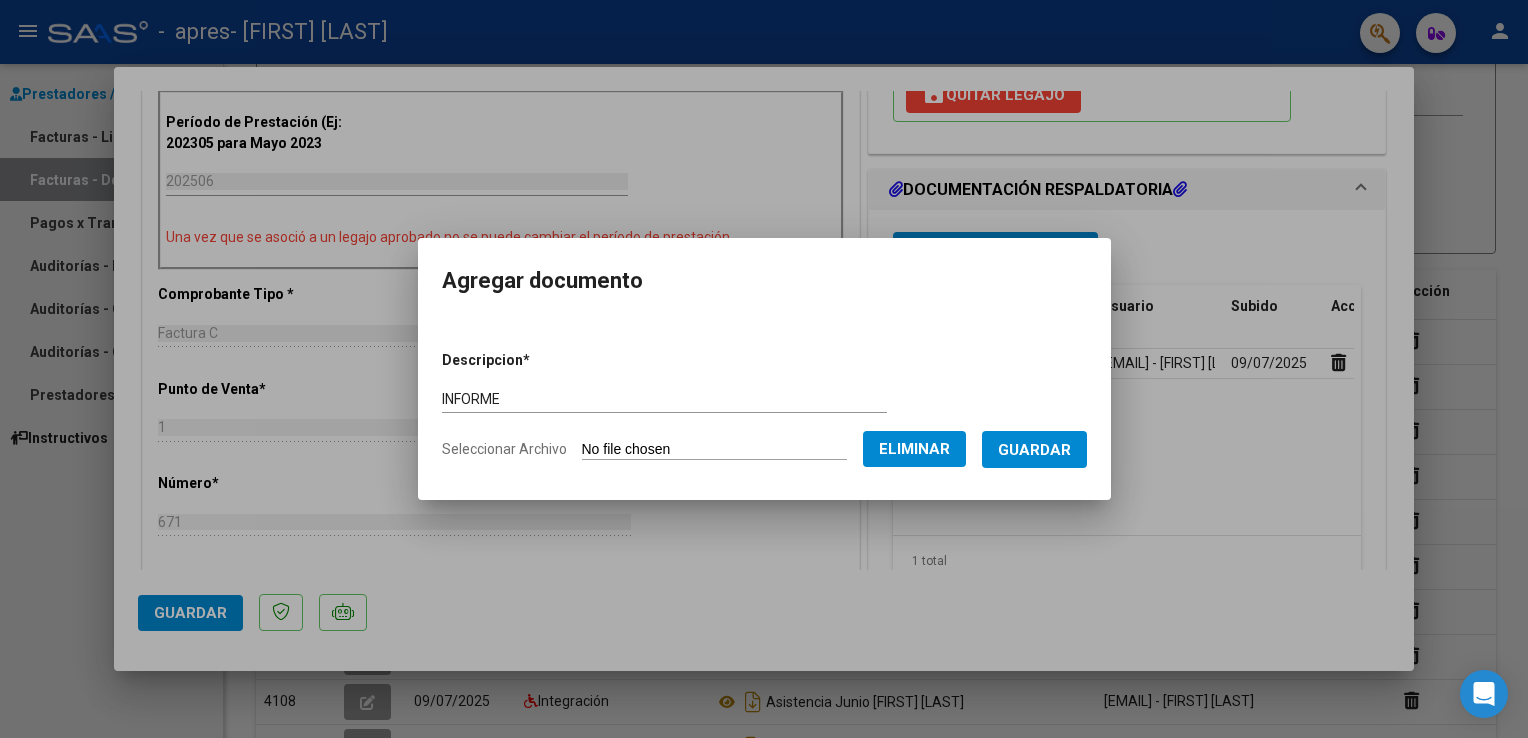 click on "Guardar" at bounding box center [1034, 450] 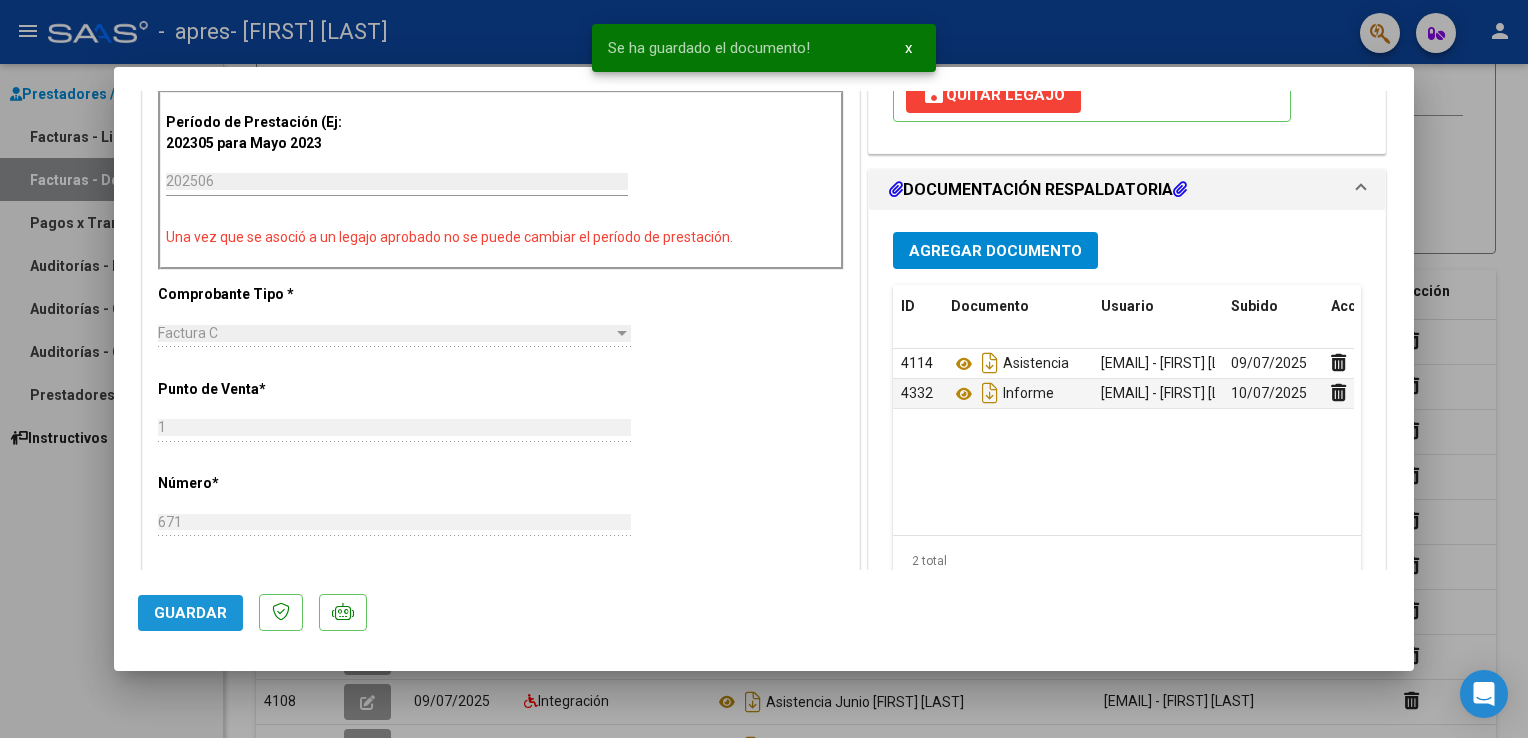 click on "Guardar" 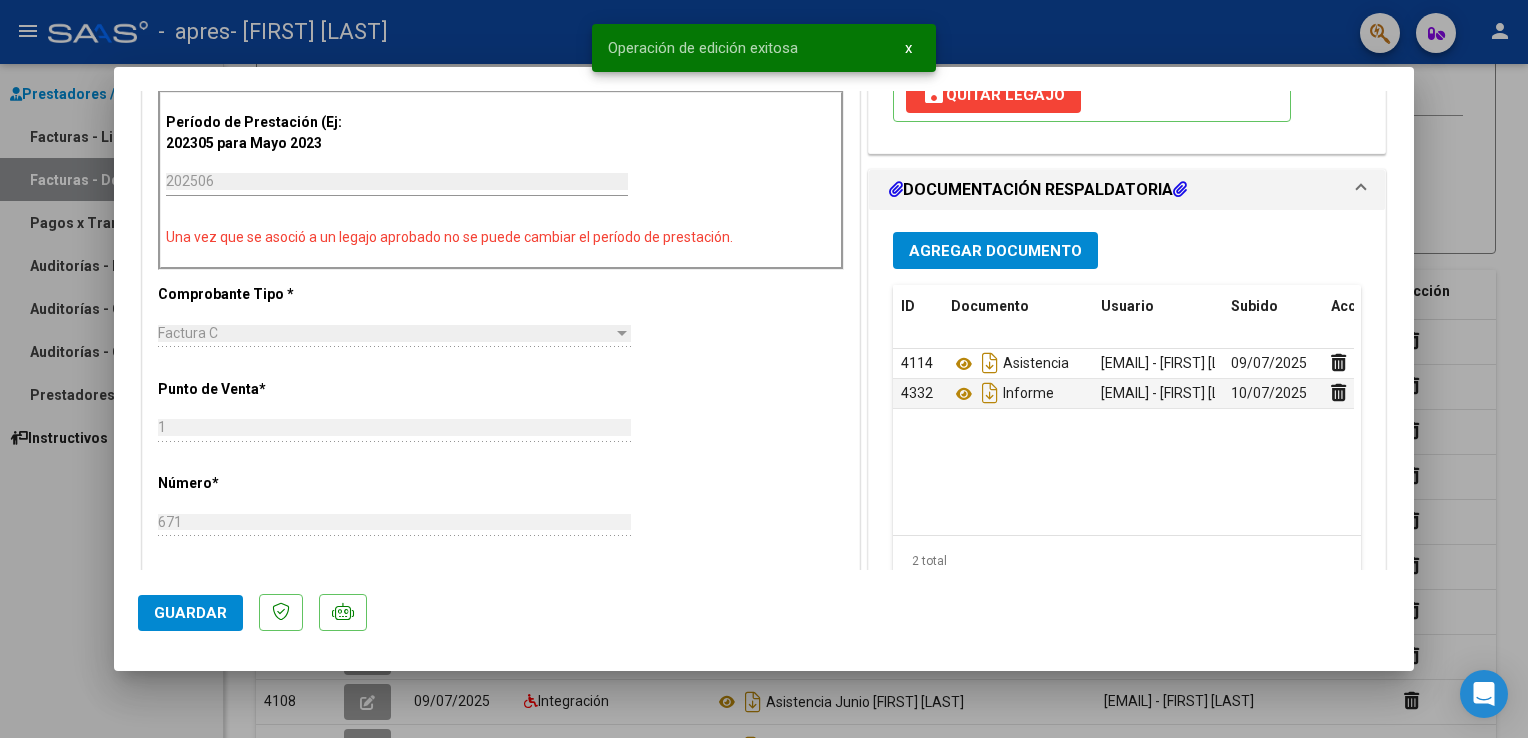 click at bounding box center [764, 369] 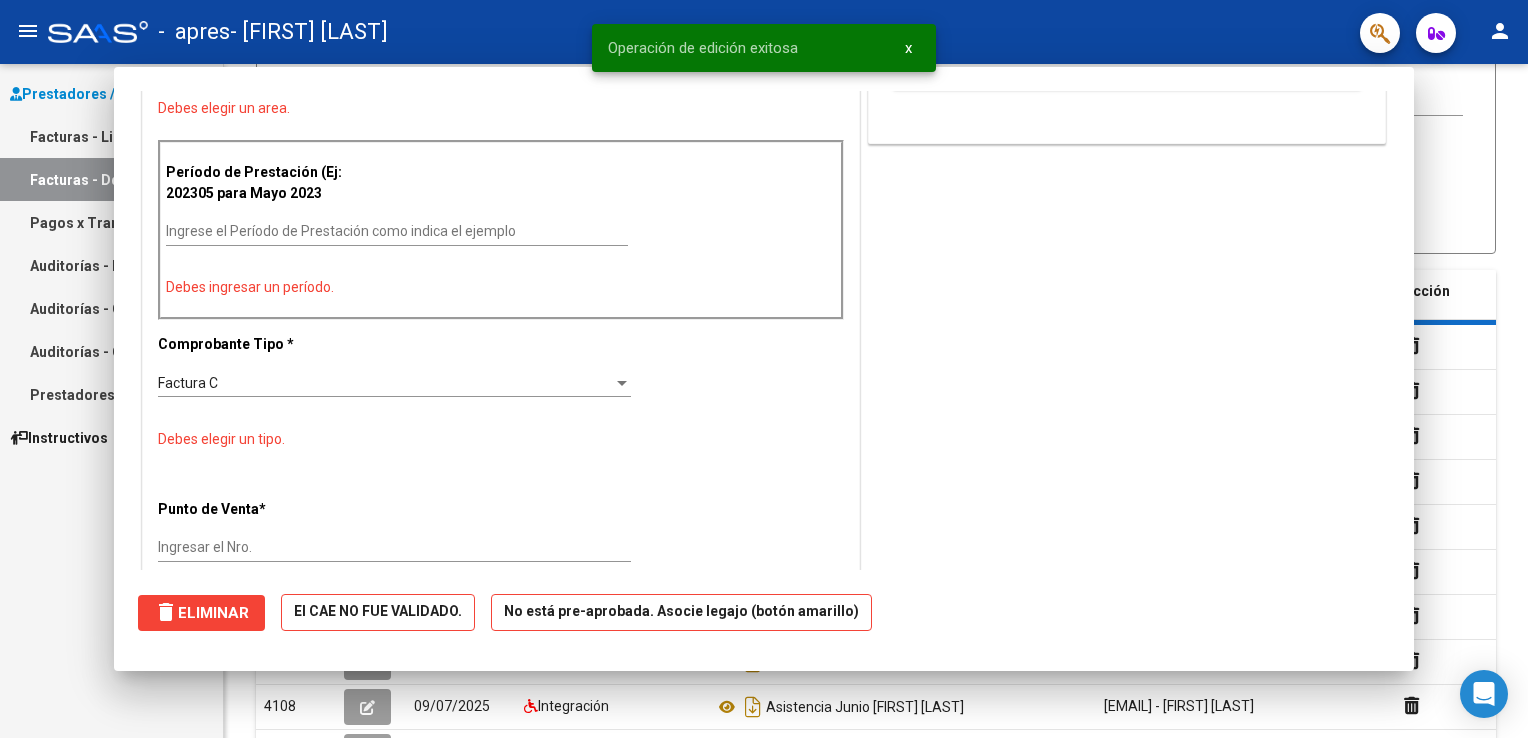 scroll, scrollTop: 0, scrollLeft: 0, axis: both 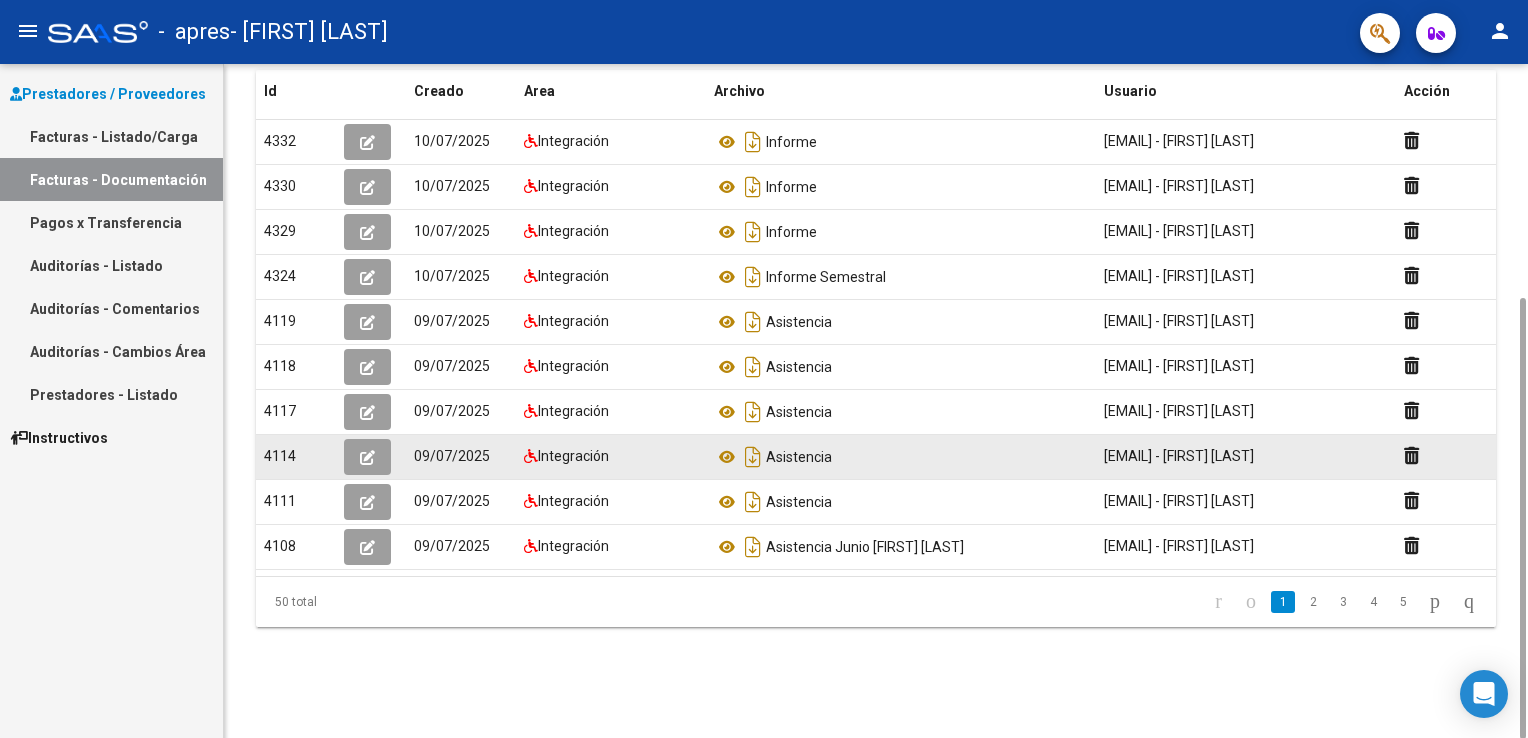 click 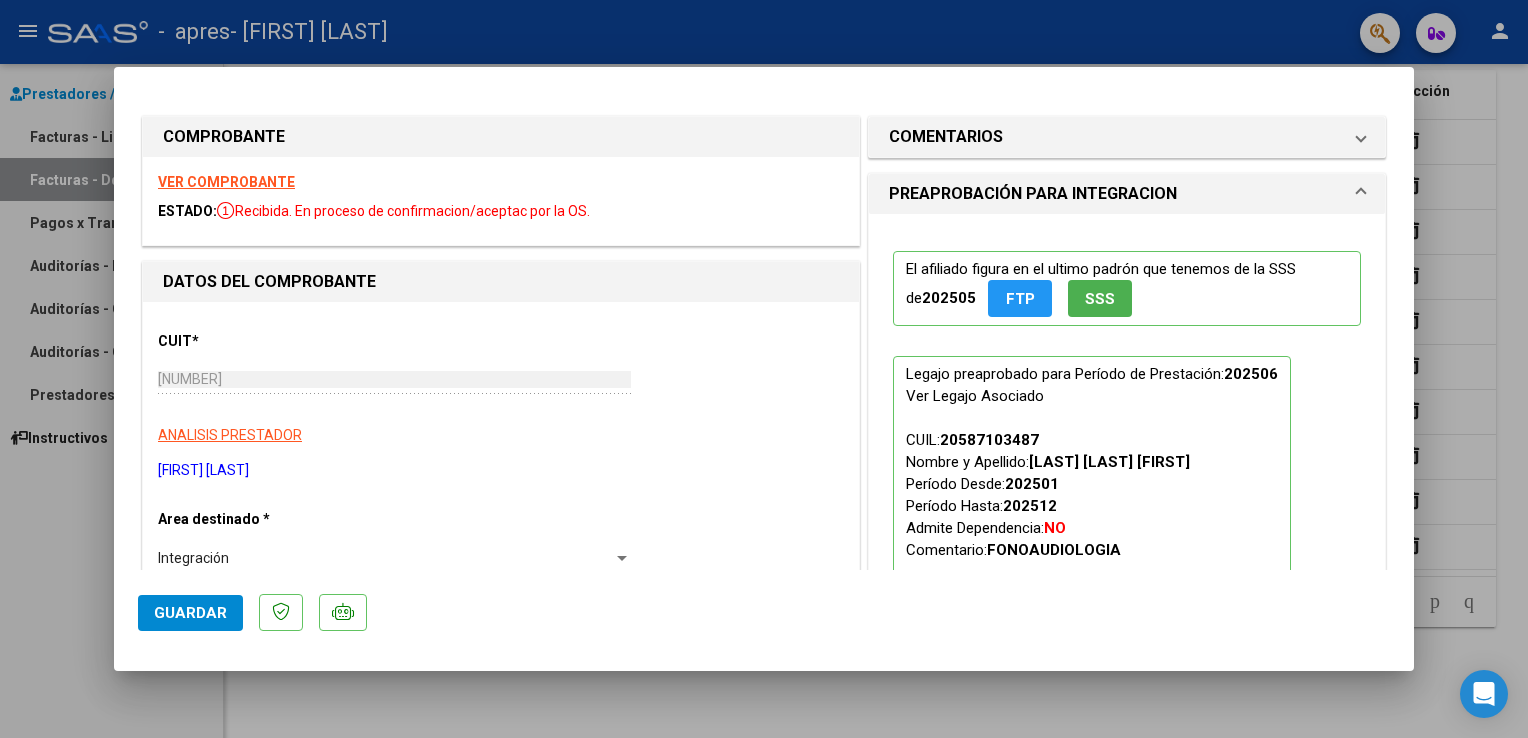 click at bounding box center (764, 369) 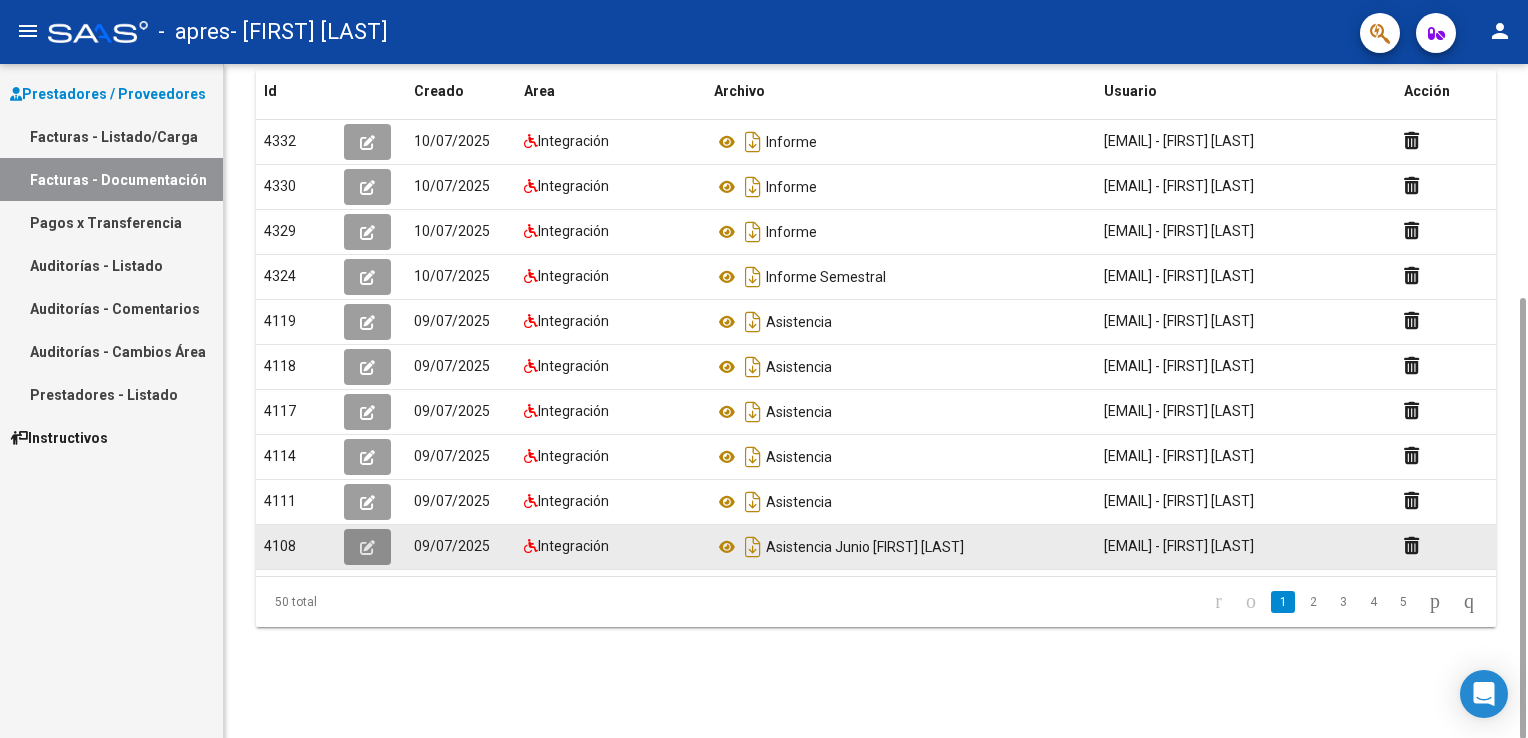 click 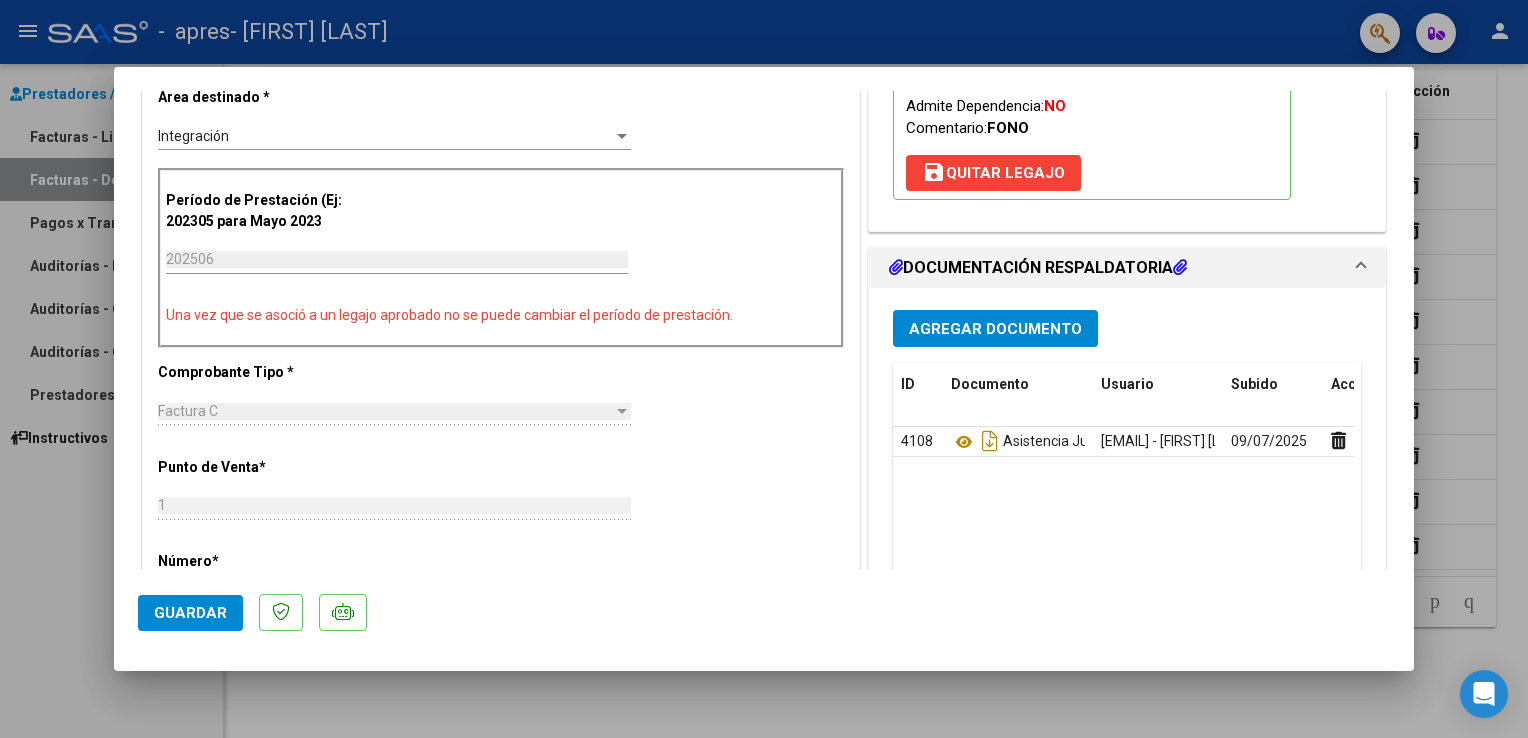 scroll, scrollTop: 500, scrollLeft: 0, axis: vertical 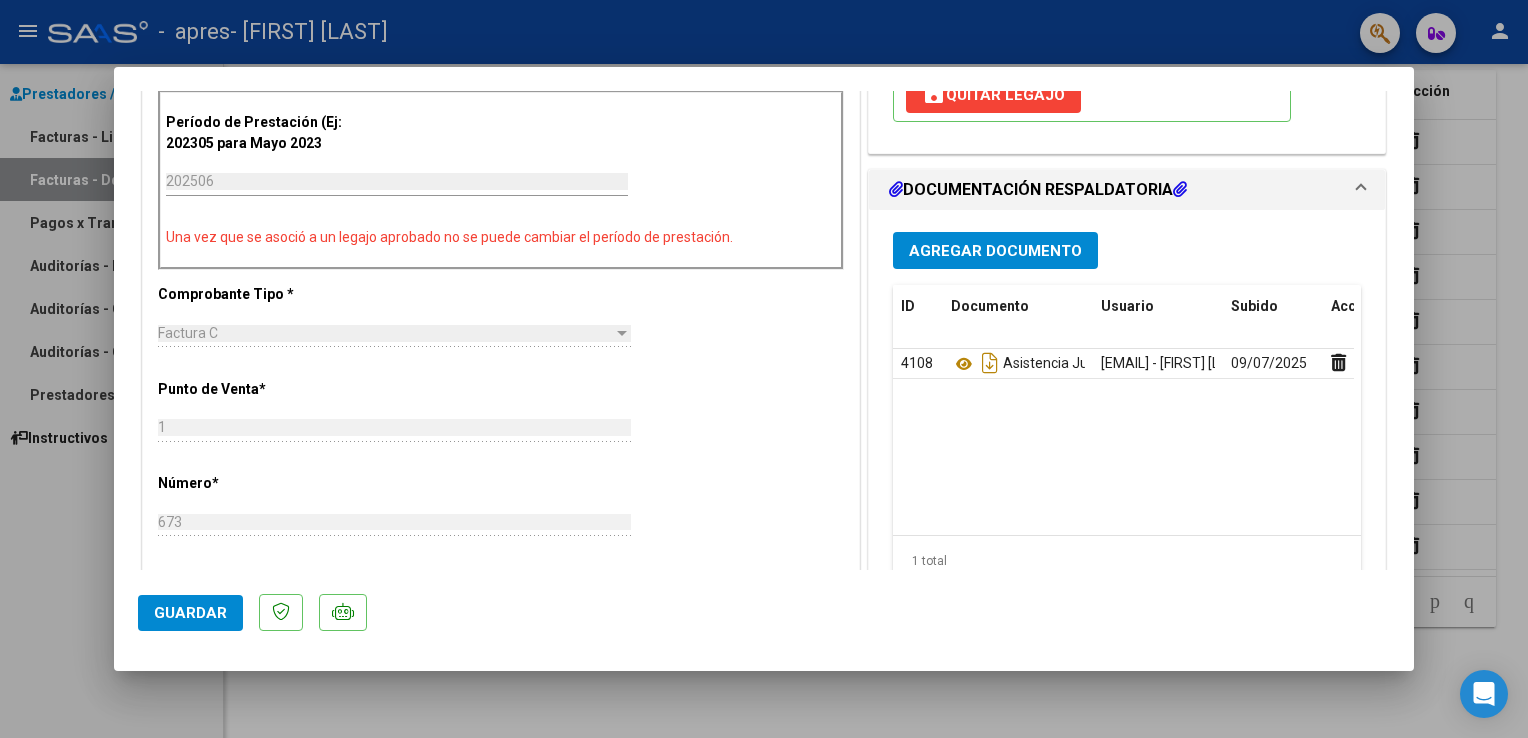 click on "Agregar Documento" at bounding box center (995, 250) 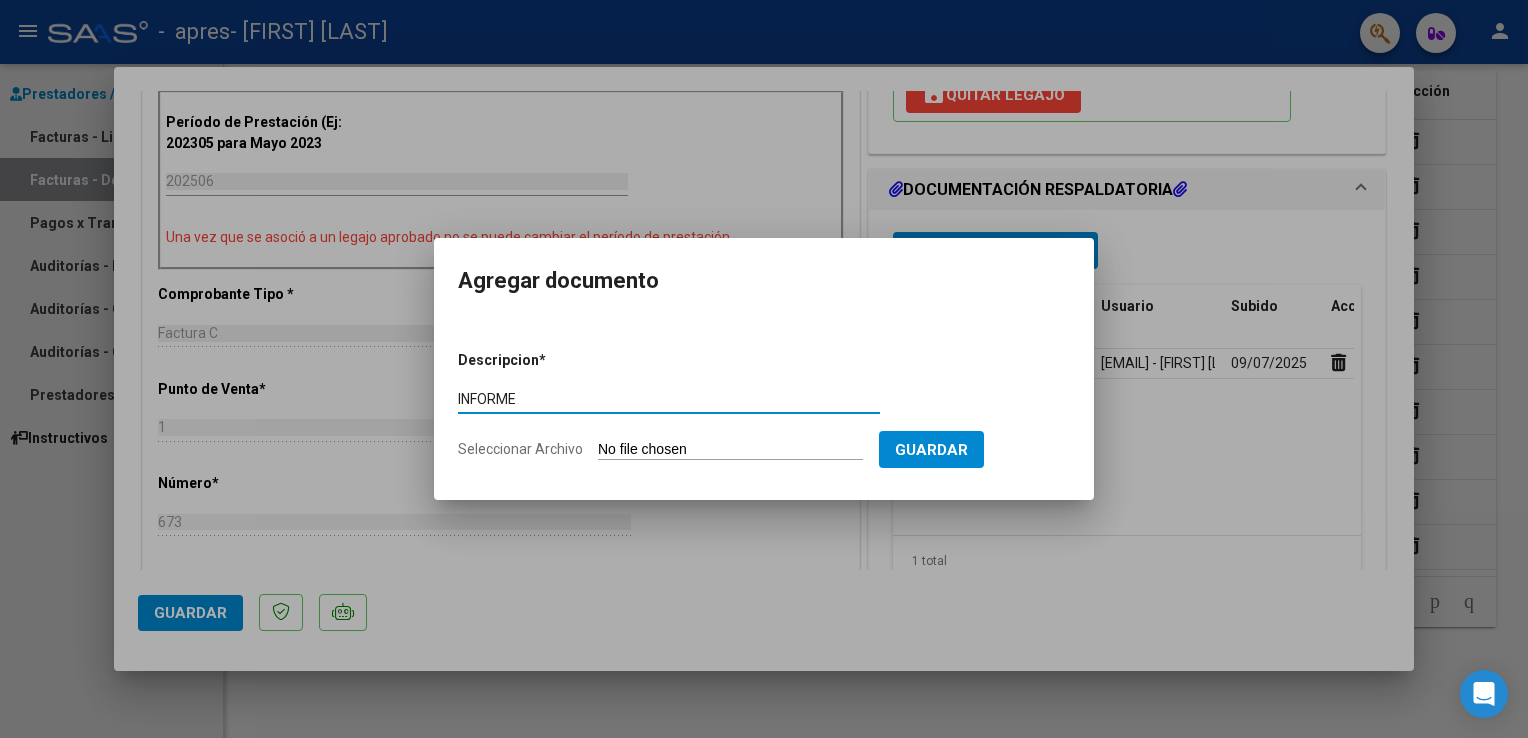 type on "INFORME" 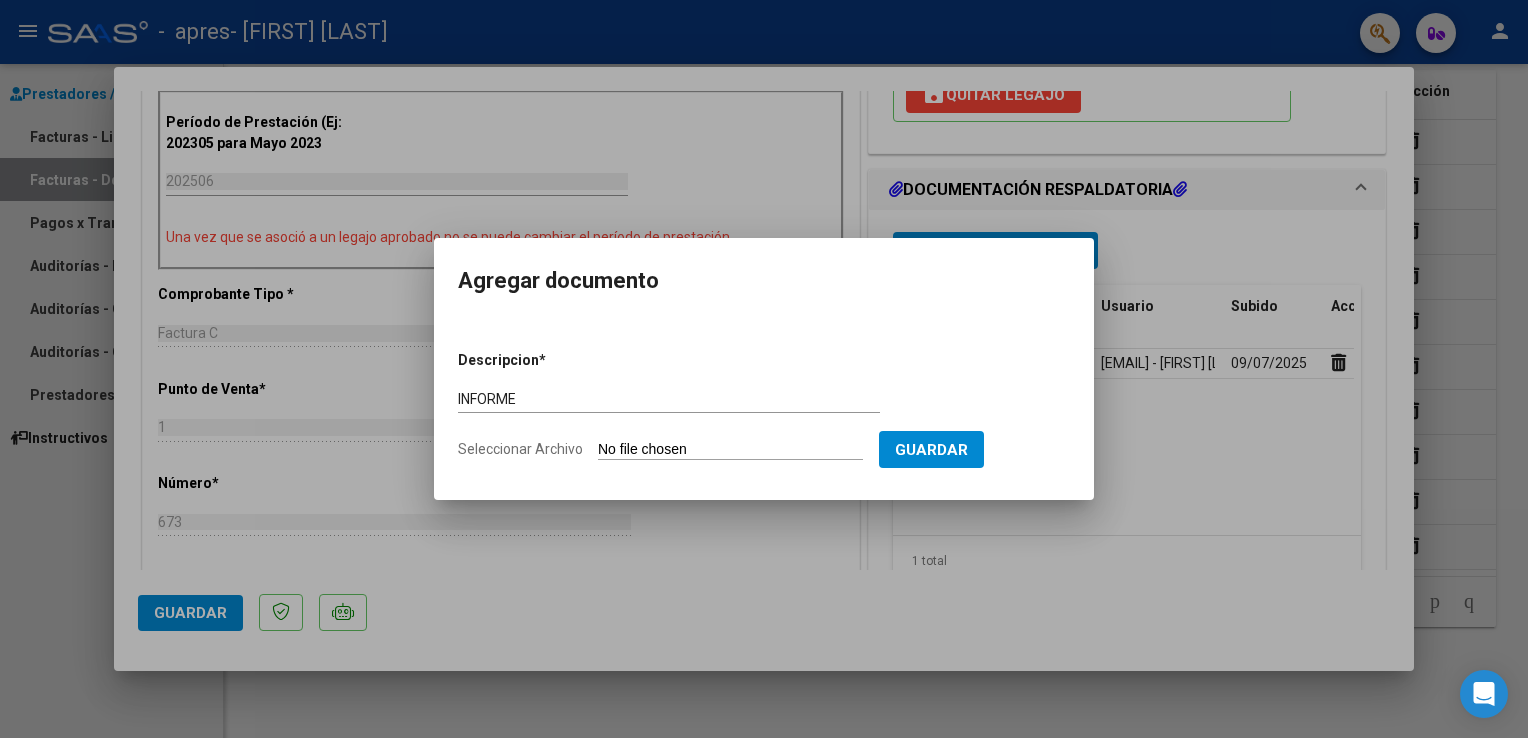 type on "C:\fakepath\INFORME SEMESTRAL [FIRST] [LAST].pdf" 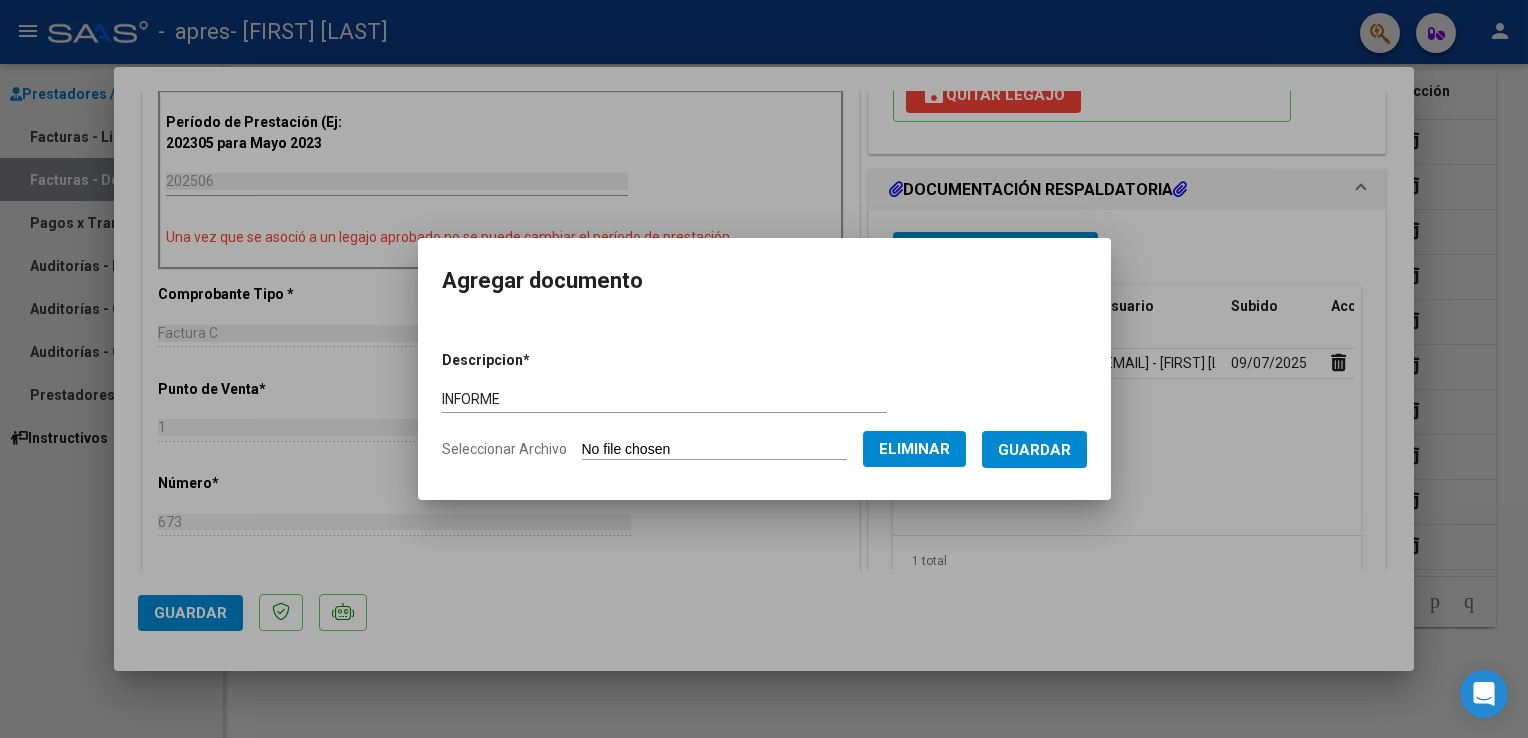 click on "Guardar" at bounding box center [1034, 450] 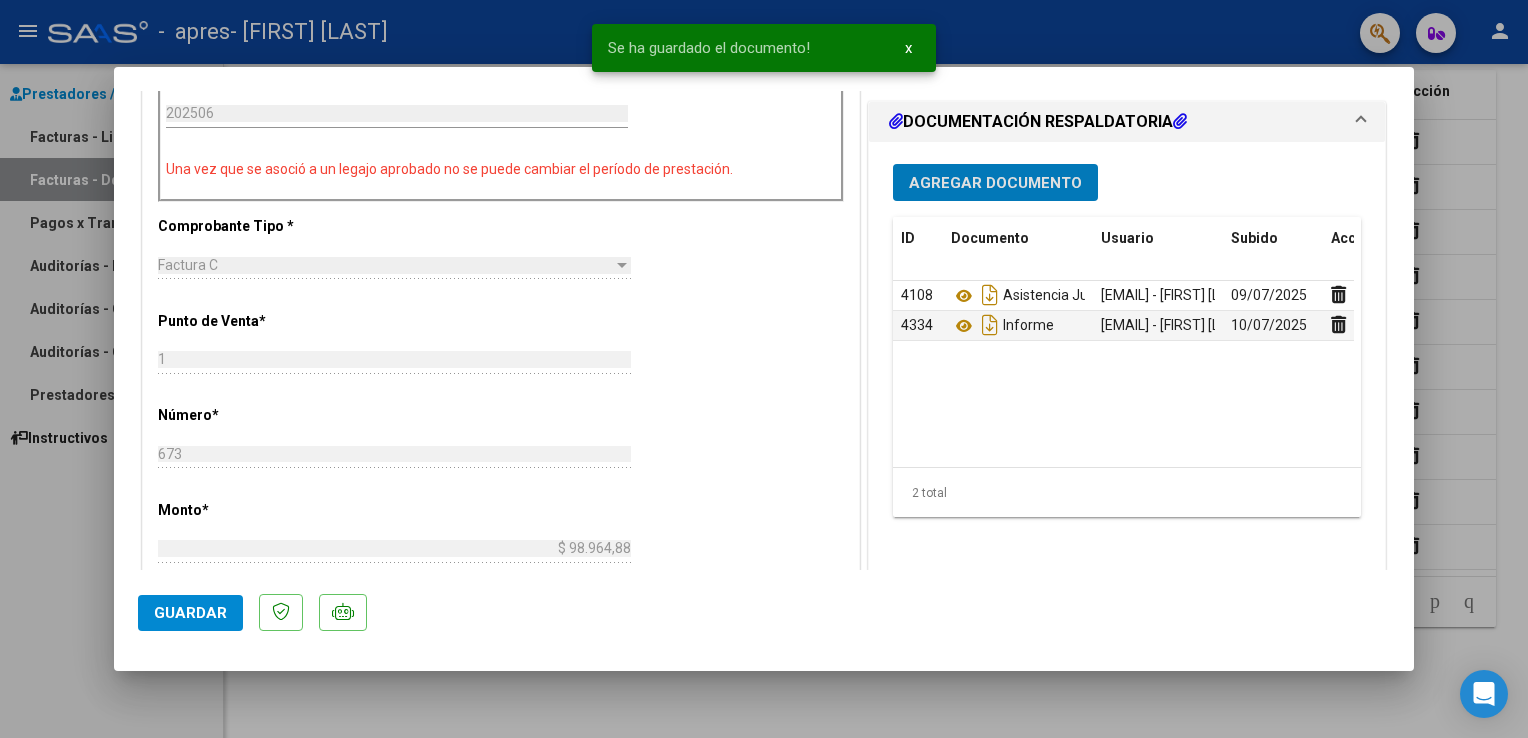 scroll, scrollTop: 600, scrollLeft: 0, axis: vertical 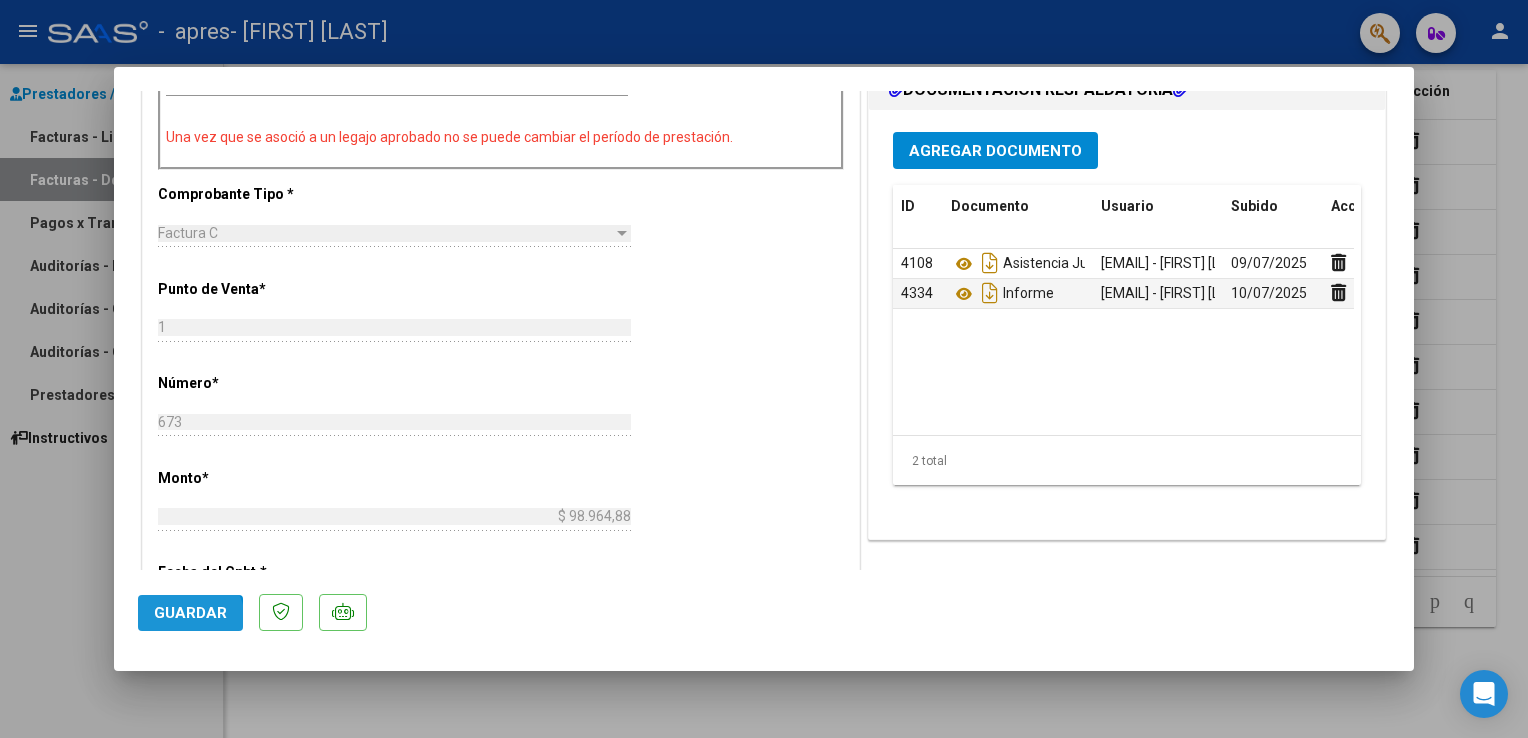 click on "Guardar" 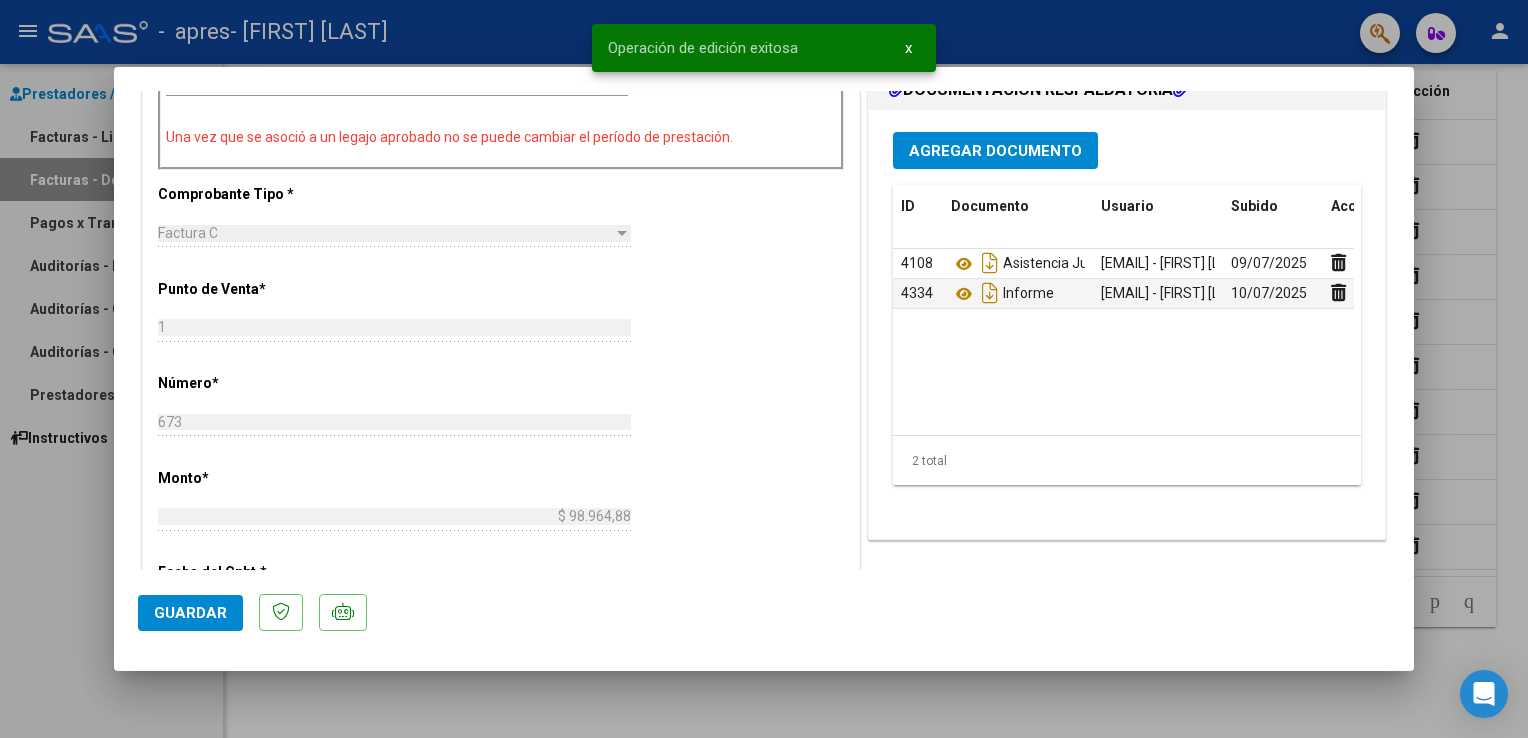 click on "menu -   apres   - MAHRABIAN NOELIA BELEN person    Prestadores / Proveedores Facturas - Listado/Carga Facturas - Documentación Pagos x Transferencia Auditorías - Listado Auditorías - Comentarios Auditorías - Cambios Área Prestadores - Listado    Instructivos  PRESTADORES -> Comprobantes - Documentación Respaldatoria cloud_download  Exportar CSV   Descarga Masiva
Filtros Id CUIT / Razón Social Pto. Venta Nro. Comprobante Descripción 10/1/2025 10/1/2025 – 10/7/2025 Fec. Cargado Desde / Hasta Área Área Todos  Factura Confirmada search  Buscar Documentacion  delete  Borrar Filtros  Id Creado Area Archivo Usuario Acción 4332
10/07/2025 Integración Informe  [EMAIL] -   Noelia Belen  Mahrabian  4330
10/07/2025 Integración Informe   [EMAIL] -   Noelia Belen  Mahrabian  4329
10/07/2025 Integración Informe  [EMAIL] -   Noelia Belen  Mahrabian  4324
10/07/2025 Integración Informe Semestral  4119
09/07/2025 Integración Asistencia 4118" at bounding box center (764, 369) 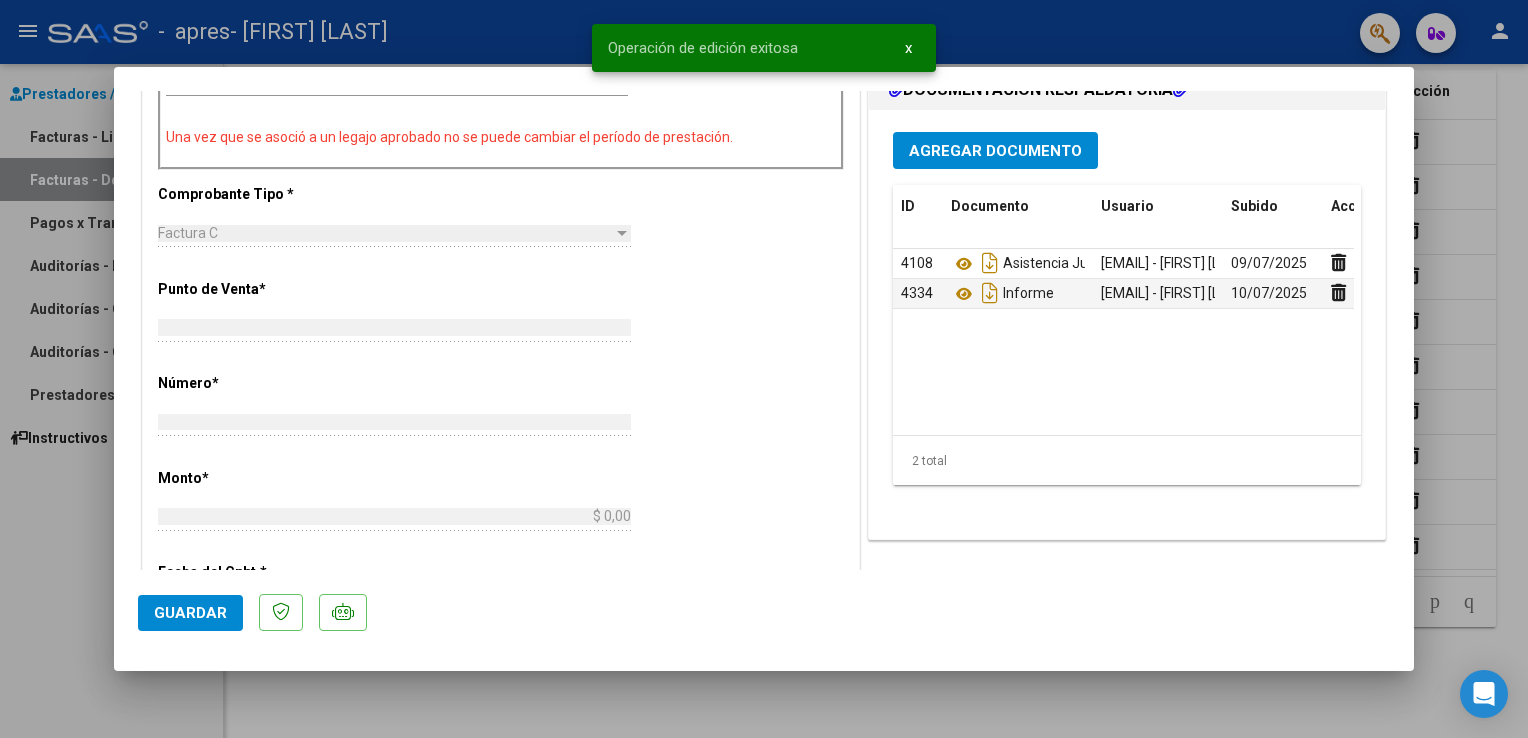 scroll, scrollTop: 0, scrollLeft: 0, axis: both 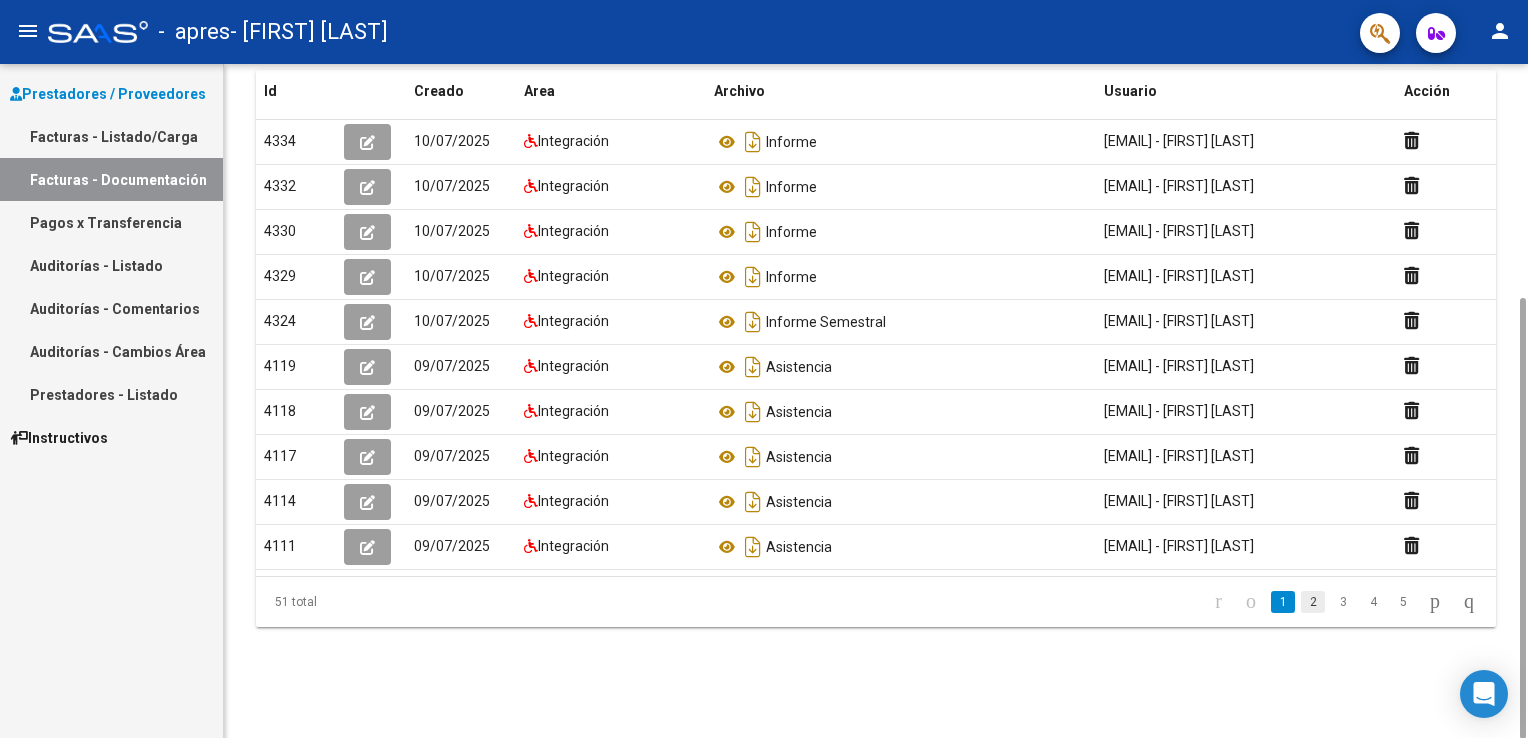 click on "2" 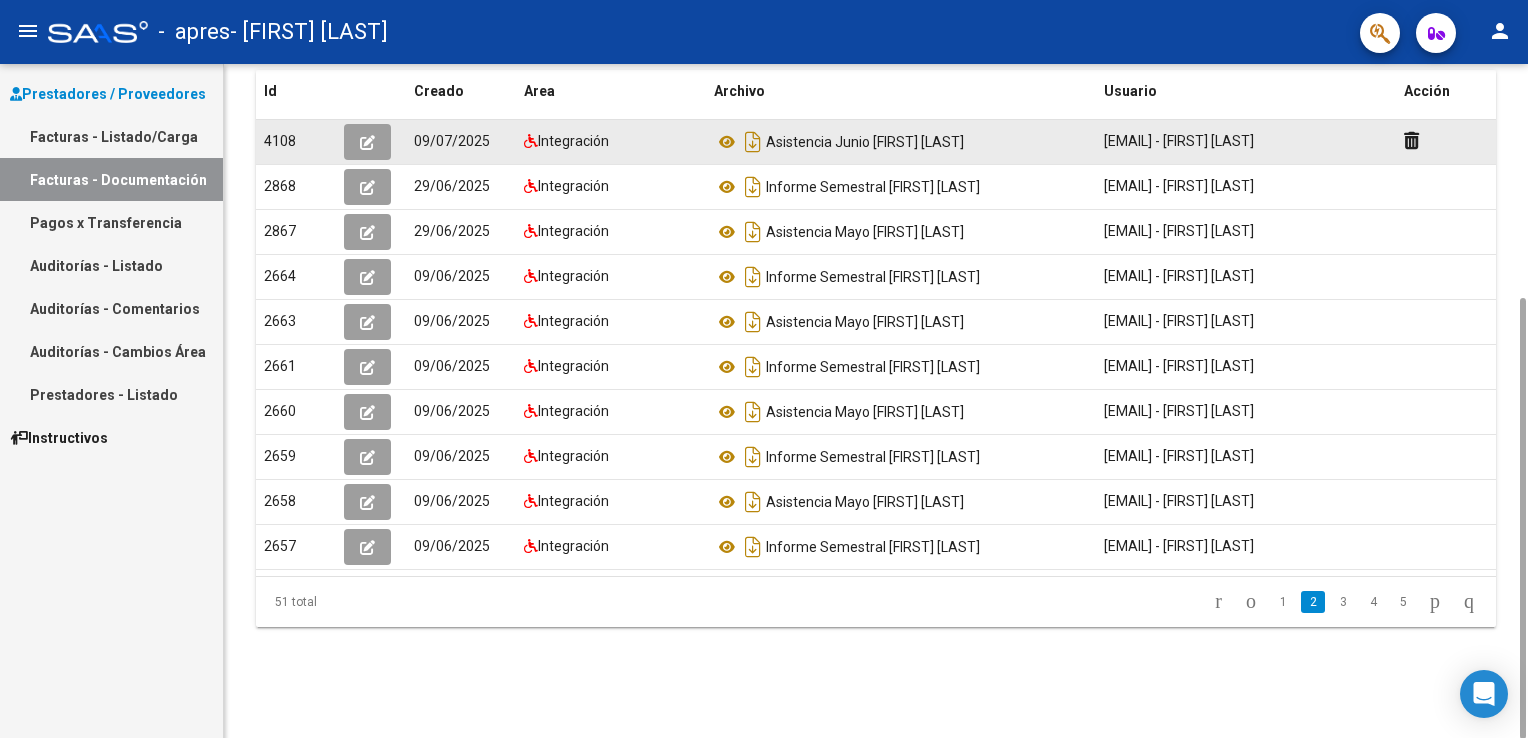 click 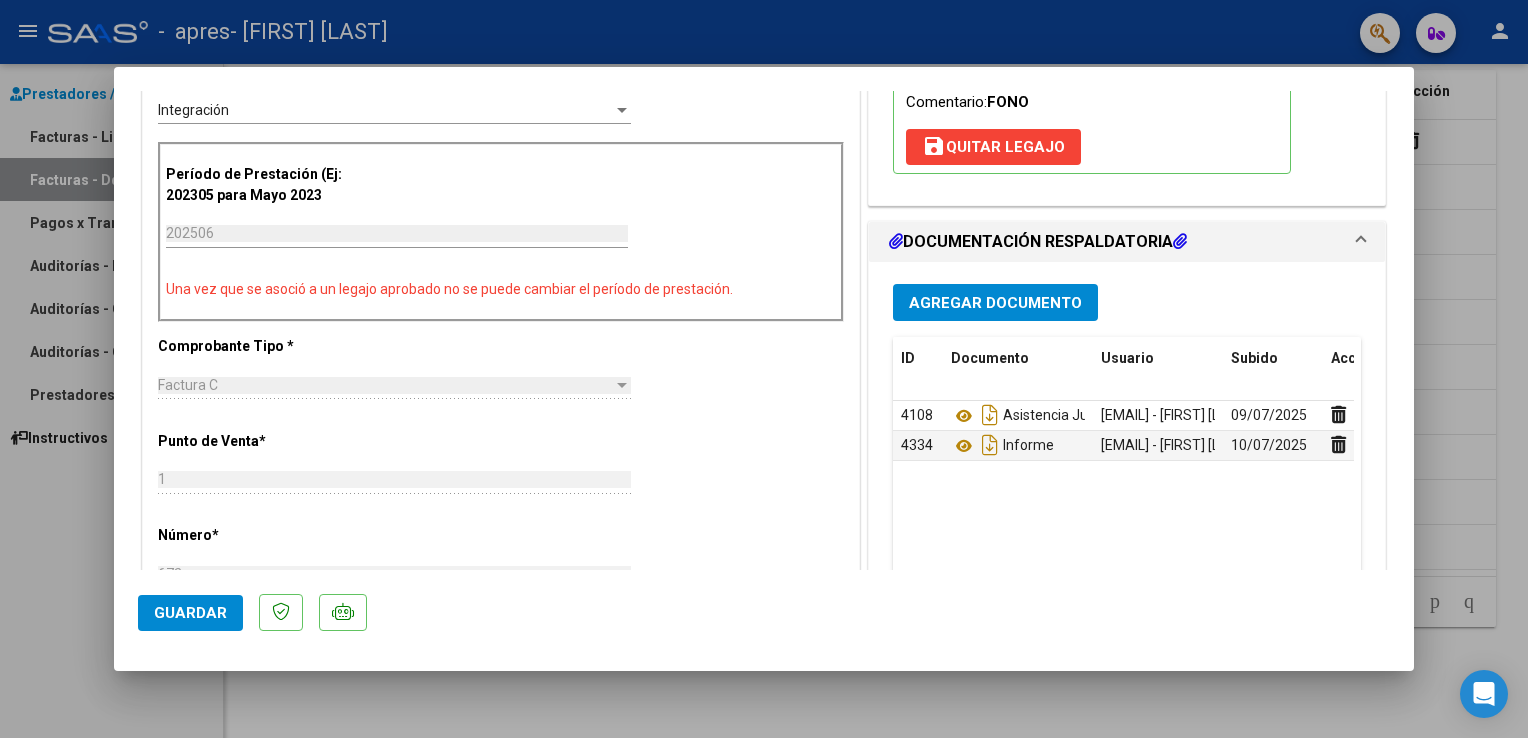 scroll, scrollTop: 500, scrollLeft: 0, axis: vertical 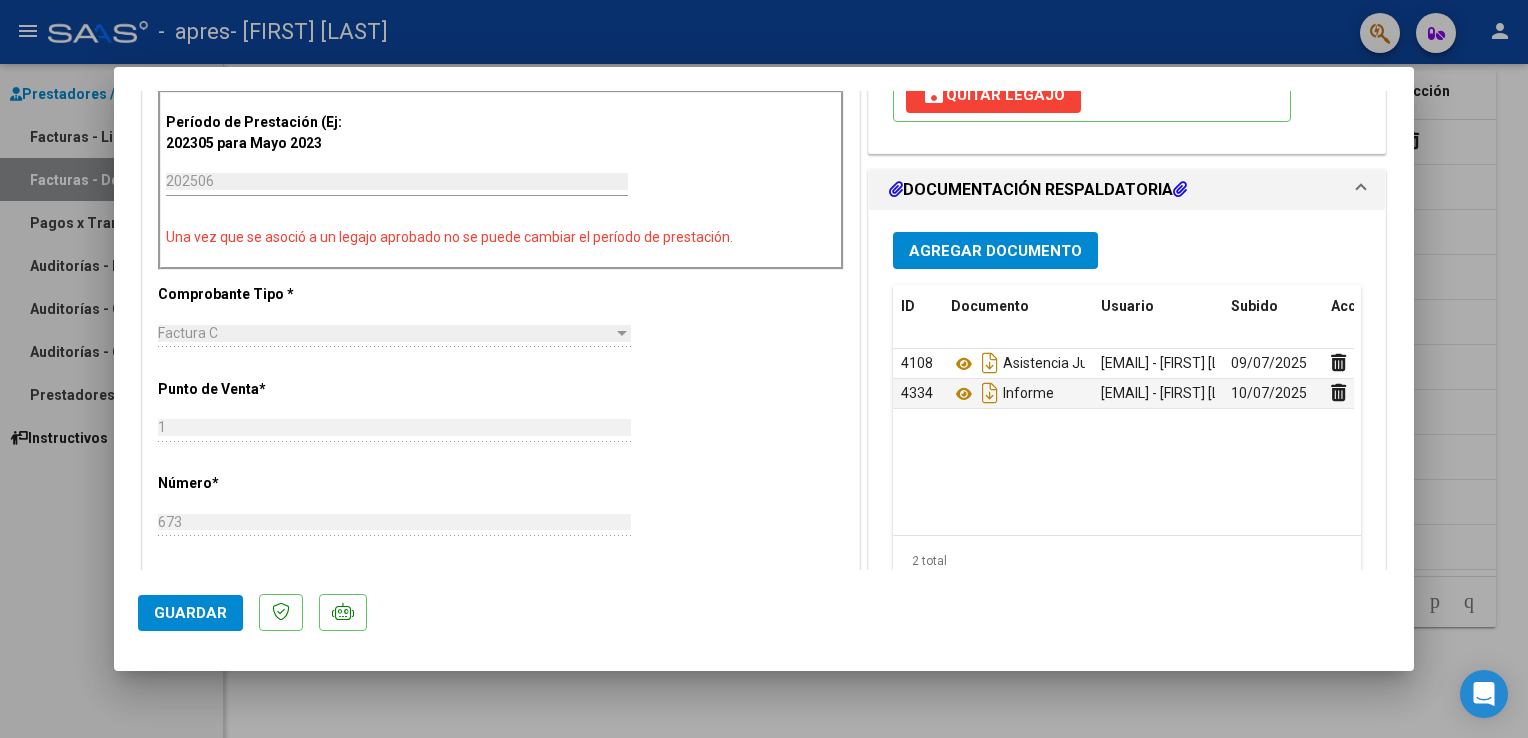 click at bounding box center (764, 369) 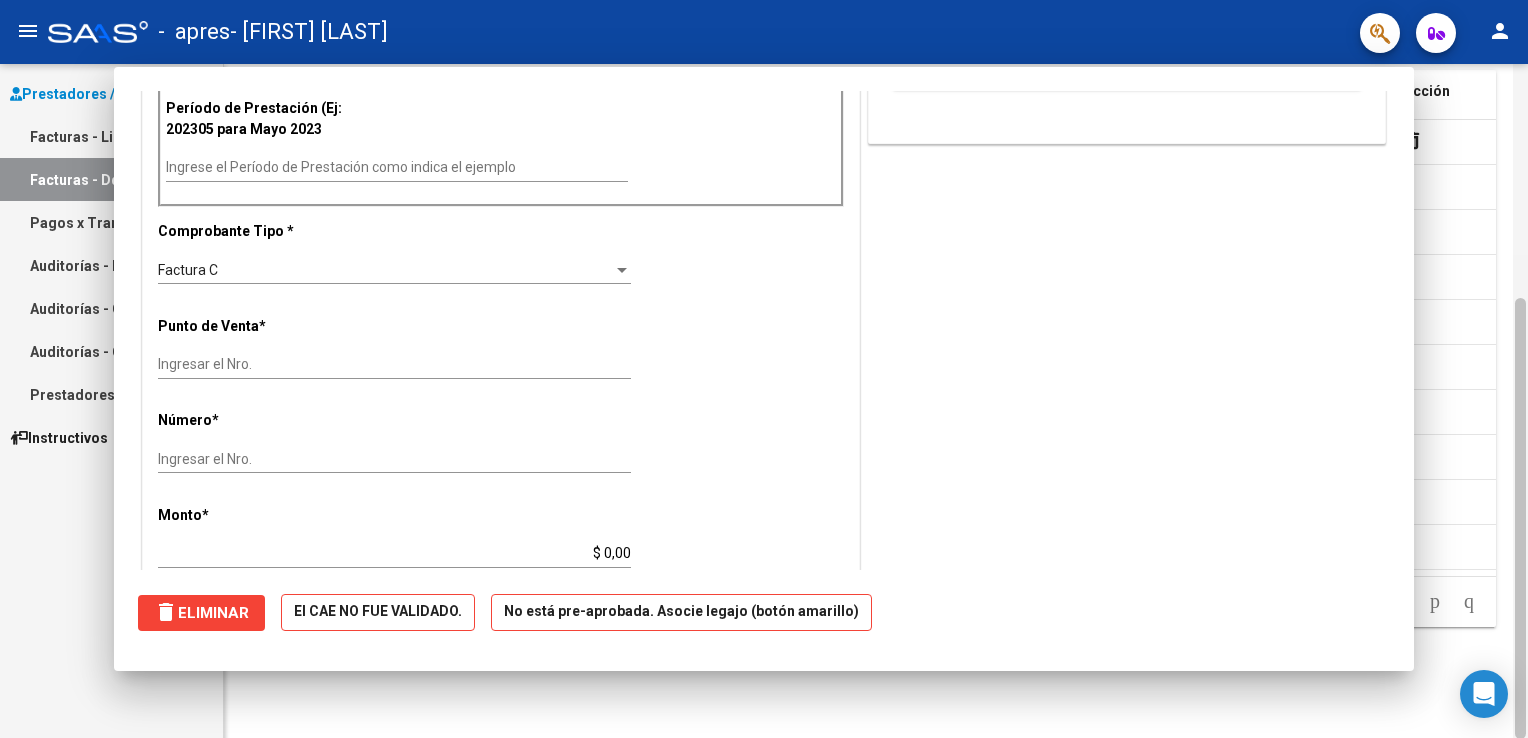 scroll, scrollTop: 0, scrollLeft: 0, axis: both 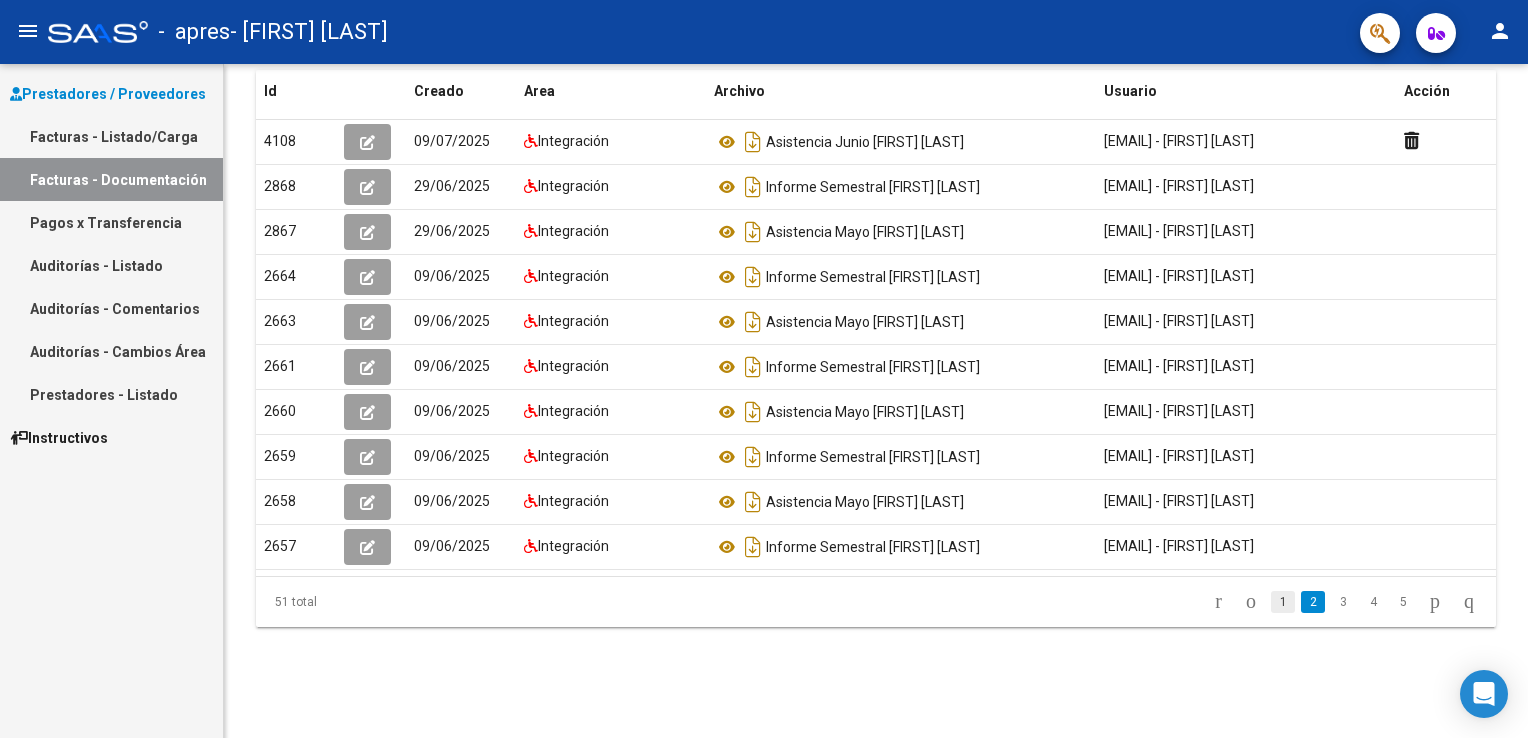 click on "1" 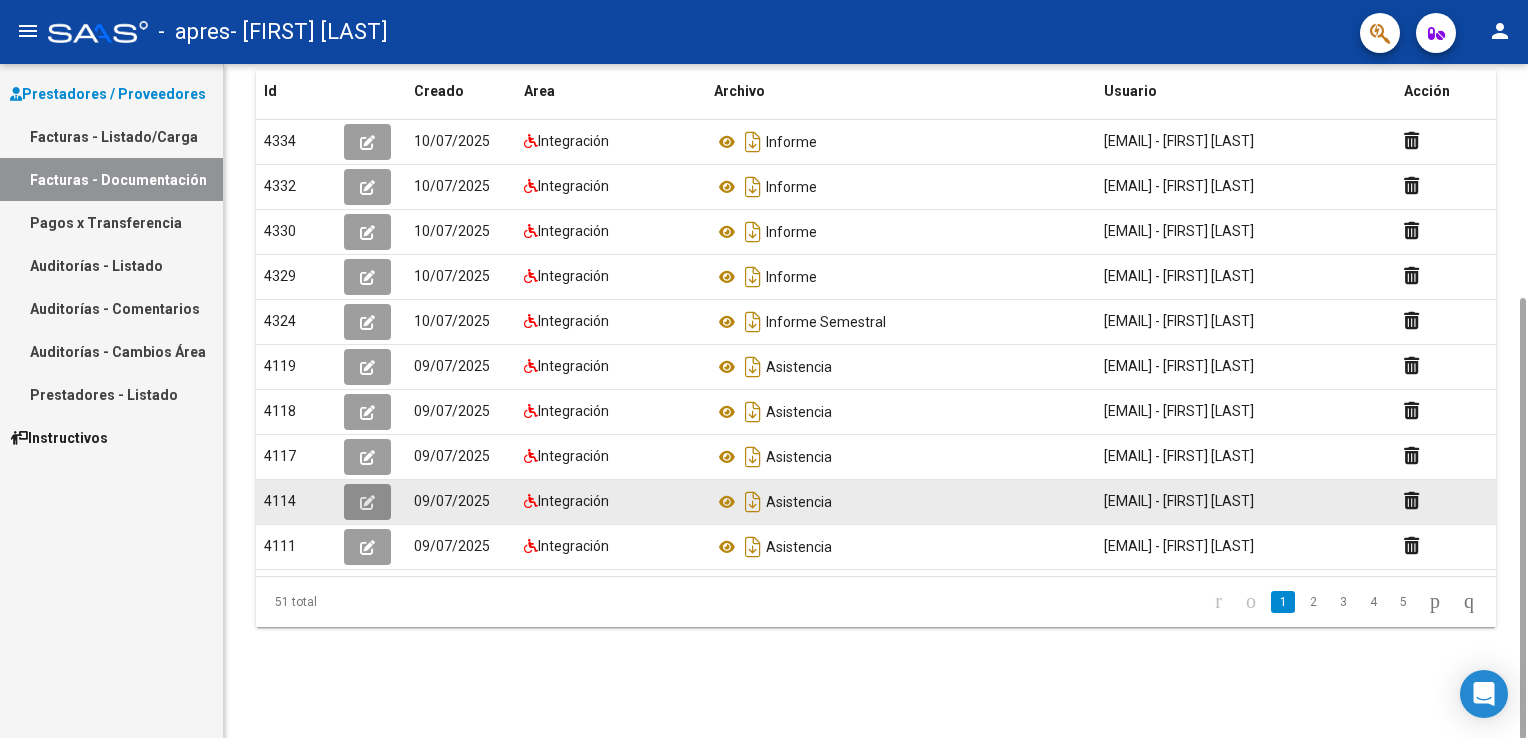 click 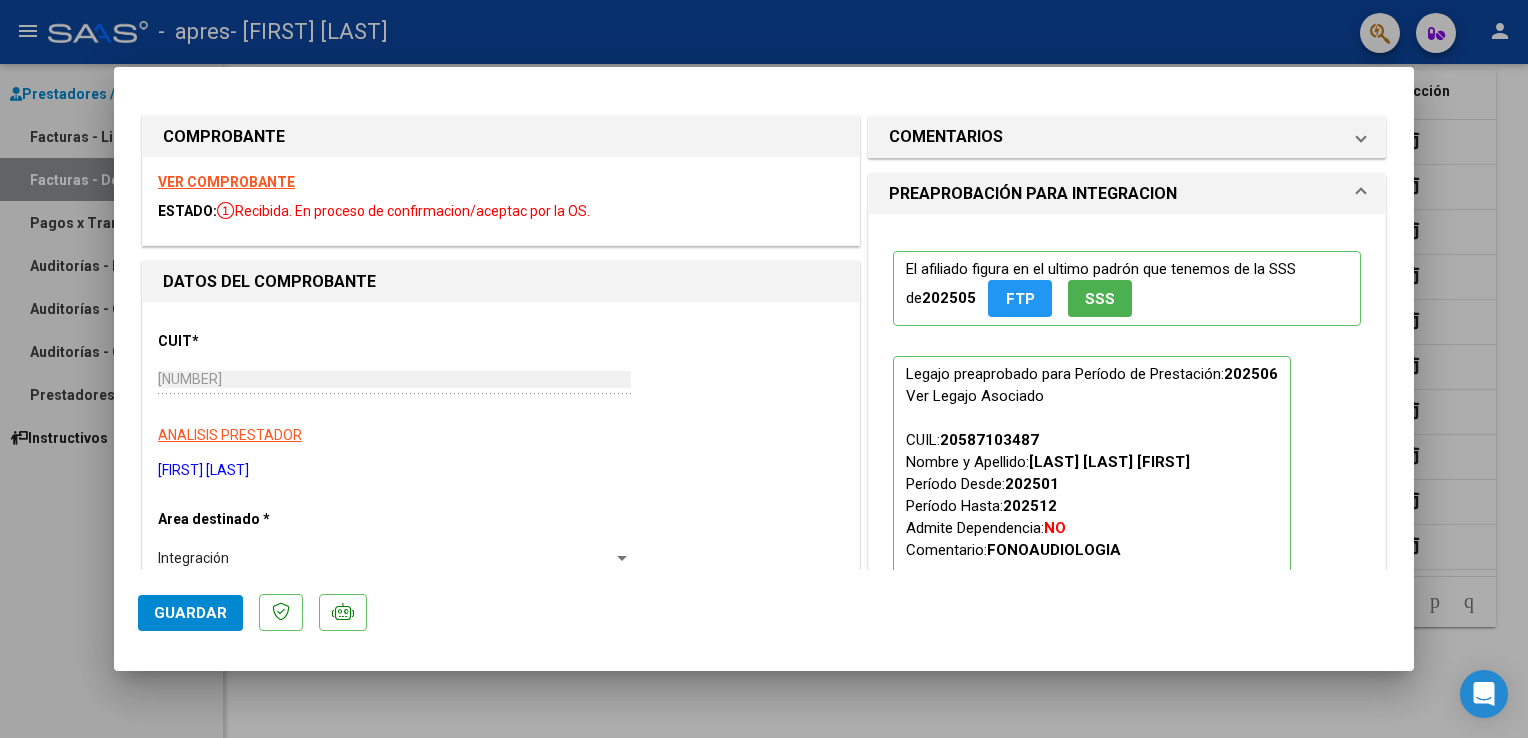 click at bounding box center (764, 369) 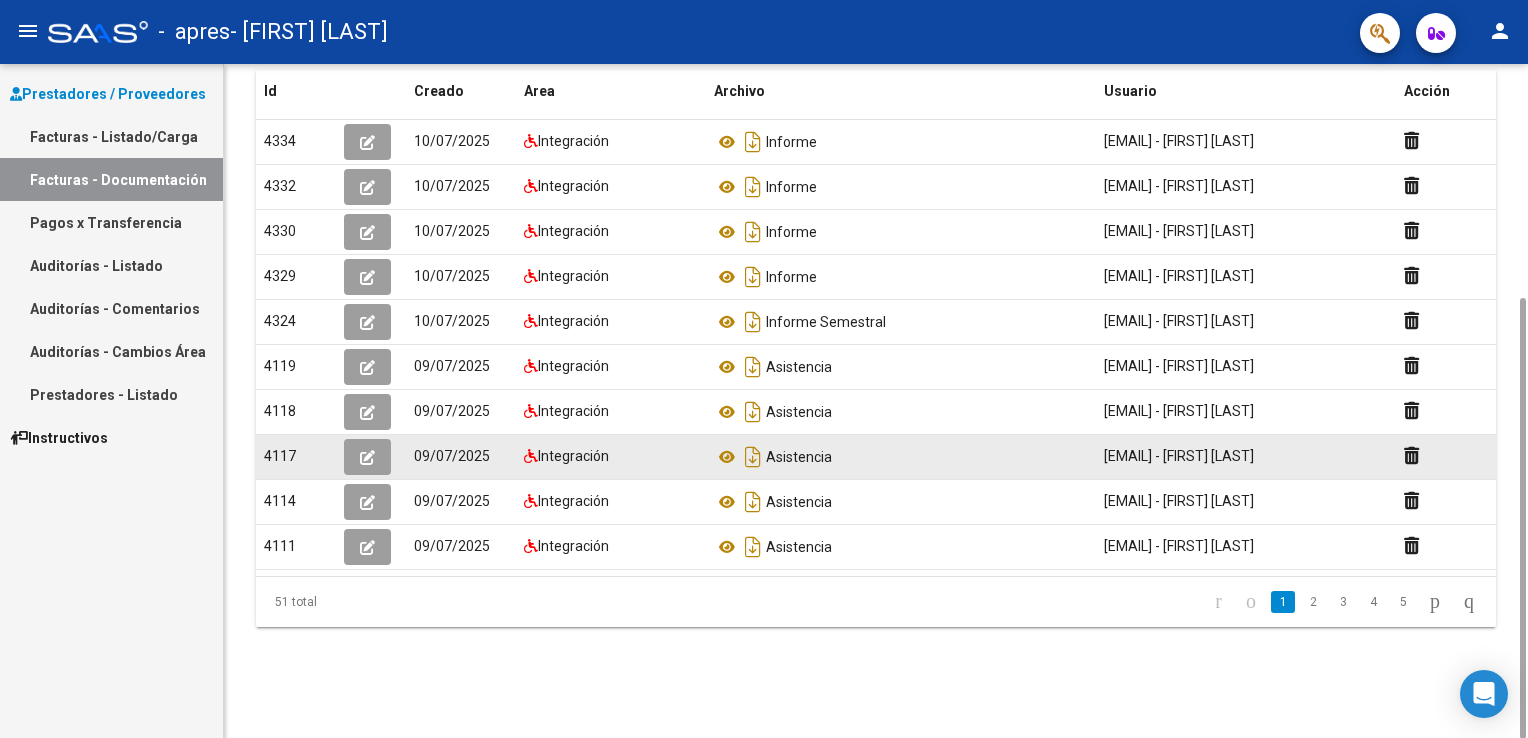 click 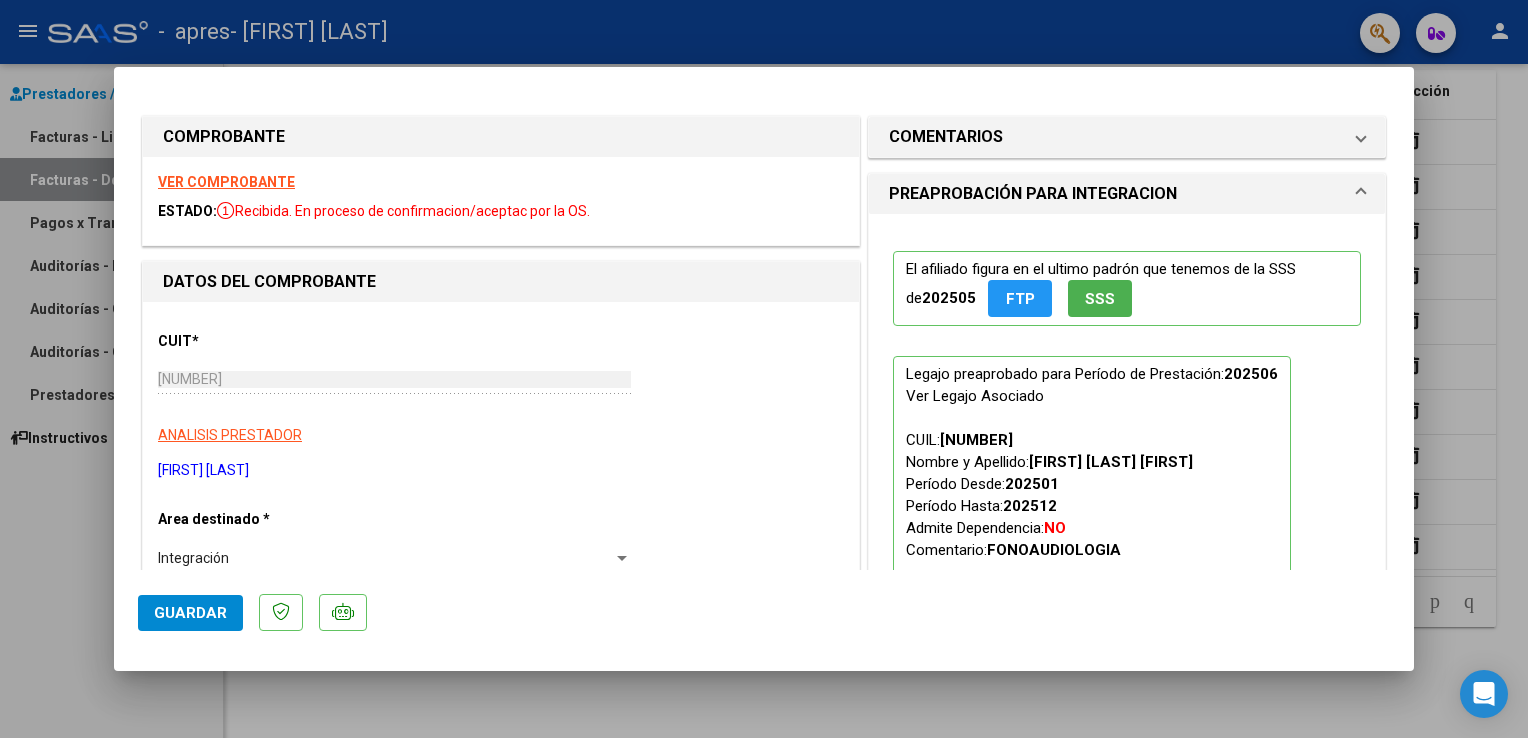 click at bounding box center (764, 369) 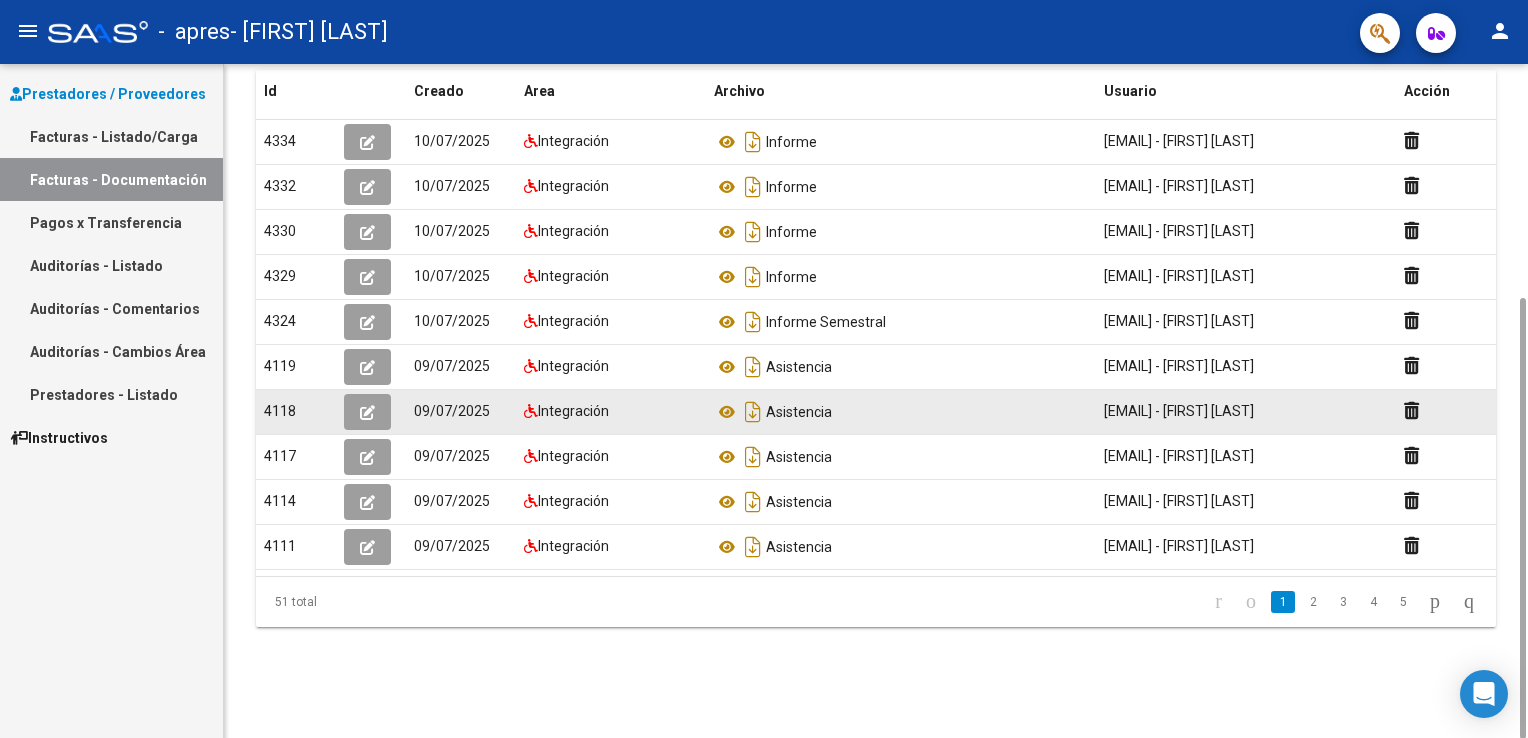 click 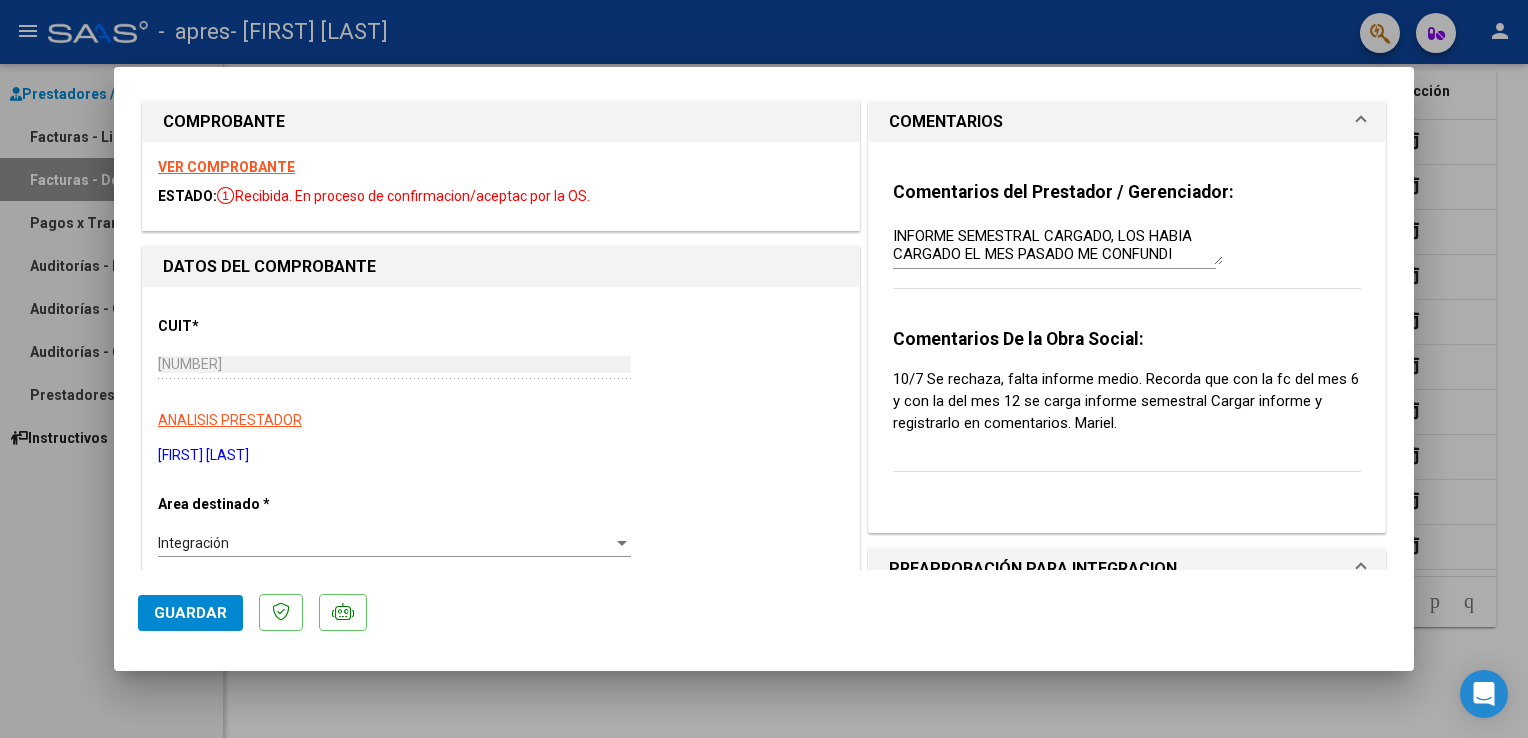 scroll, scrollTop: 0, scrollLeft: 0, axis: both 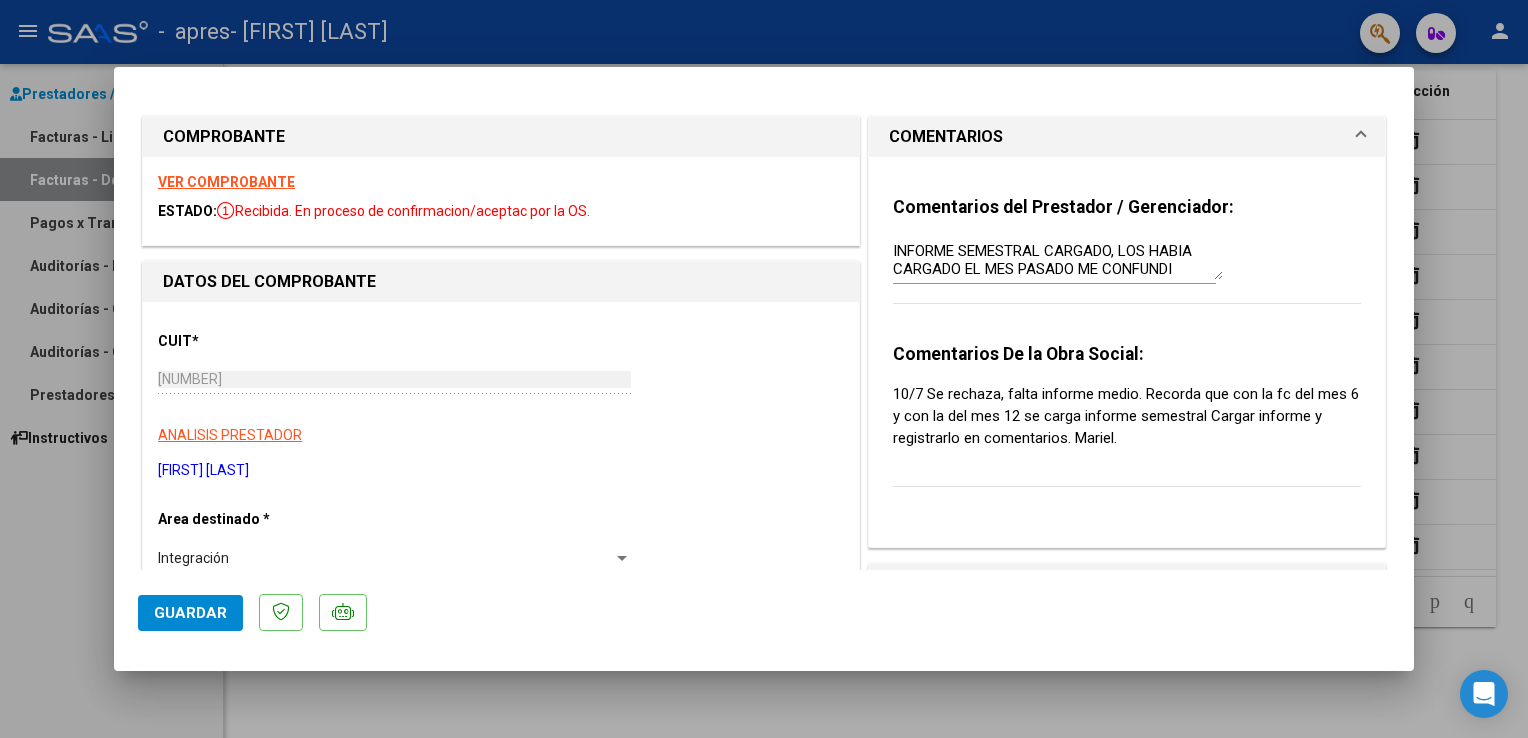 click on "Guardar" 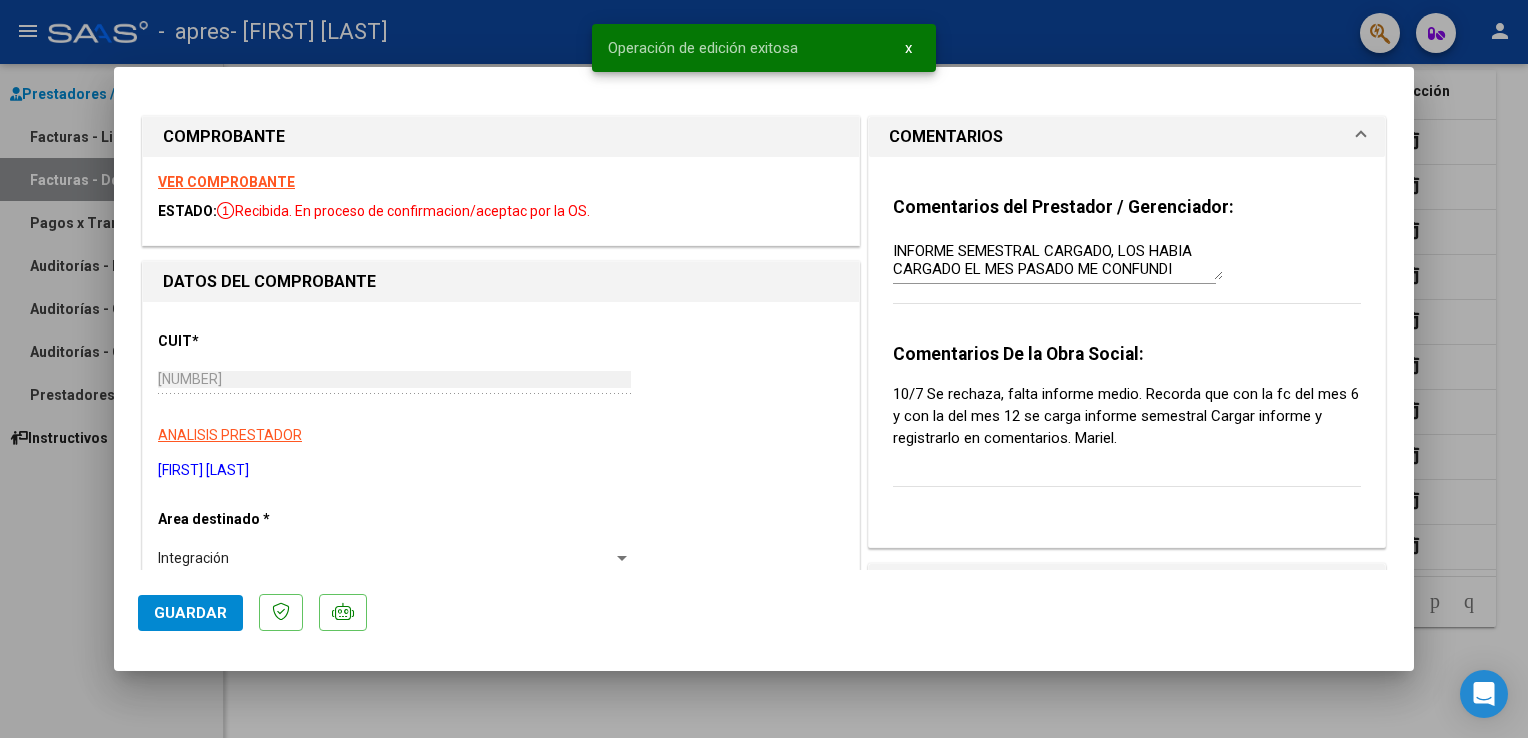 click at bounding box center (1361, 137) 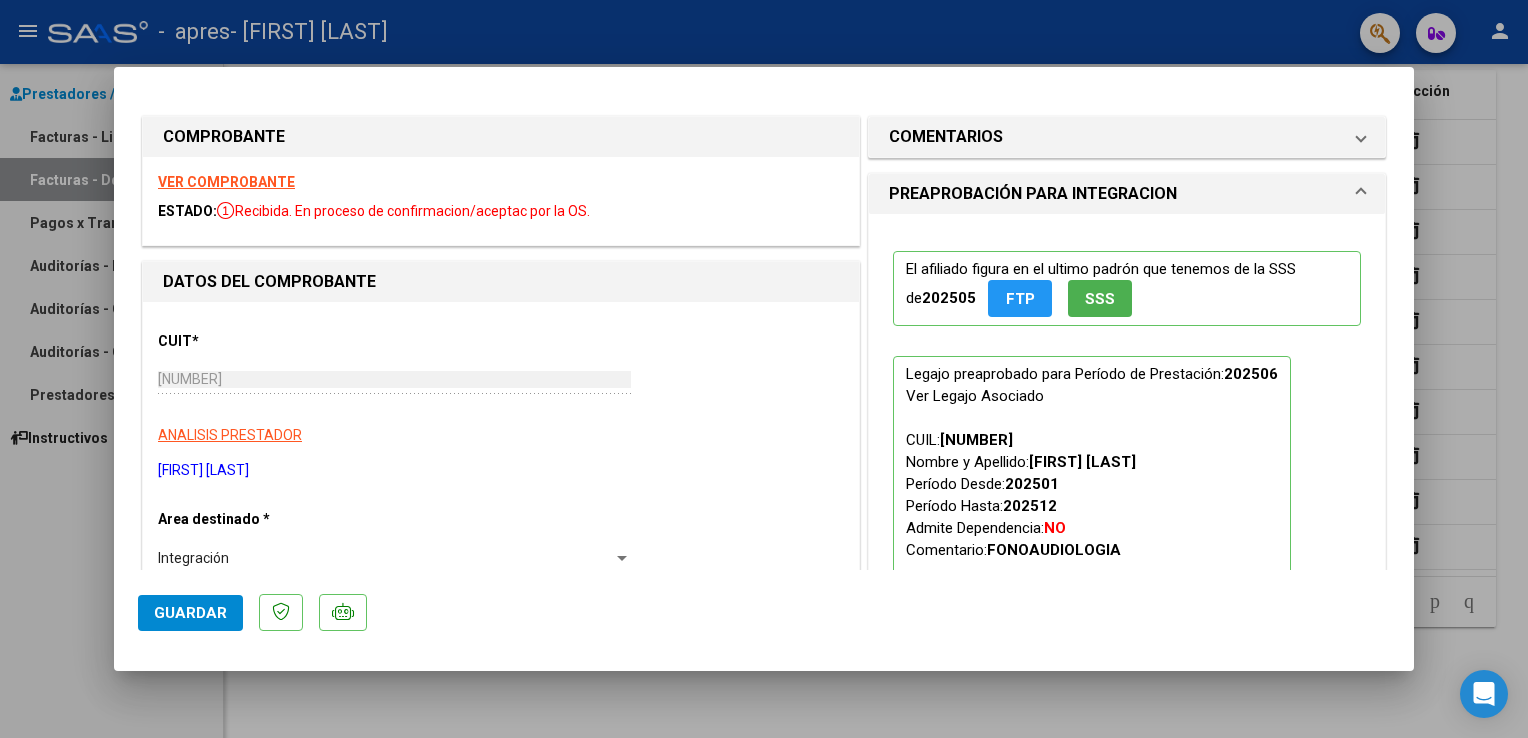 click at bounding box center (764, 369) 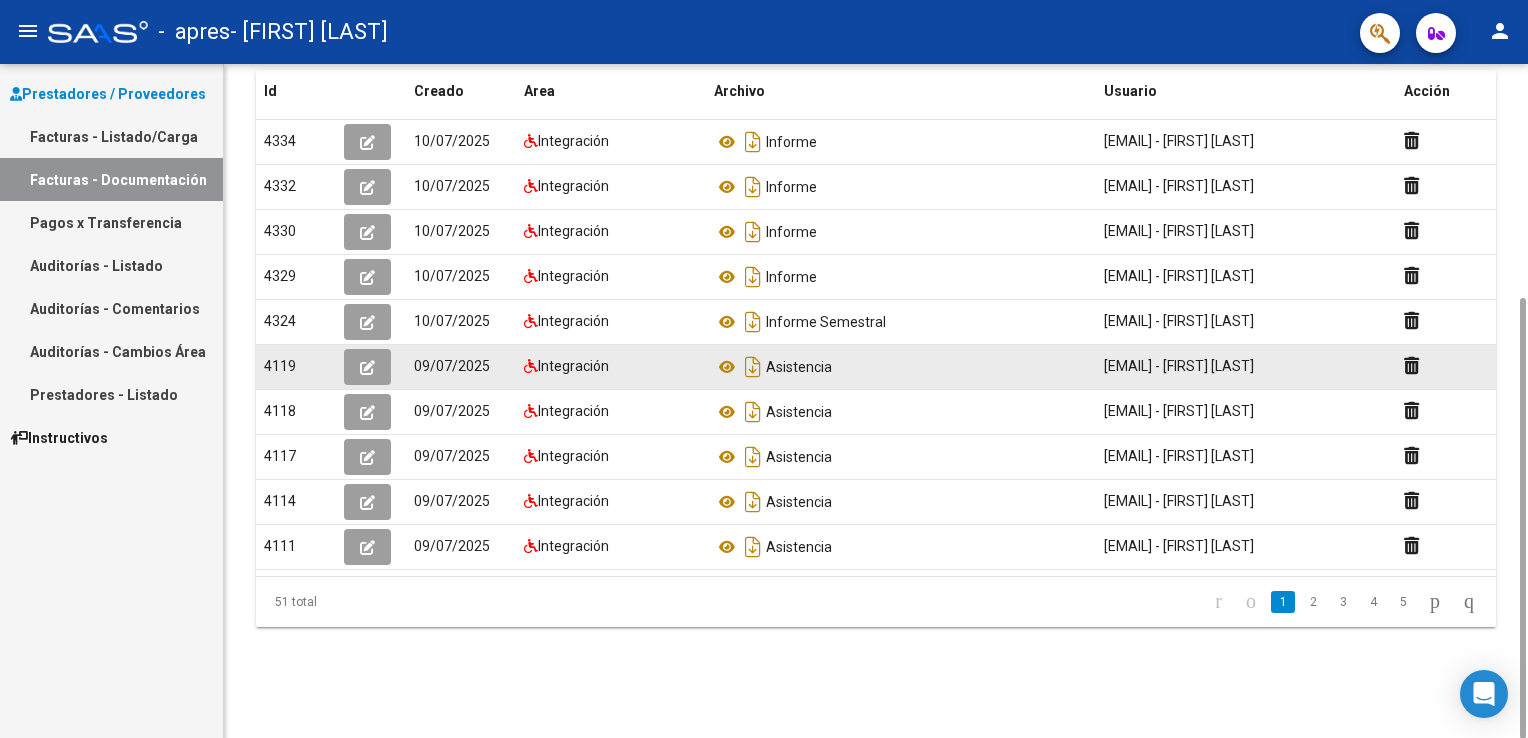 click 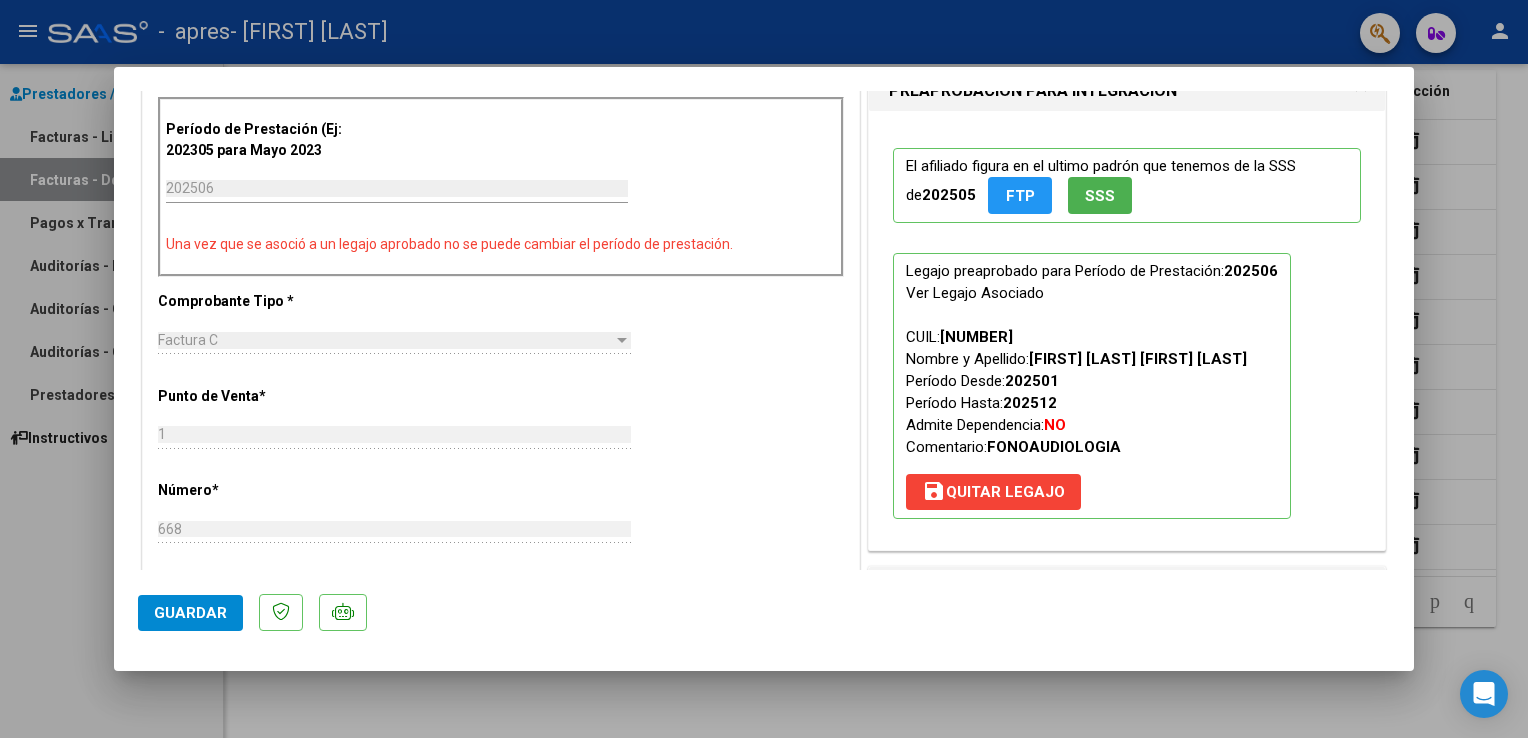scroll, scrollTop: 500, scrollLeft: 0, axis: vertical 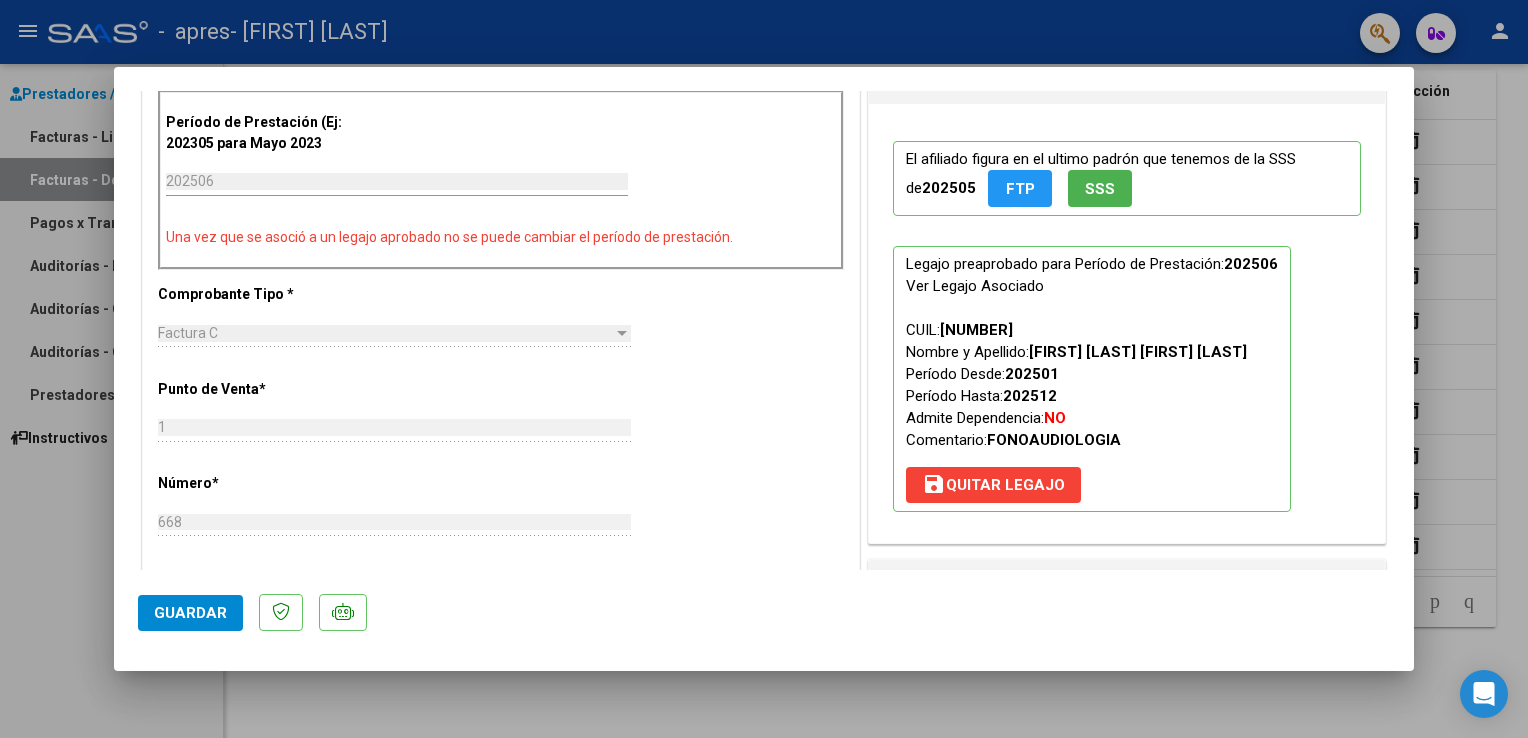 click at bounding box center (764, 369) 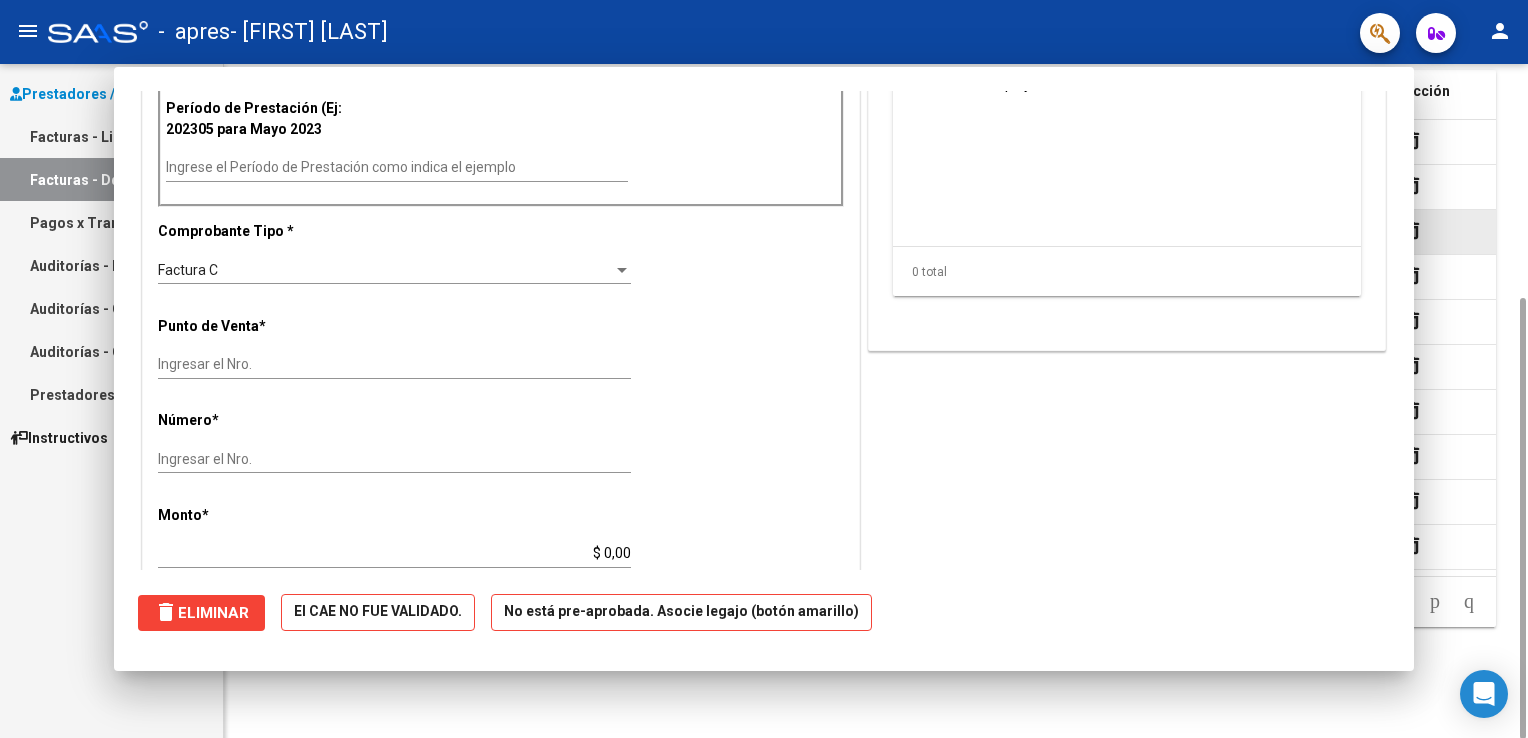 scroll, scrollTop: 0, scrollLeft: 0, axis: both 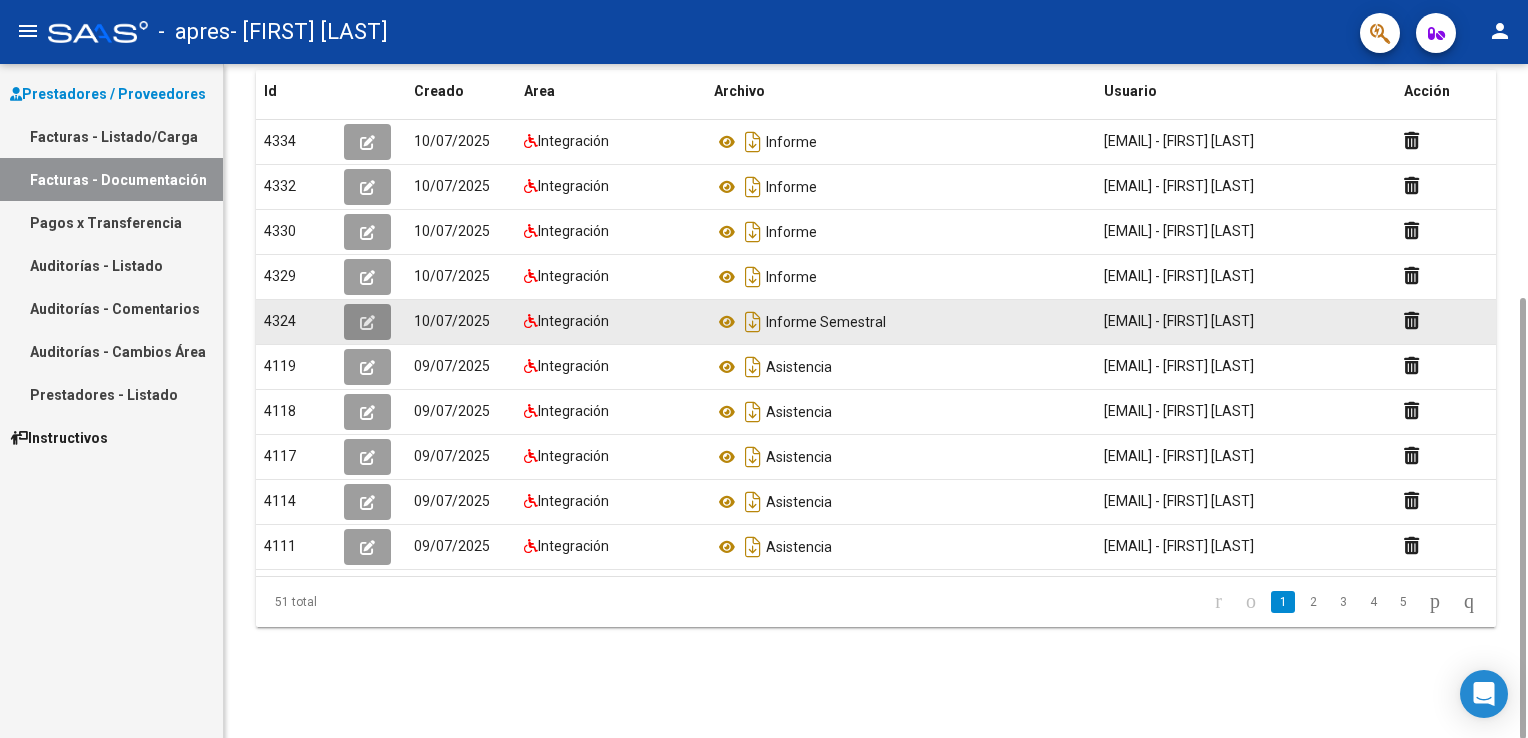 click 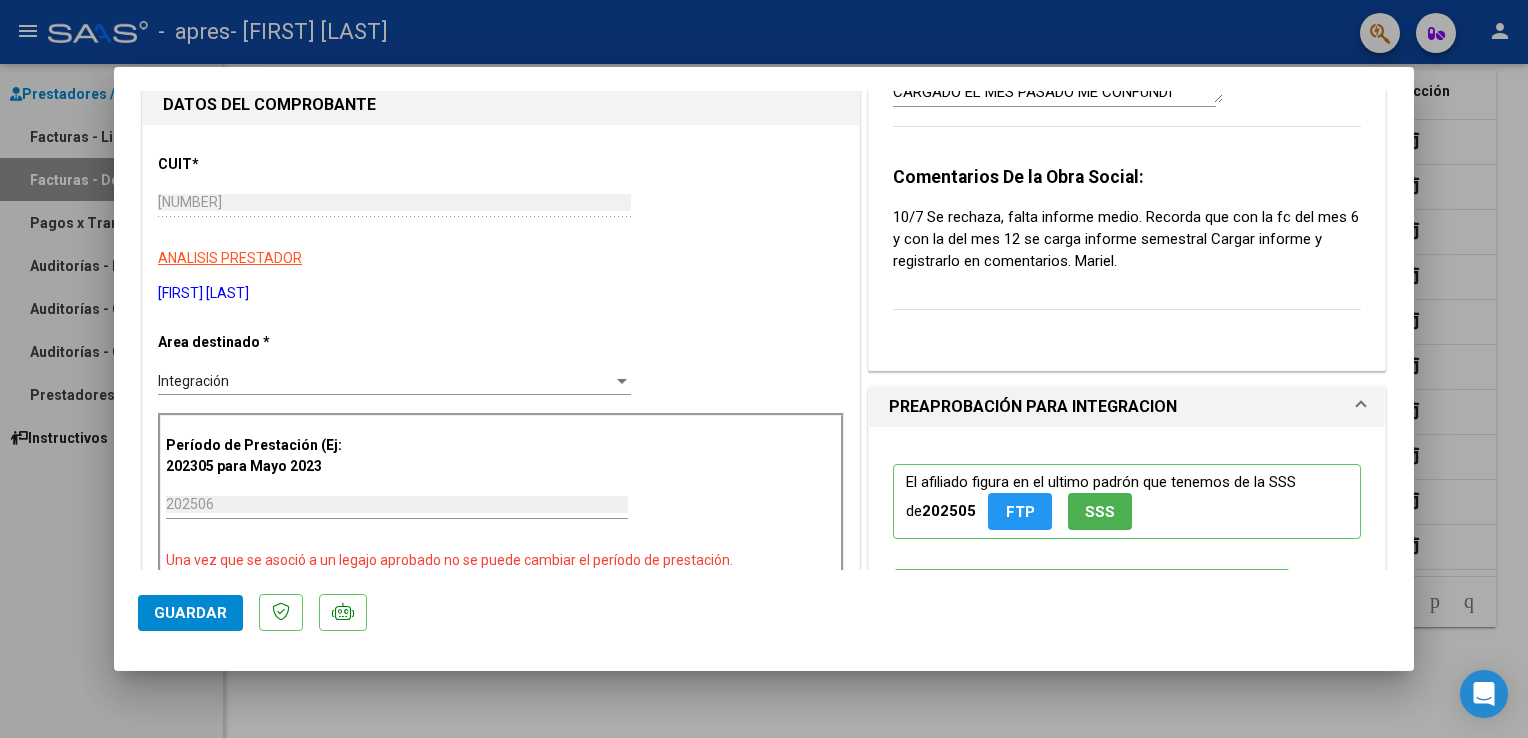 scroll, scrollTop: 400, scrollLeft: 0, axis: vertical 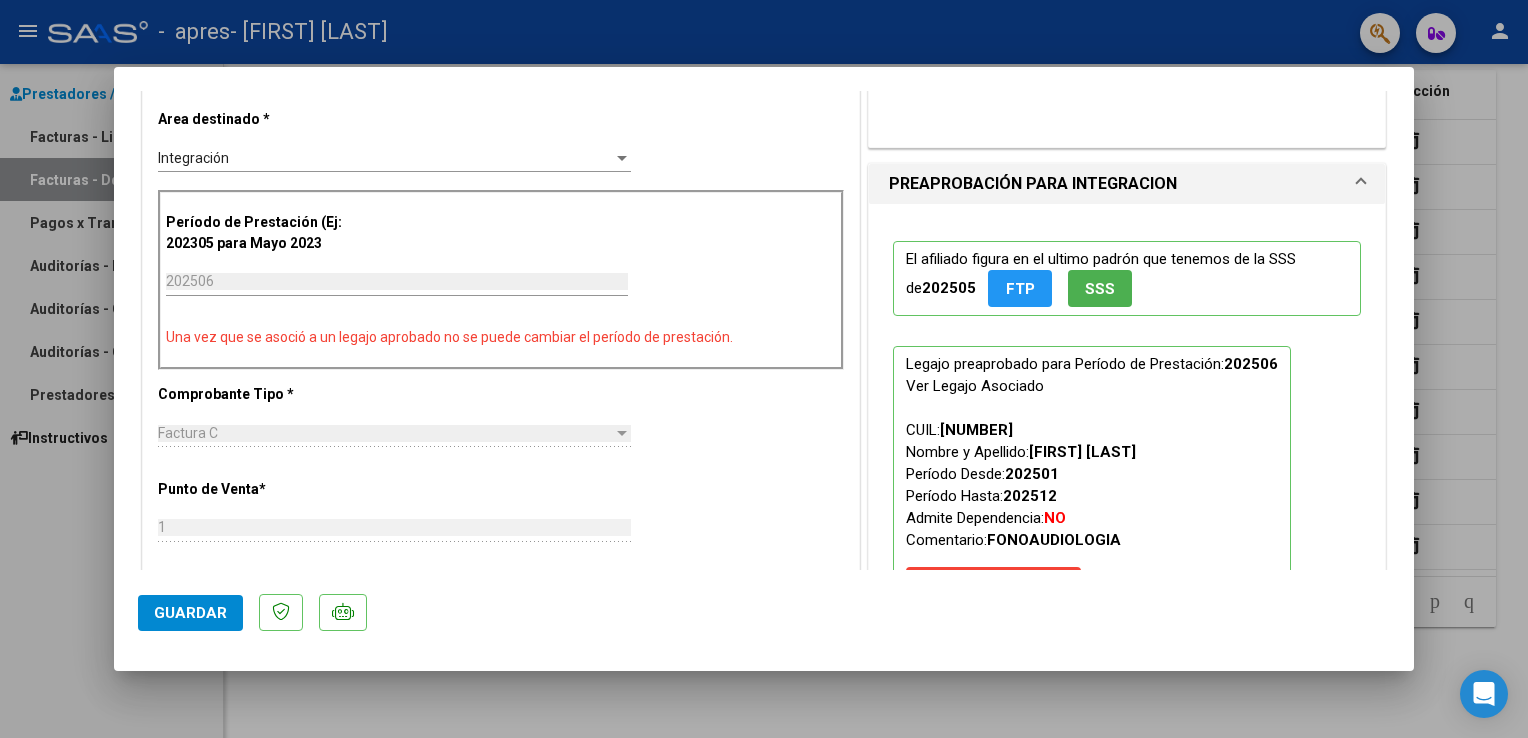 click at bounding box center [764, 369] 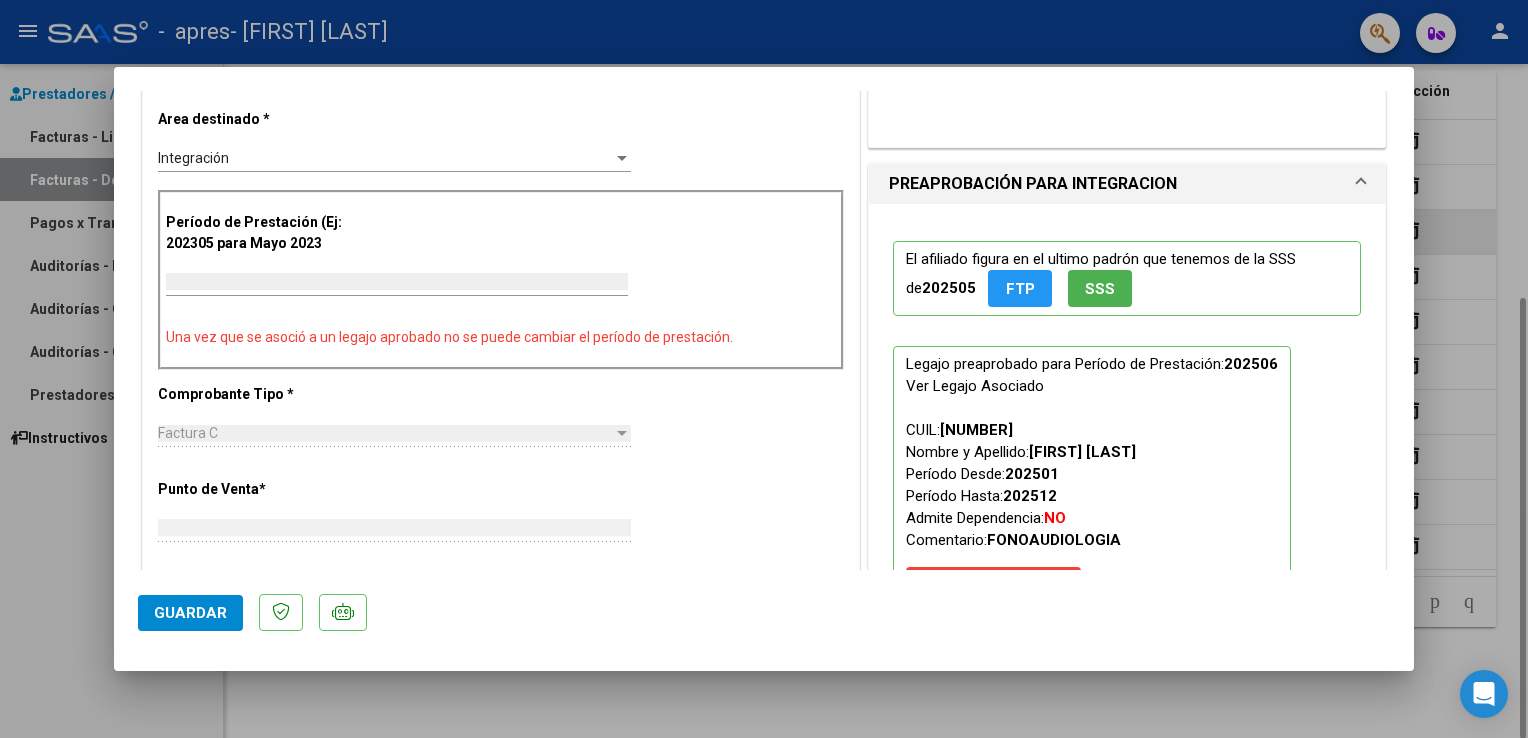 scroll, scrollTop: 0, scrollLeft: 0, axis: both 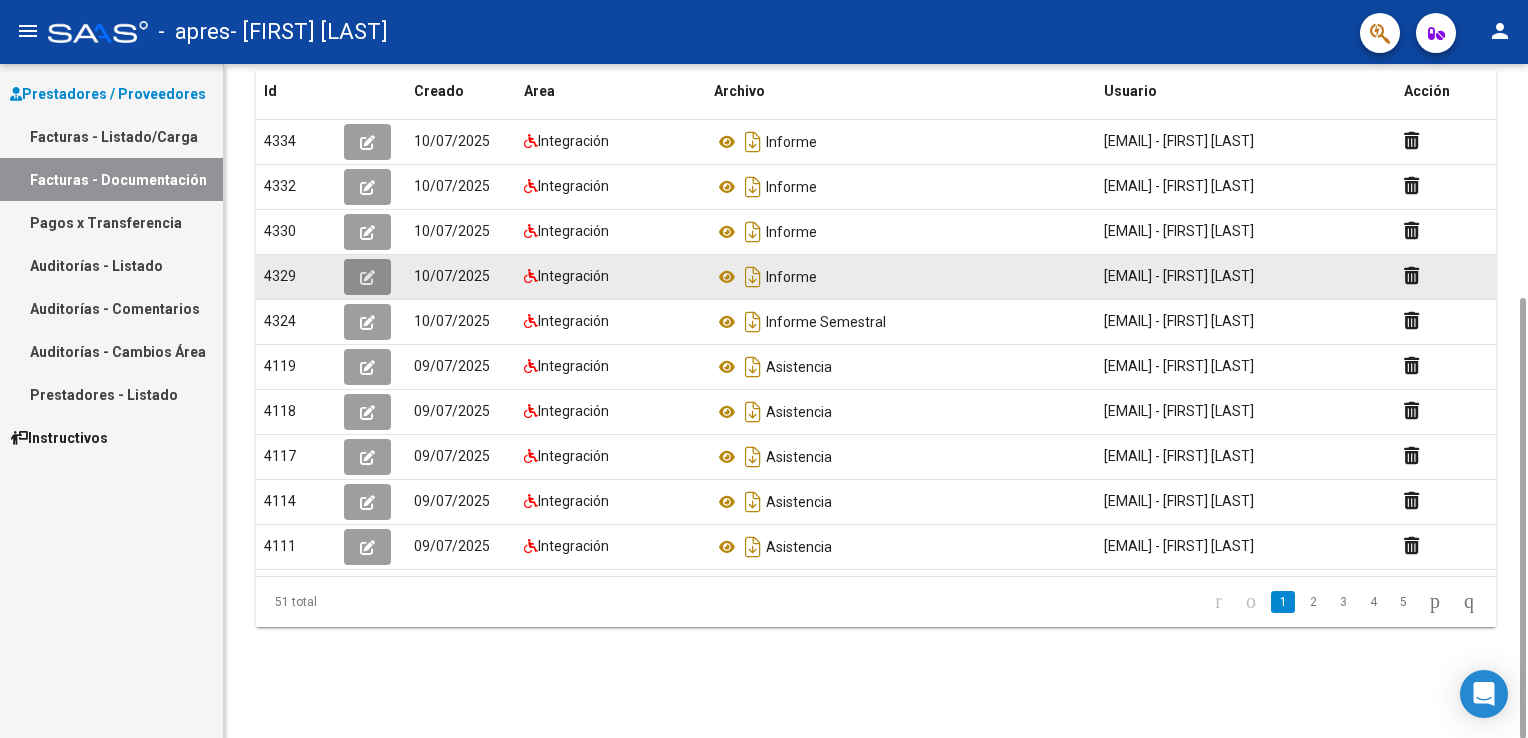 click 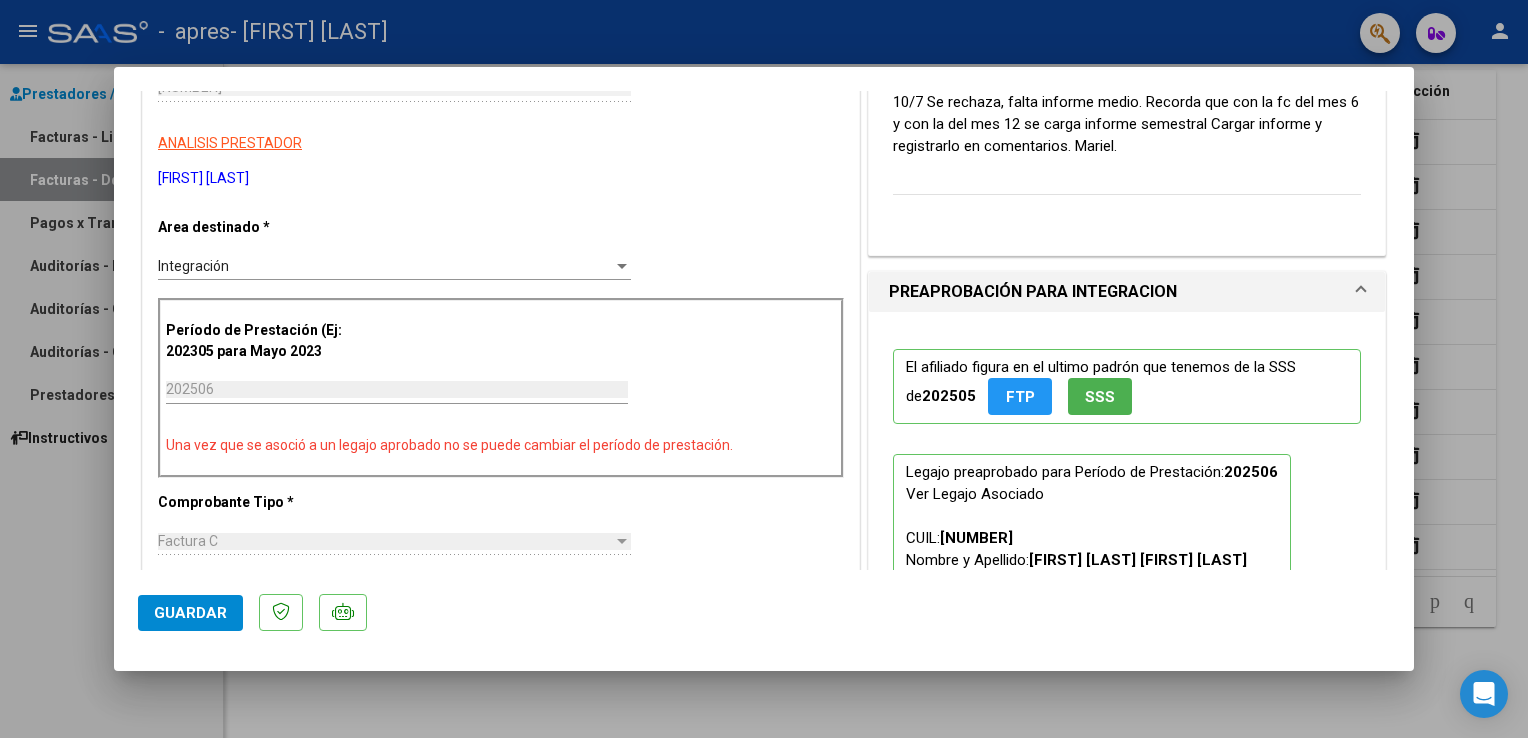 scroll, scrollTop: 400, scrollLeft: 0, axis: vertical 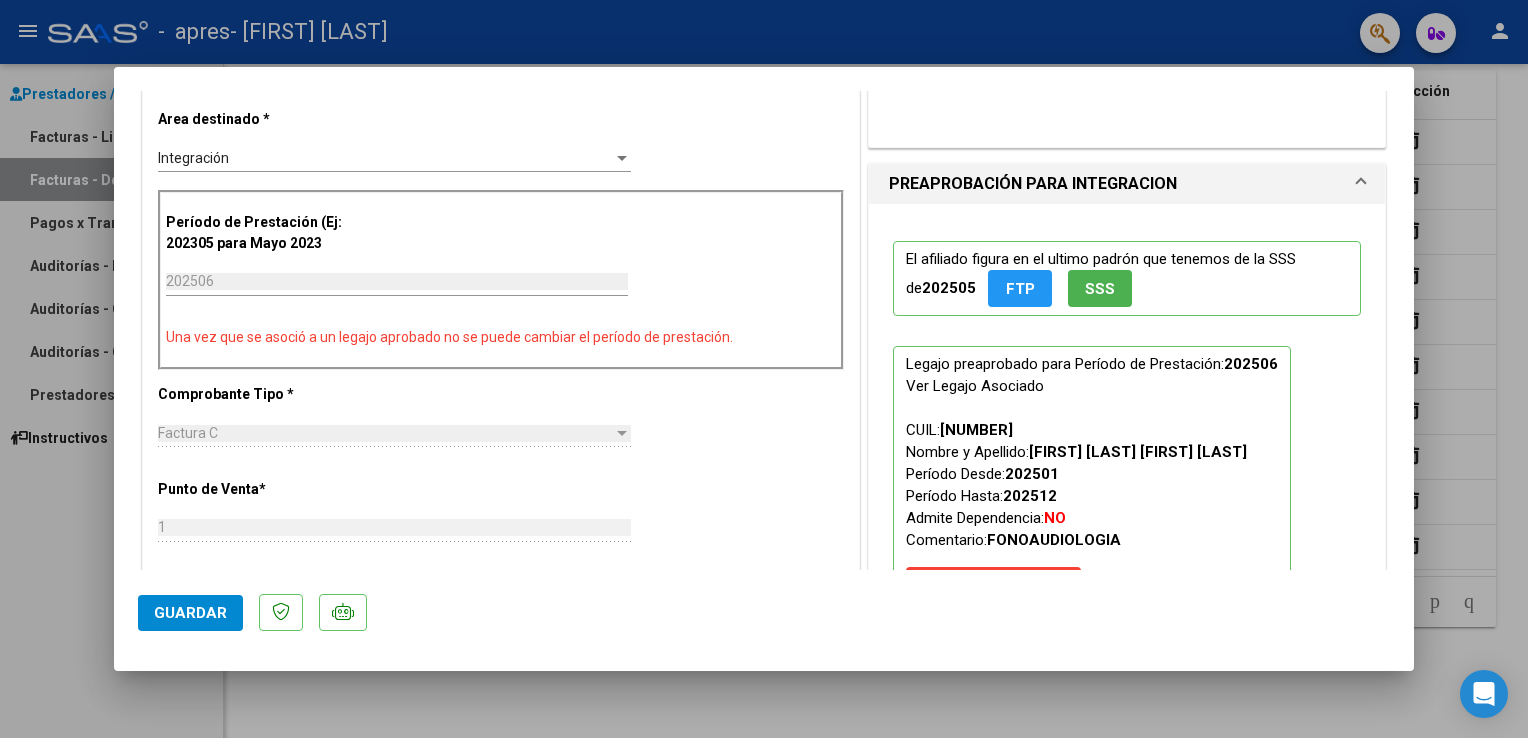 click at bounding box center [764, 369] 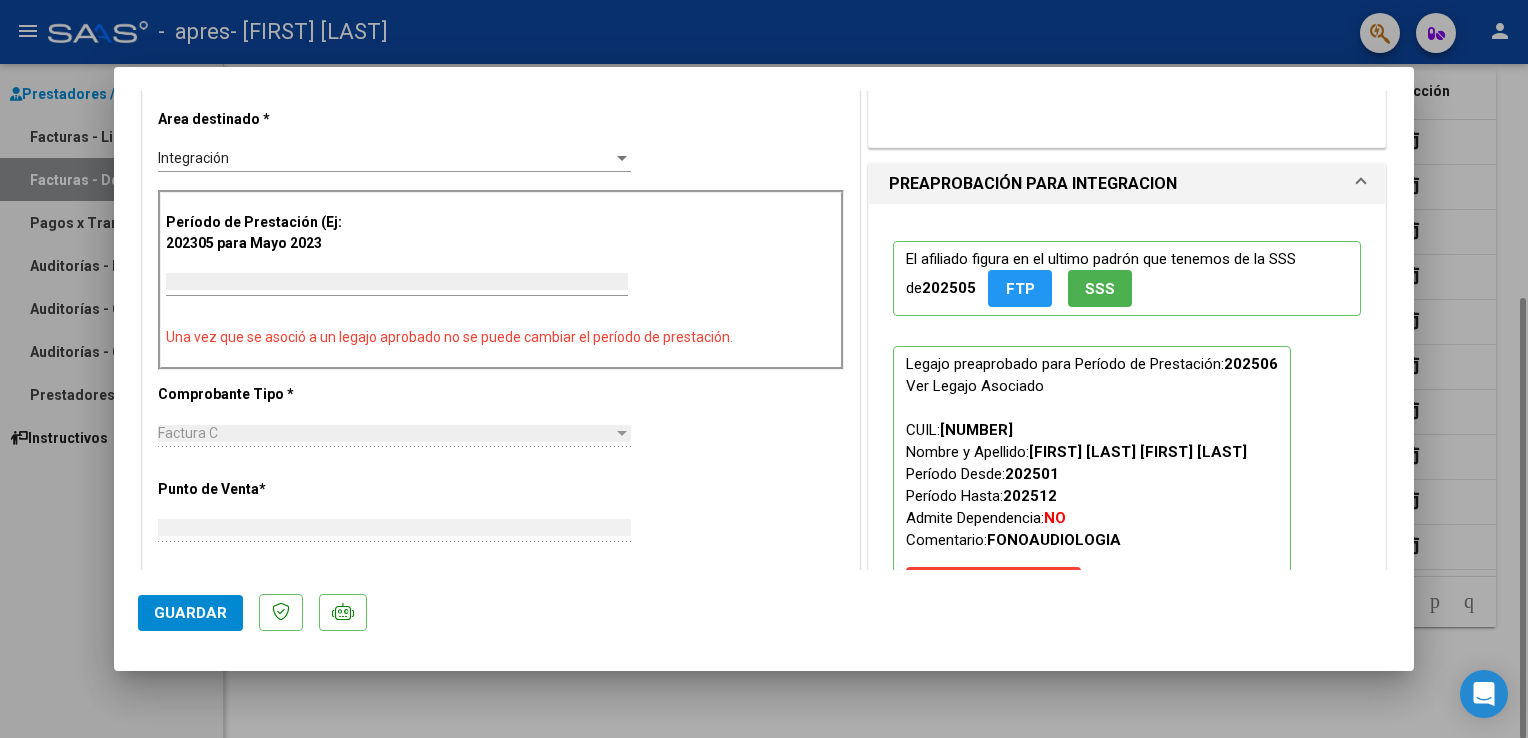 scroll, scrollTop: 0, scrollLeft: 0, axis: both 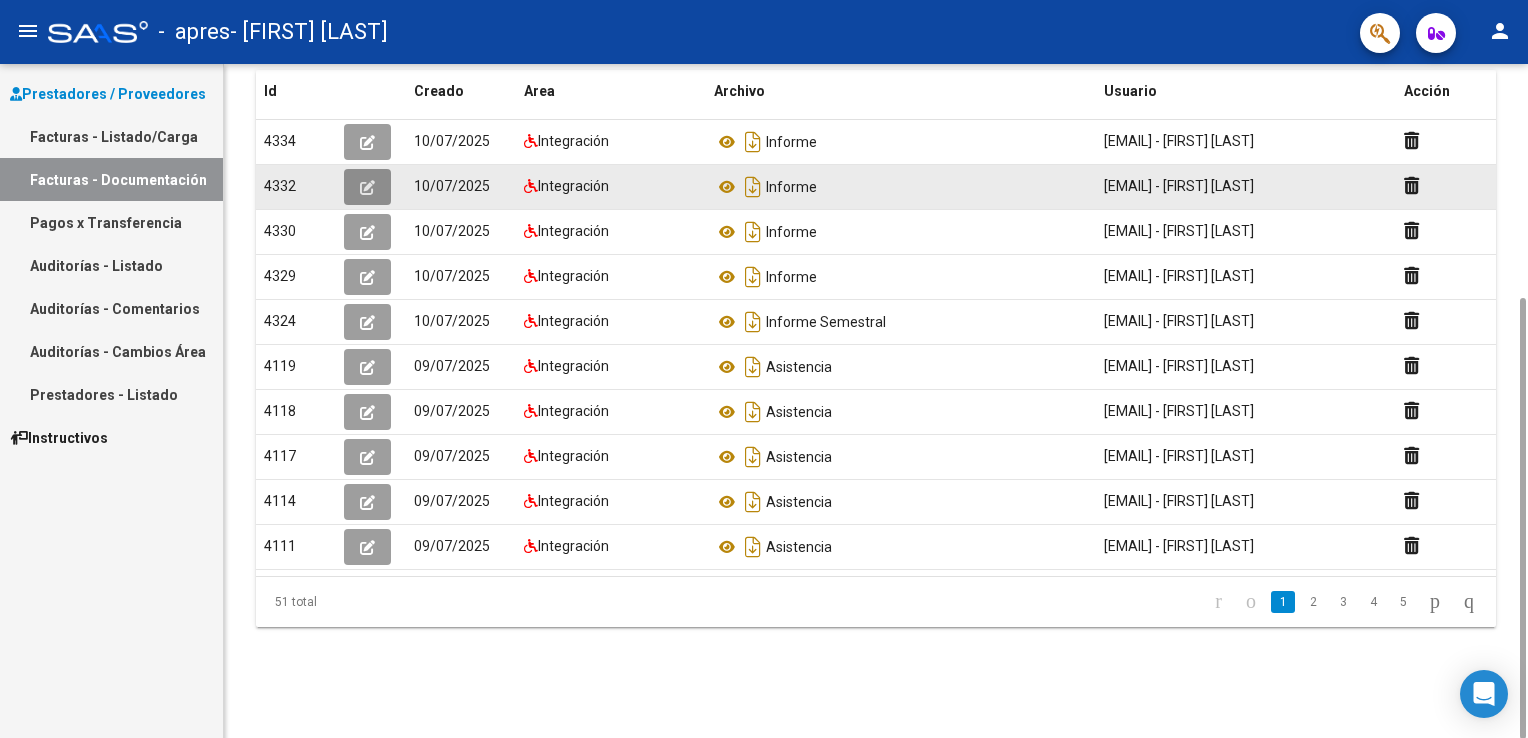 click 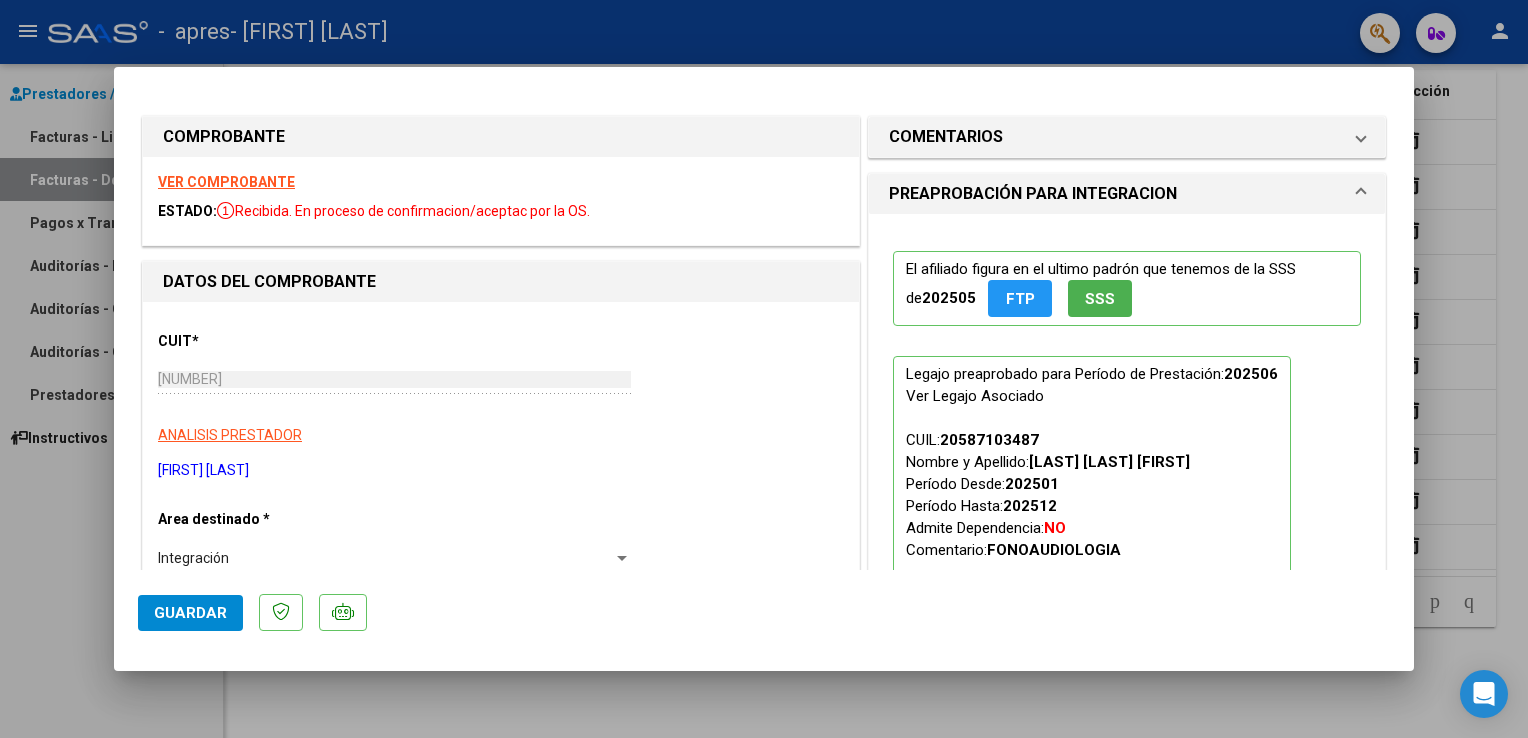 click at bounding box center [764, 369] 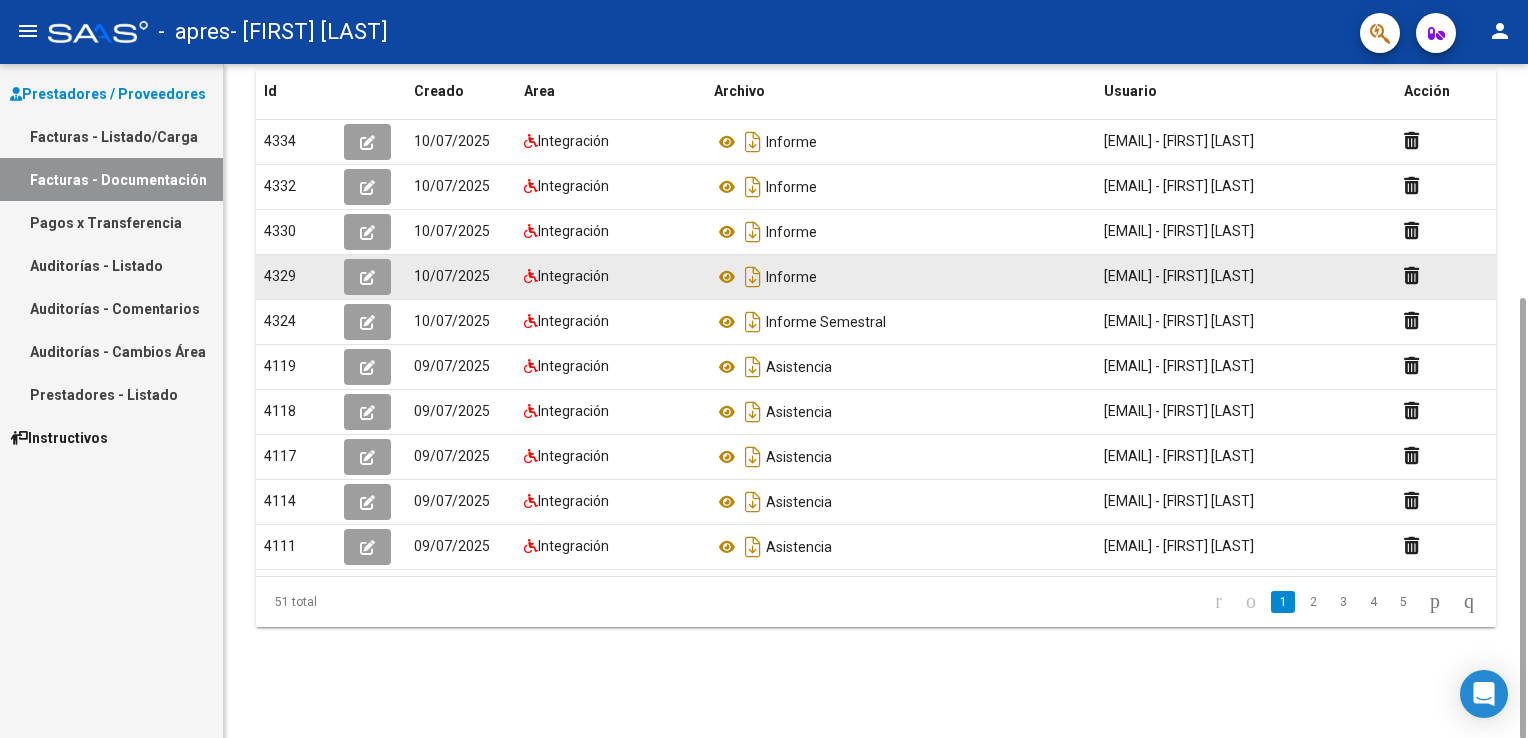 scroll, scrollTop: 356, scrollLeft: 0, axis: vertical 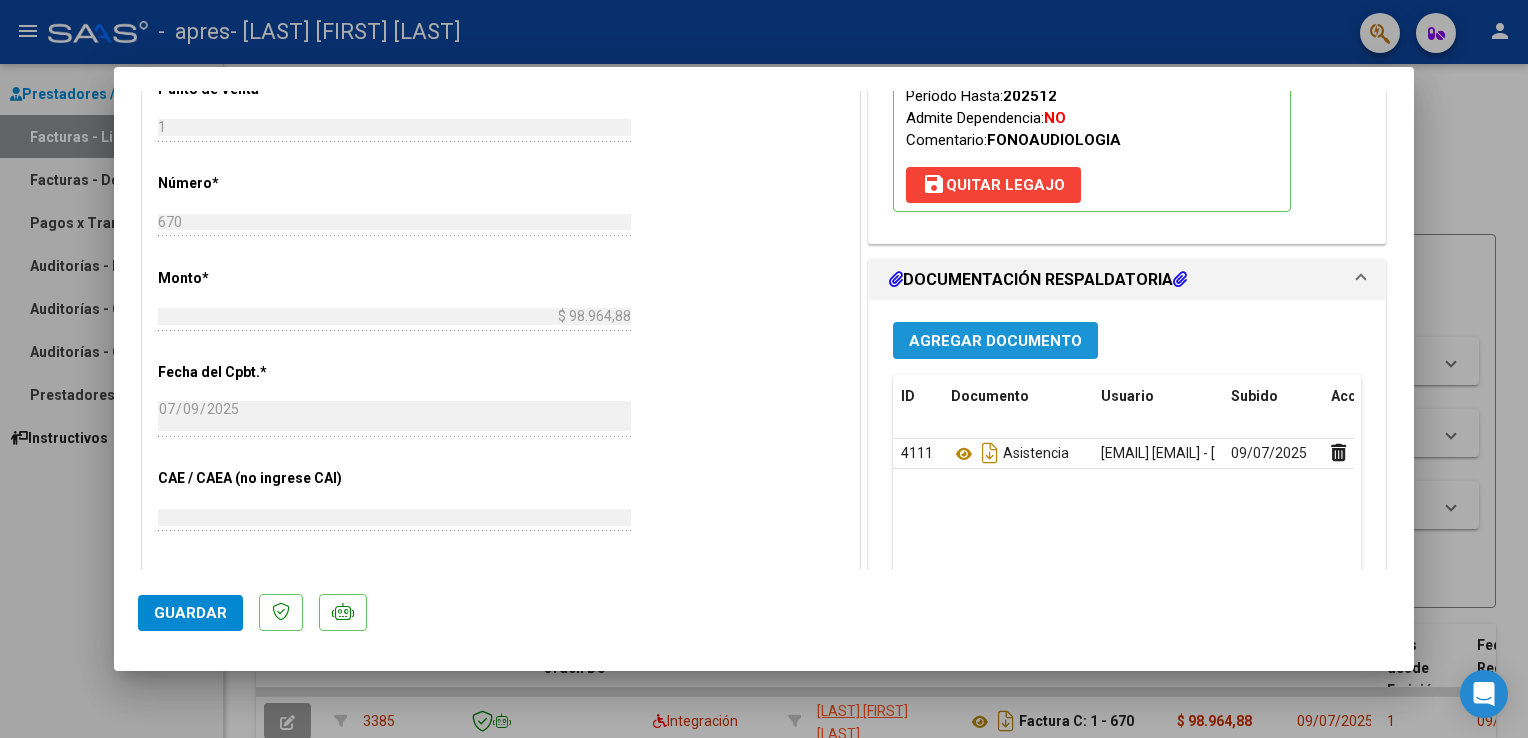 click on "Agregar Documento" at bounding box center (995, 341) 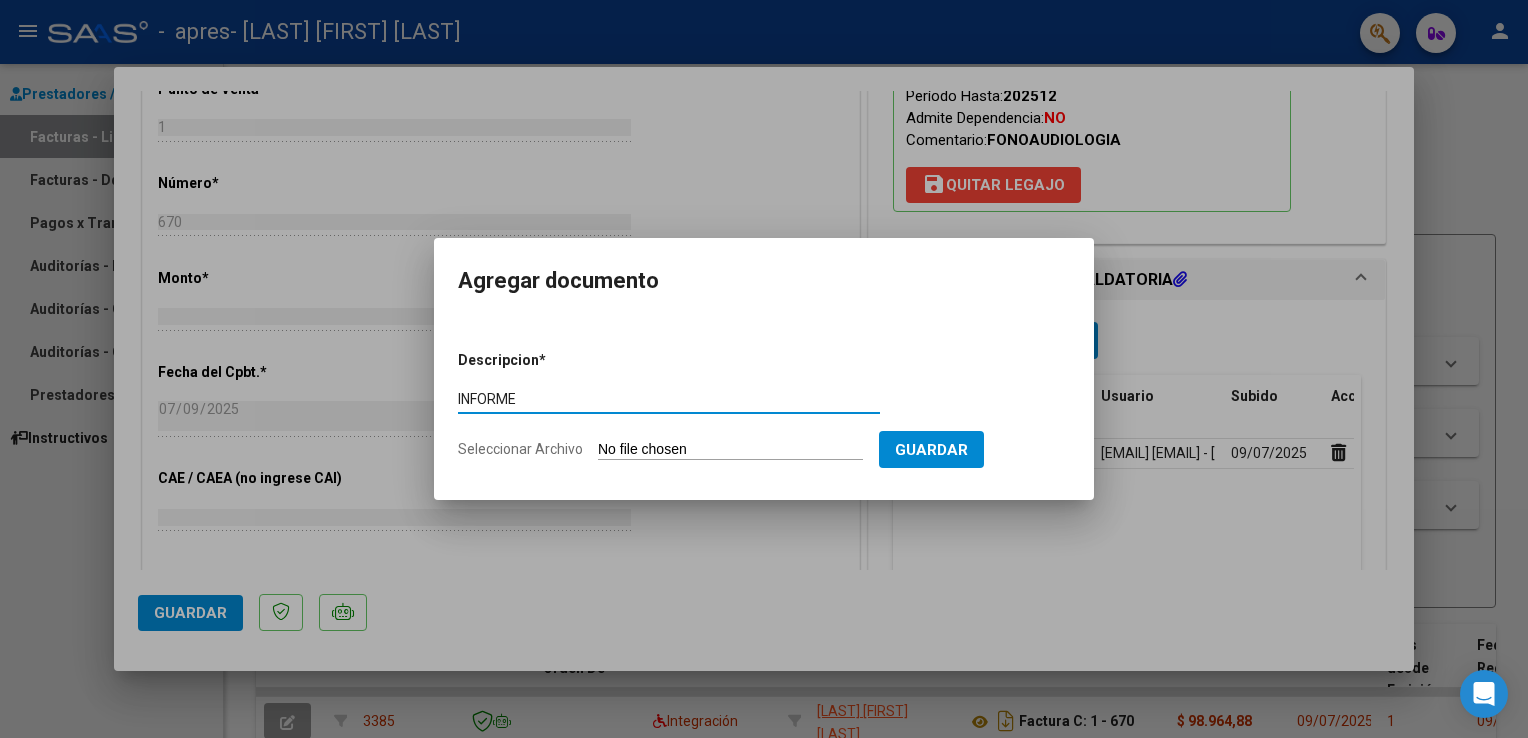 type on "INFORME" 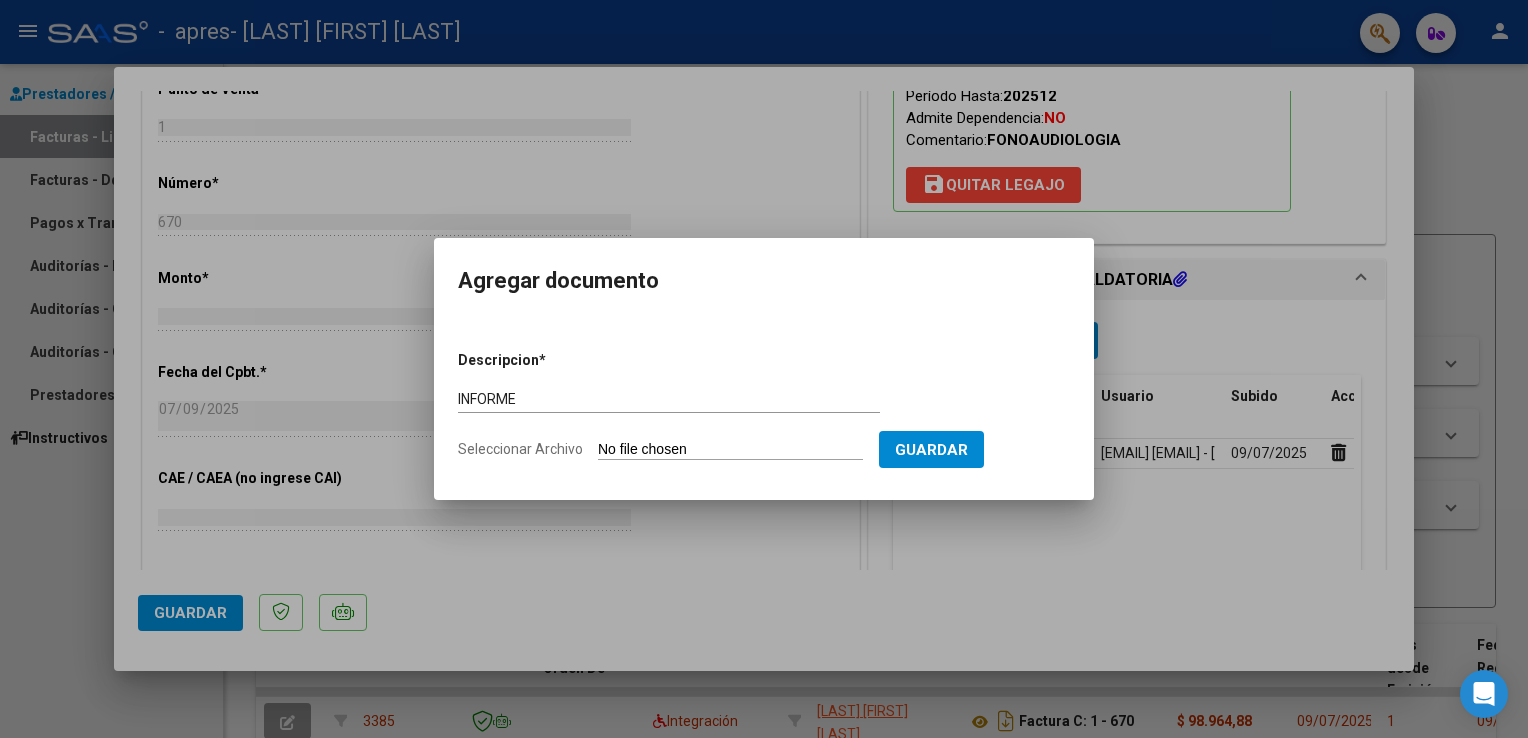 type on "C:\fakepath\INFORME SEMESTRAL Bogado Benjamin.pdf" 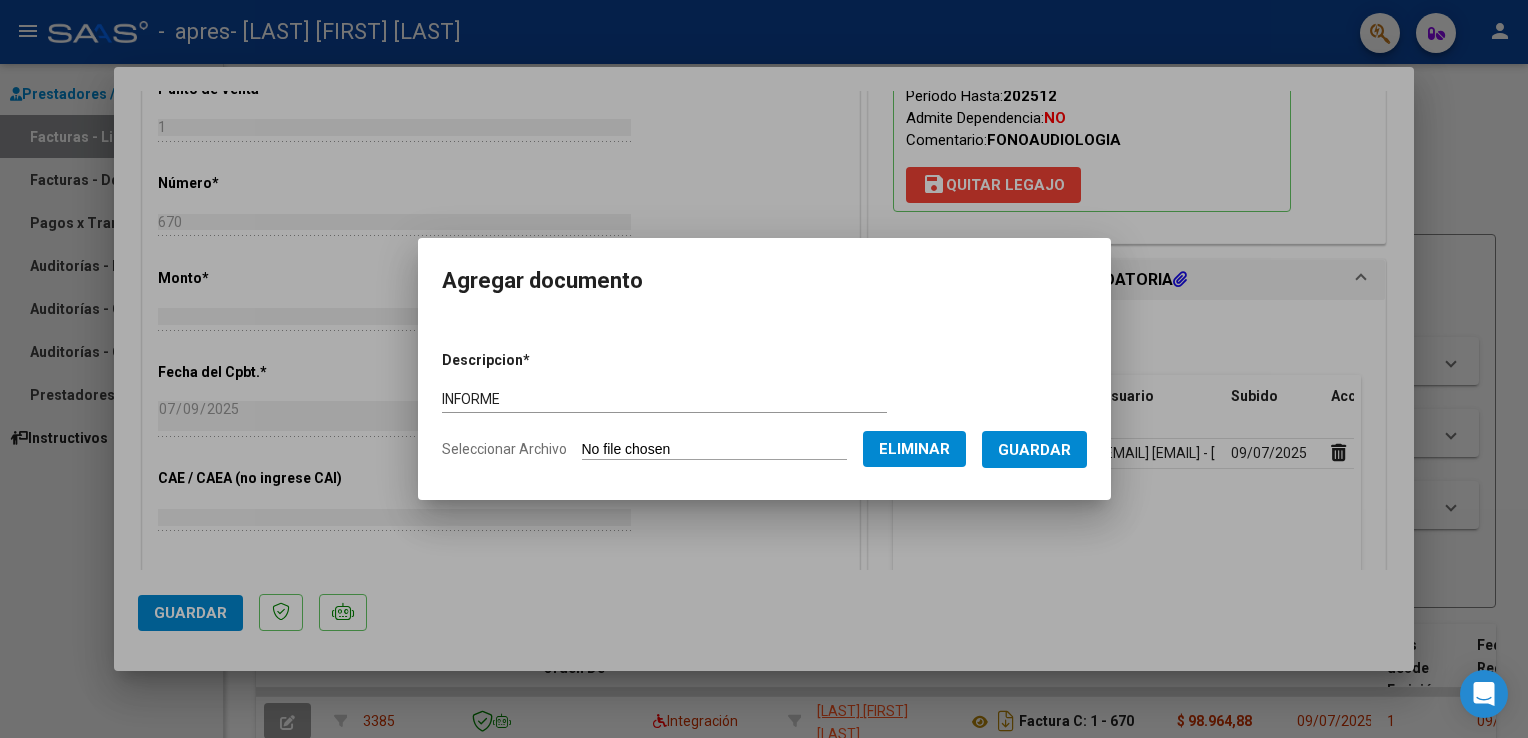 click on "Guardar" at bounding box center [1034, 450] 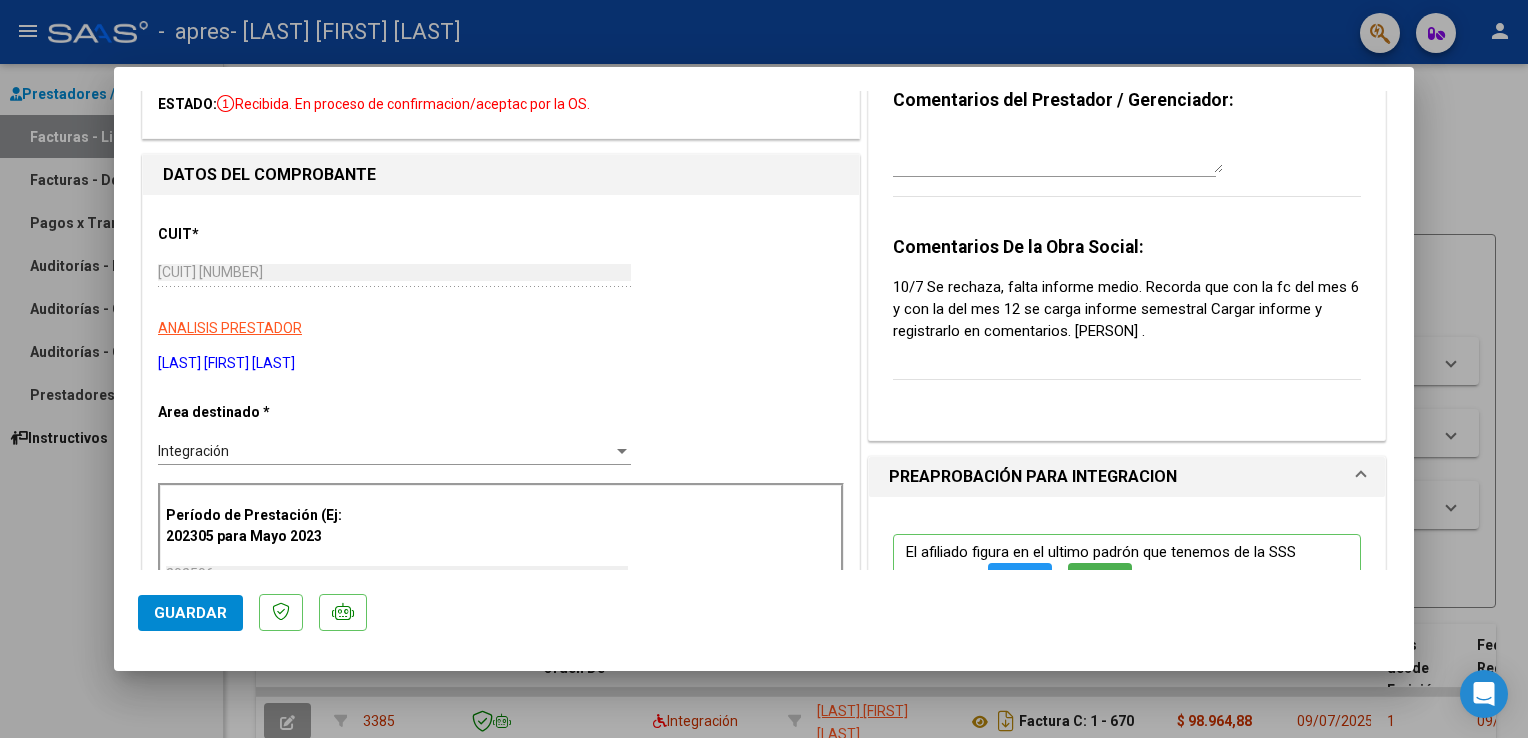scroll, scrollTop: 0, scrollLeft: 0, axis: both 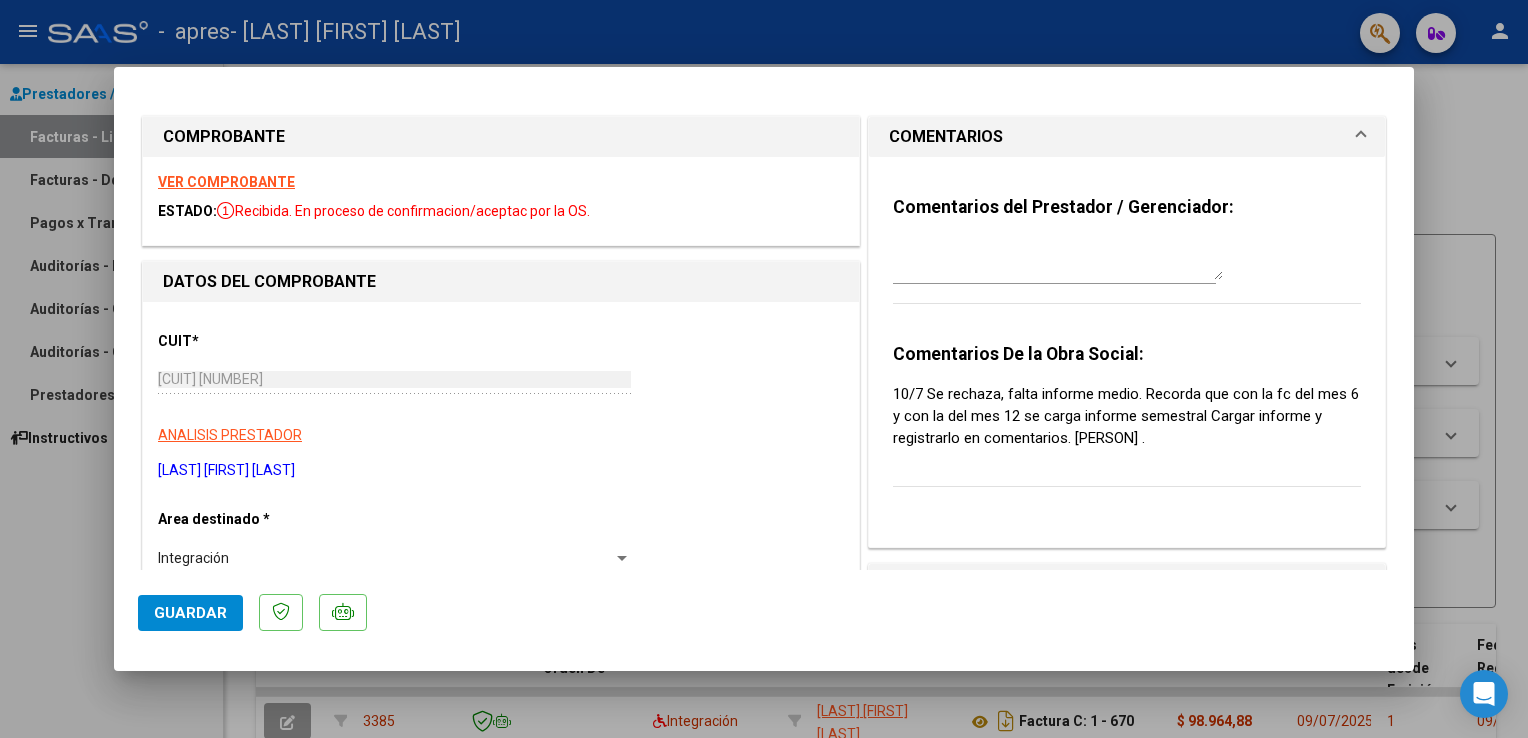 click on "Comentarios del Prestador / Gerenciador:" at bounding box center [1127, 260] 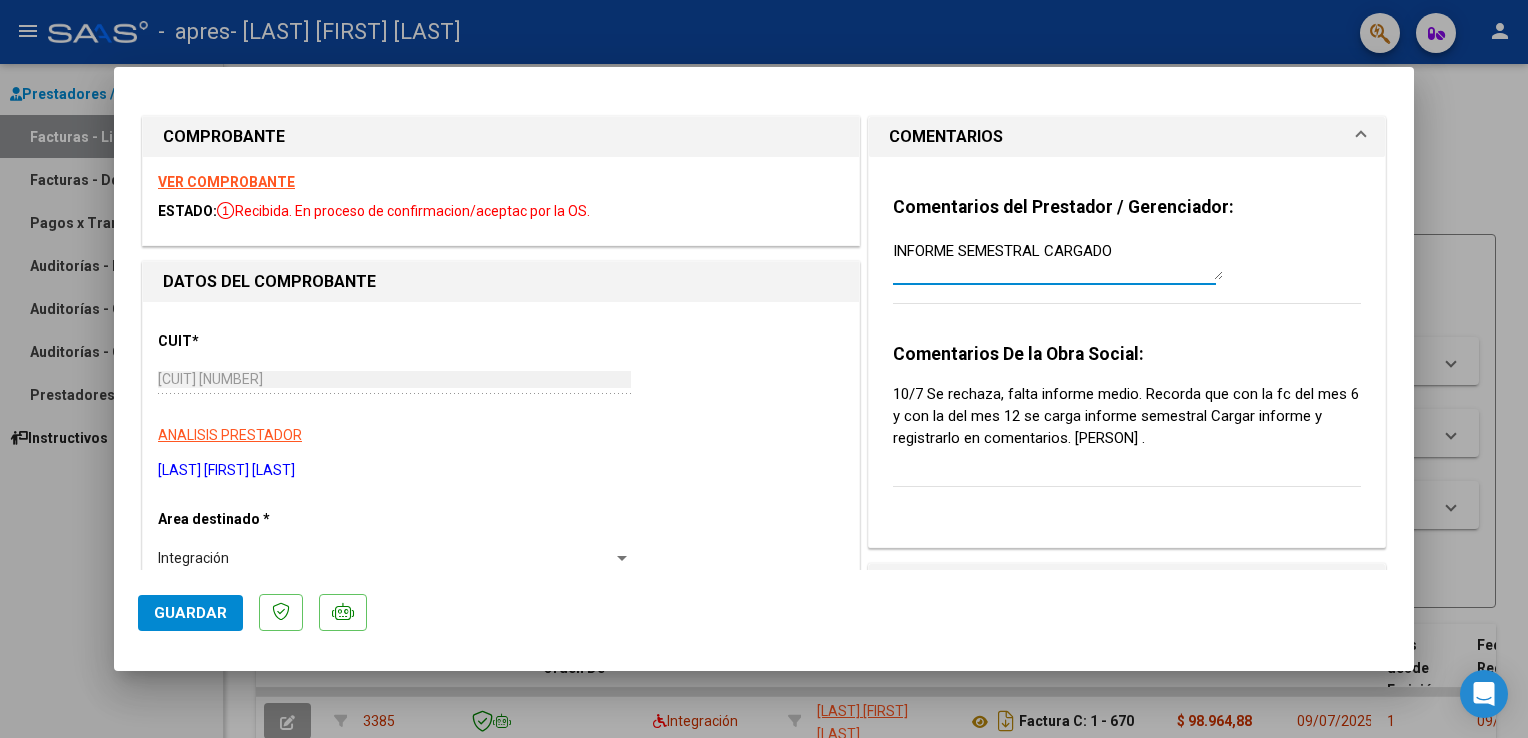 type on "INFORME SEMESTRAL CARGADO" 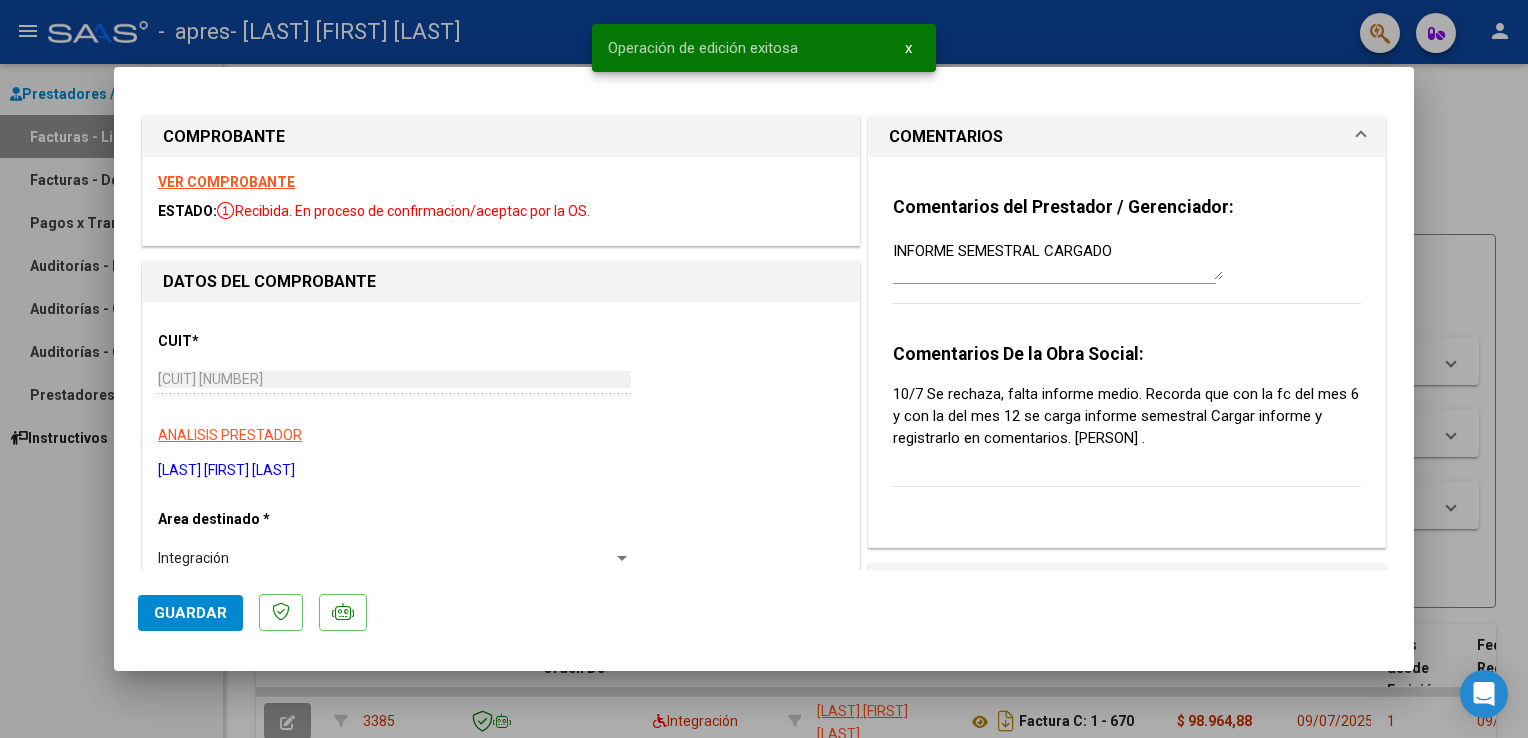 click at bounding box center [764, 369] 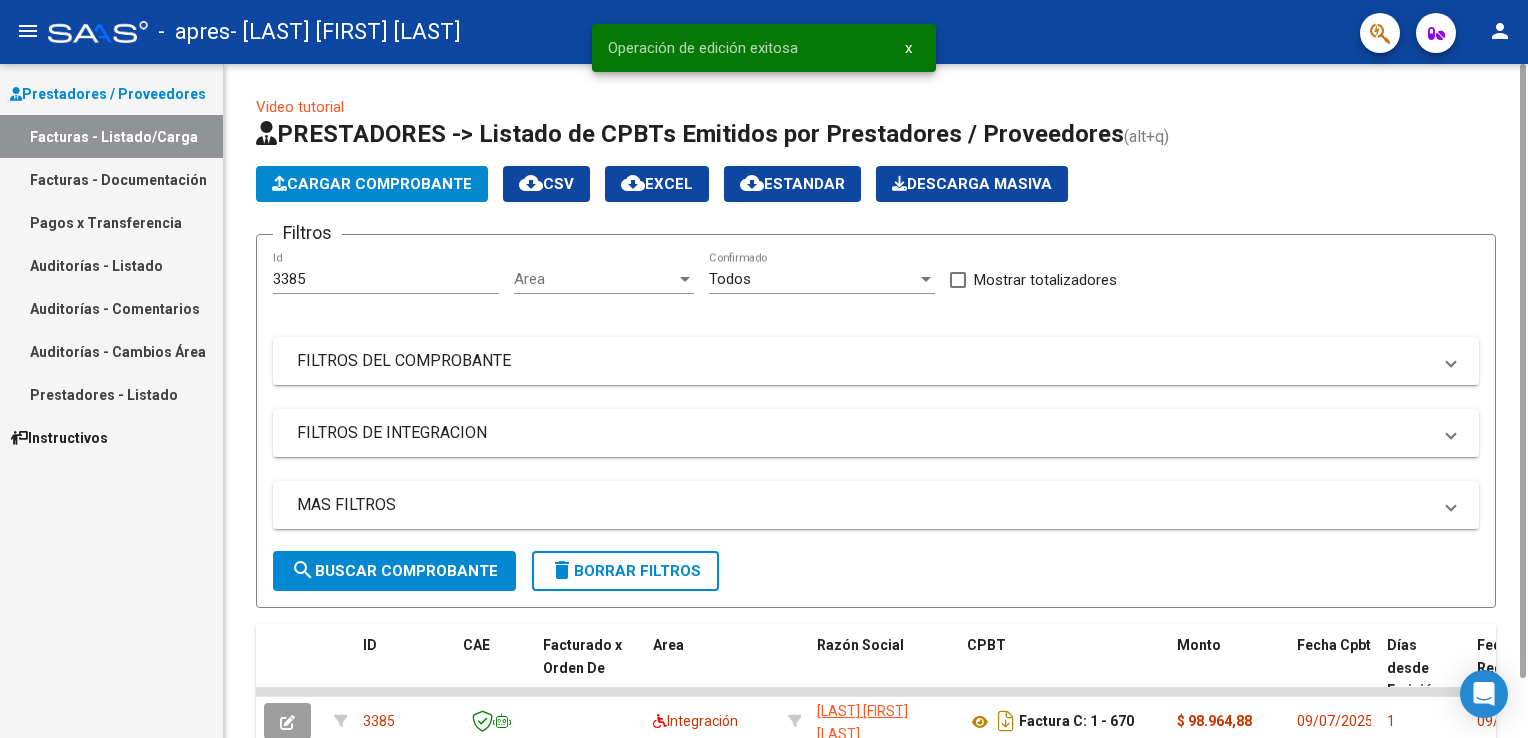scroll, scrollTop: 142, scrollLeft: 0, axis: vertical 